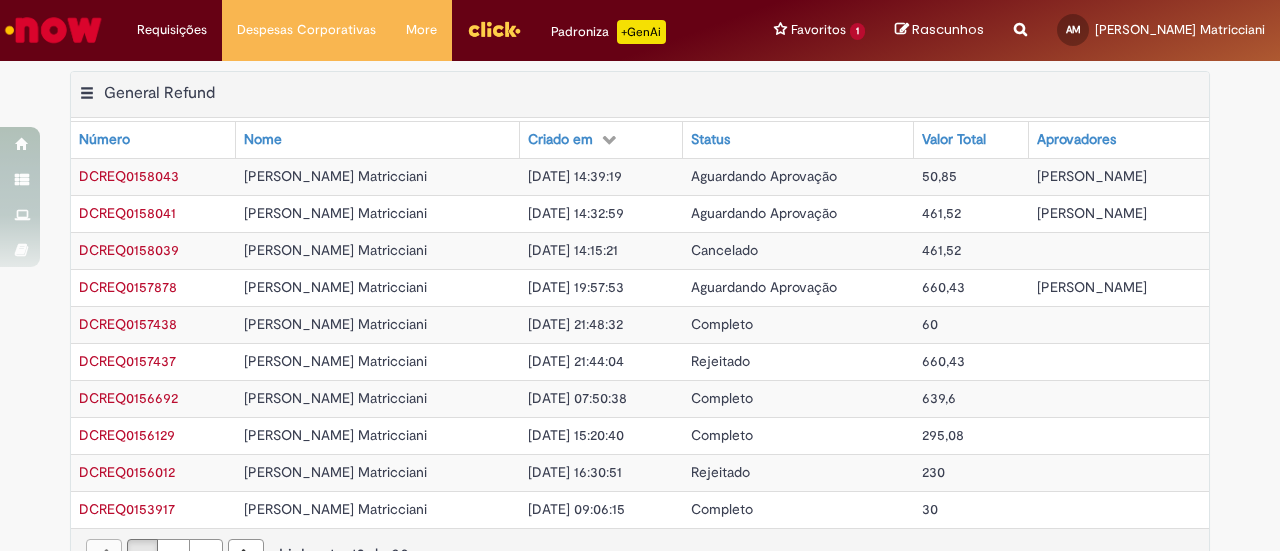scroll, scrollTop: 0, scrollLeft: 0, axis: both 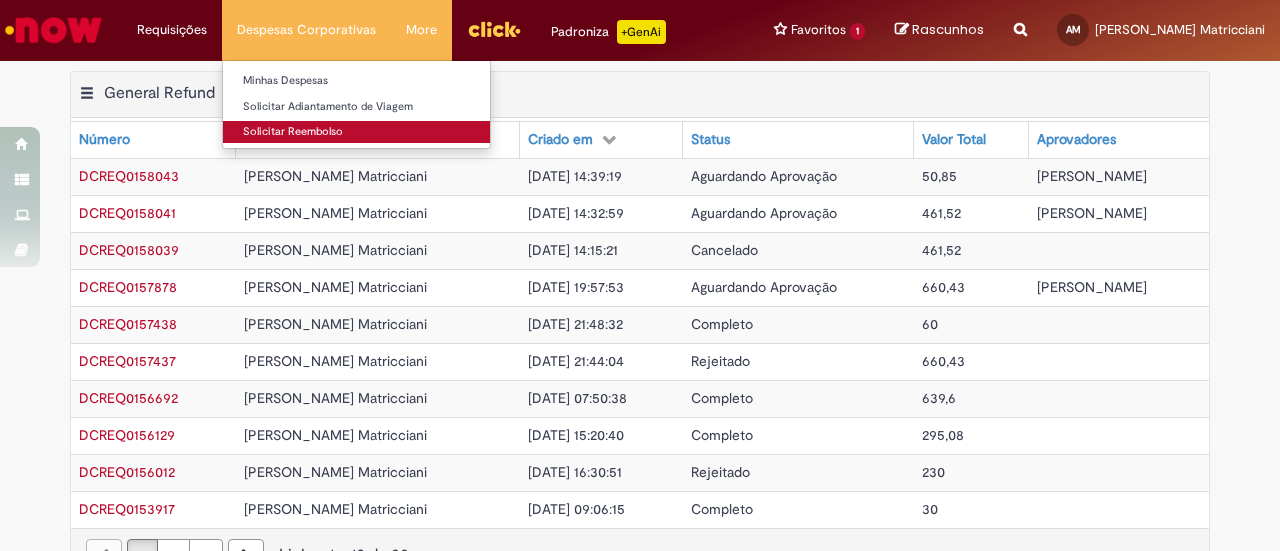click on "Solicitar Reembolso" at bounding box center [356, 132] 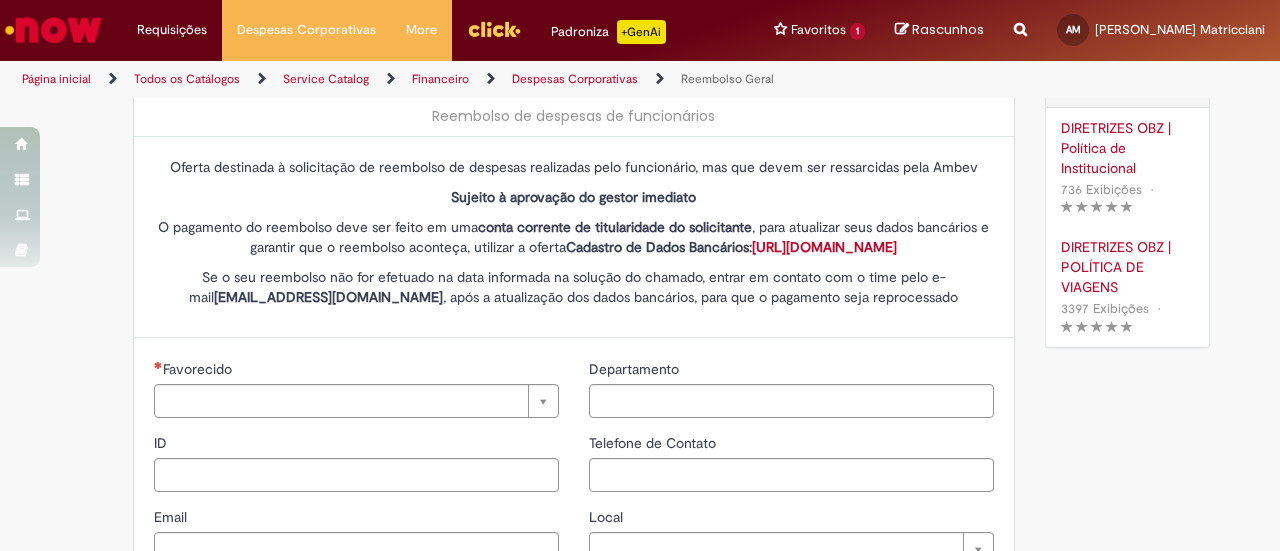 type on "********" 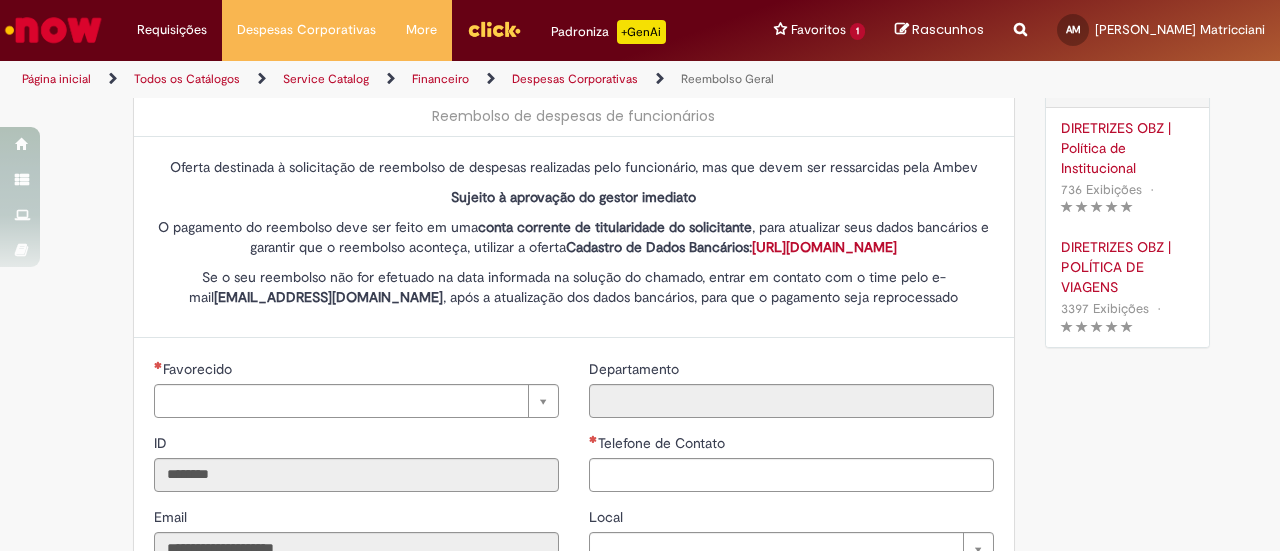 type on "**********" 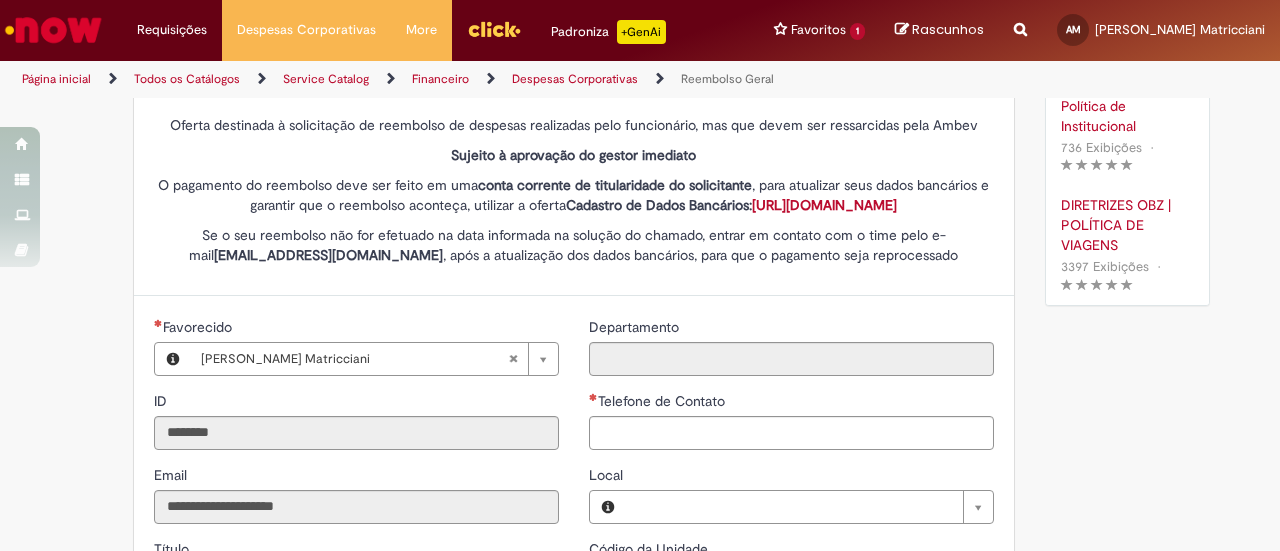 type on "*********" 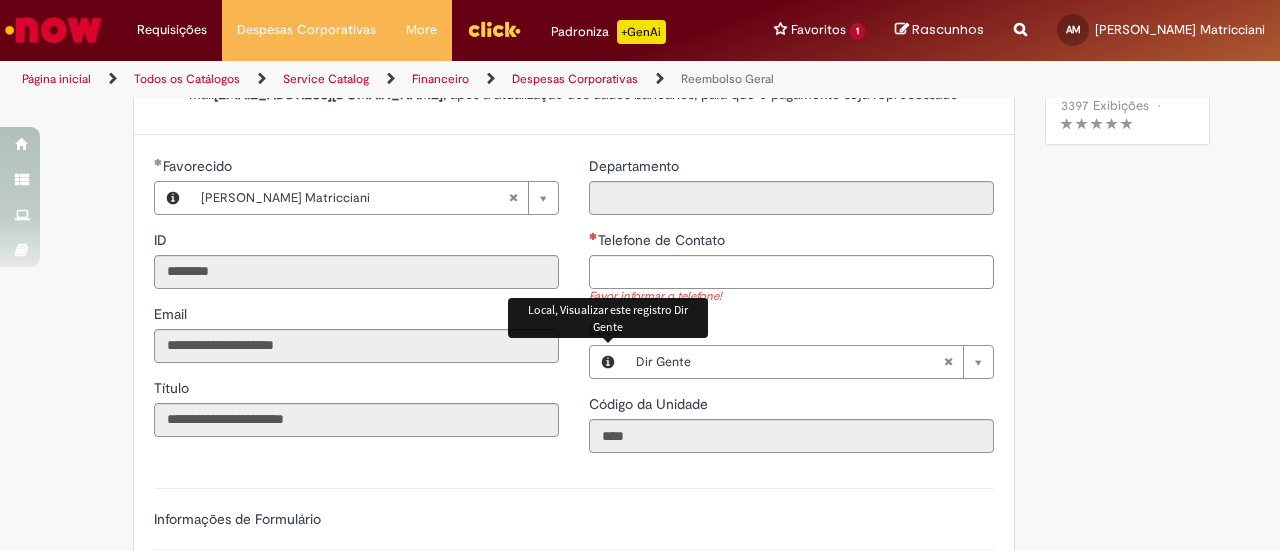 scroll, scrollTop: 333, scrollLeft: 0, axis: vertical 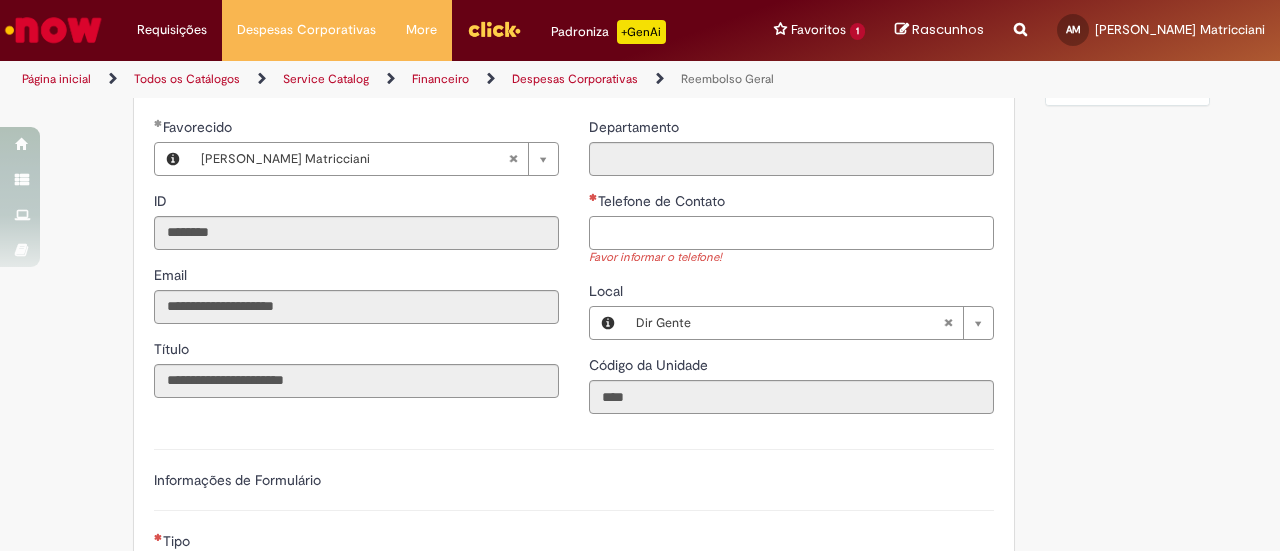 click on "Telefone de Contato" at bounding box center (791, 233) 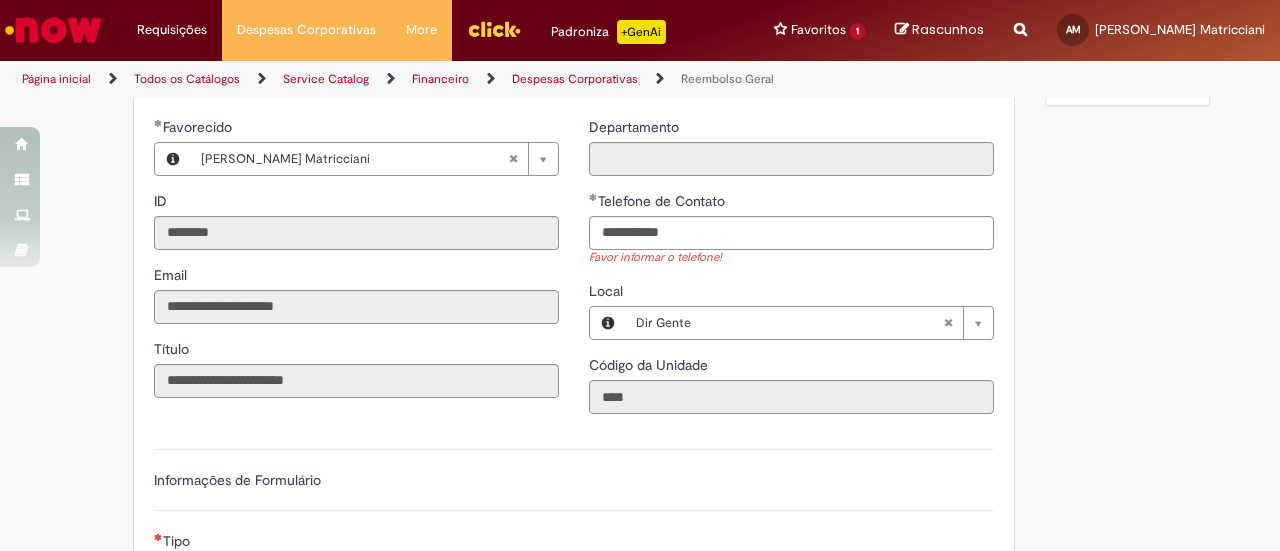 type on "**********" 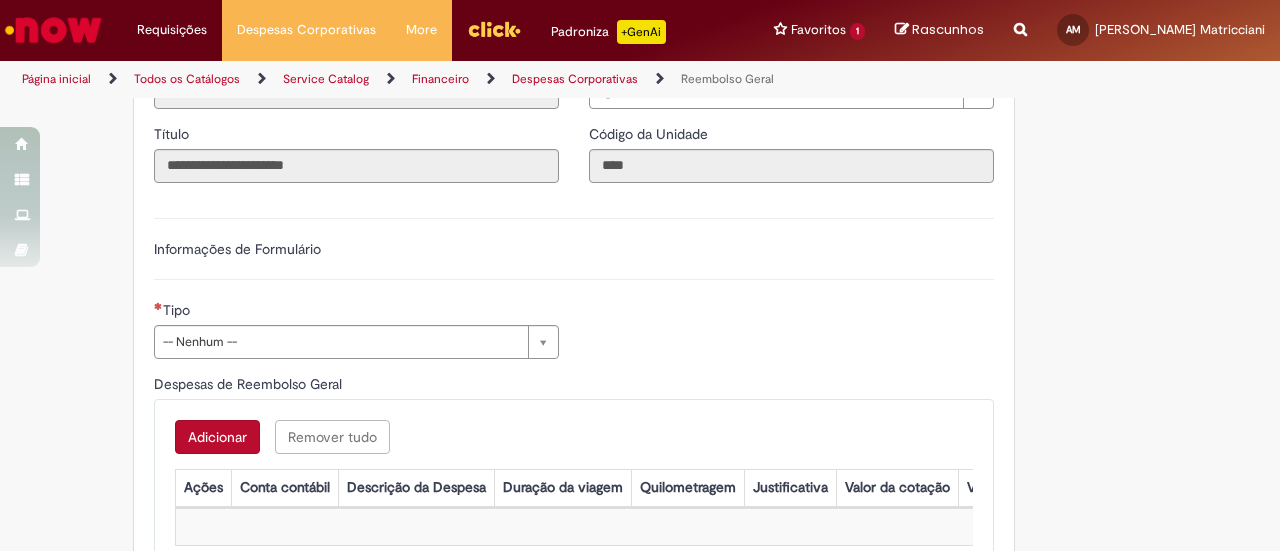 scroll, scrollTop: 633, scrollLeft: 0, axis: vertical 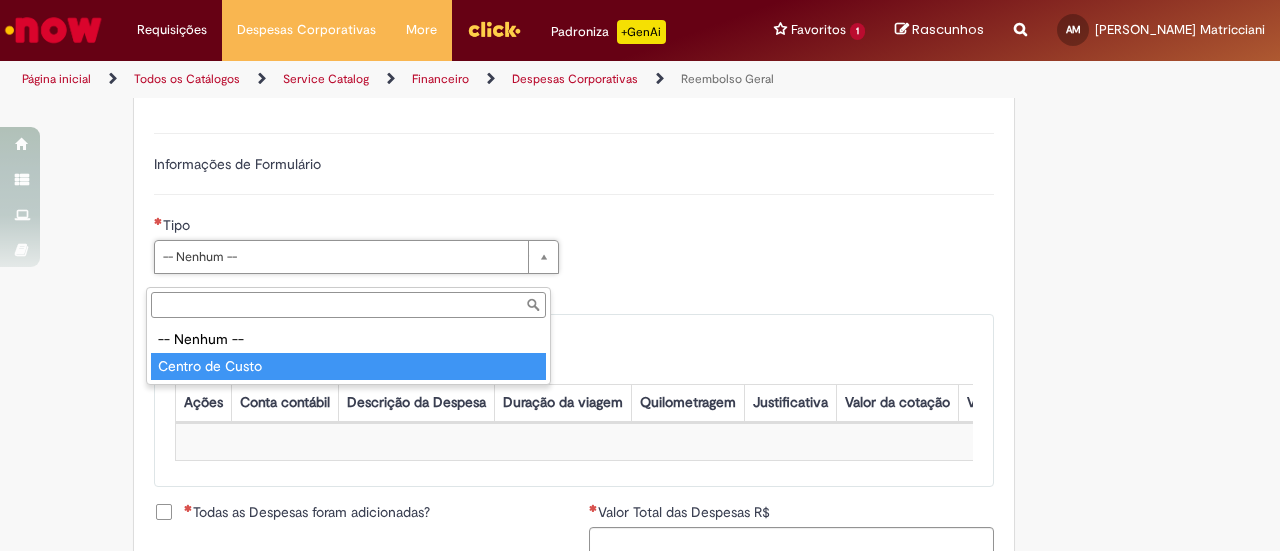 type on "**********" 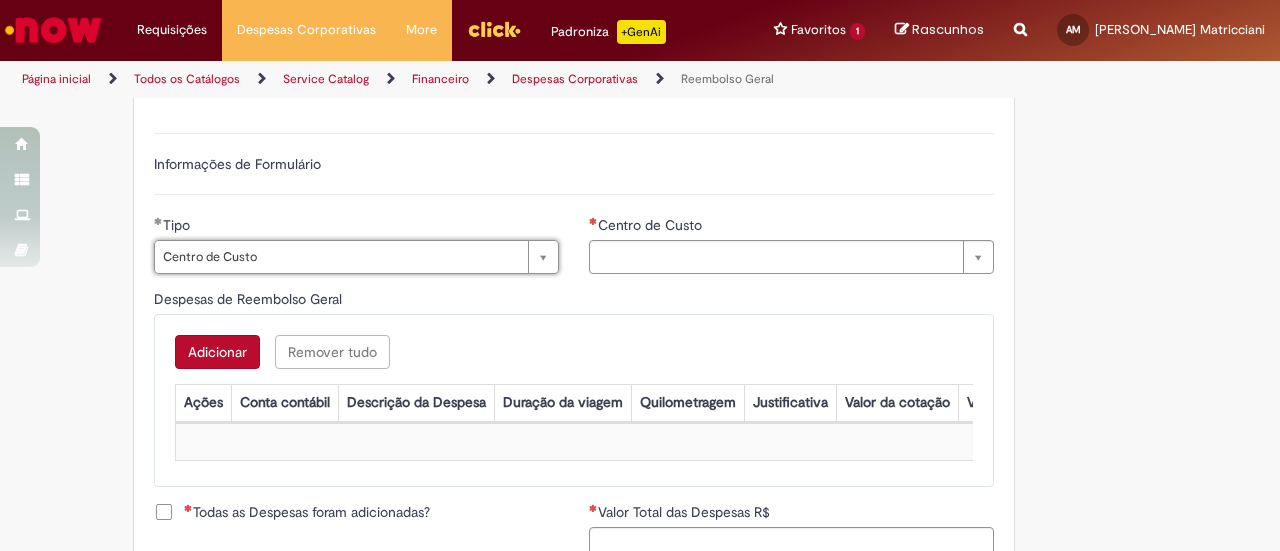 type on "**********" 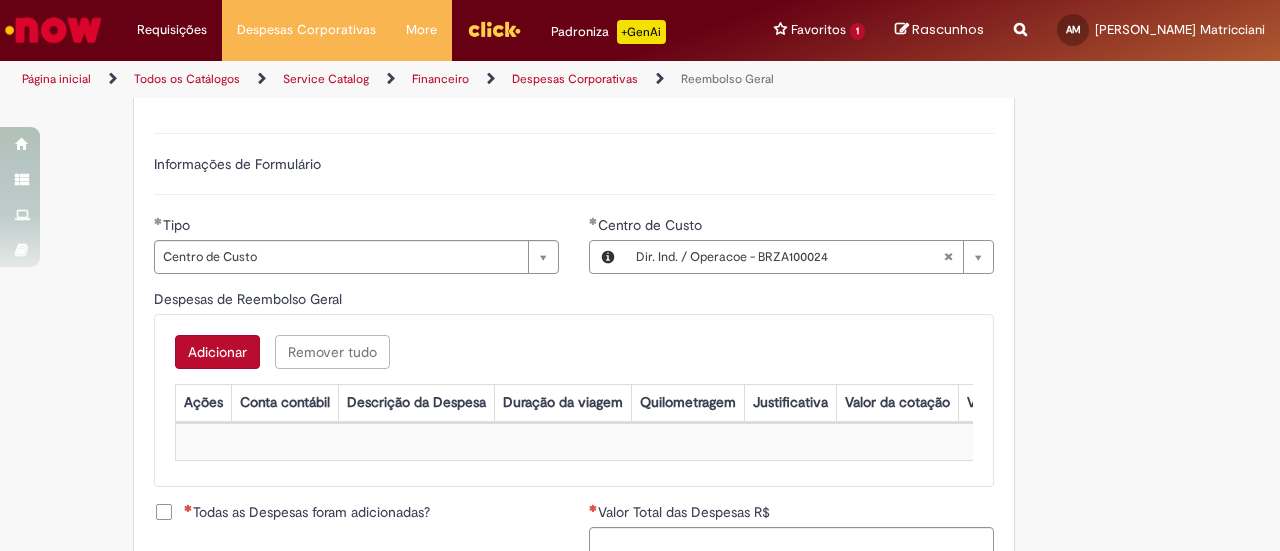 click on "Despesas de Reembolso Geral" at bounding box center (574, 301) 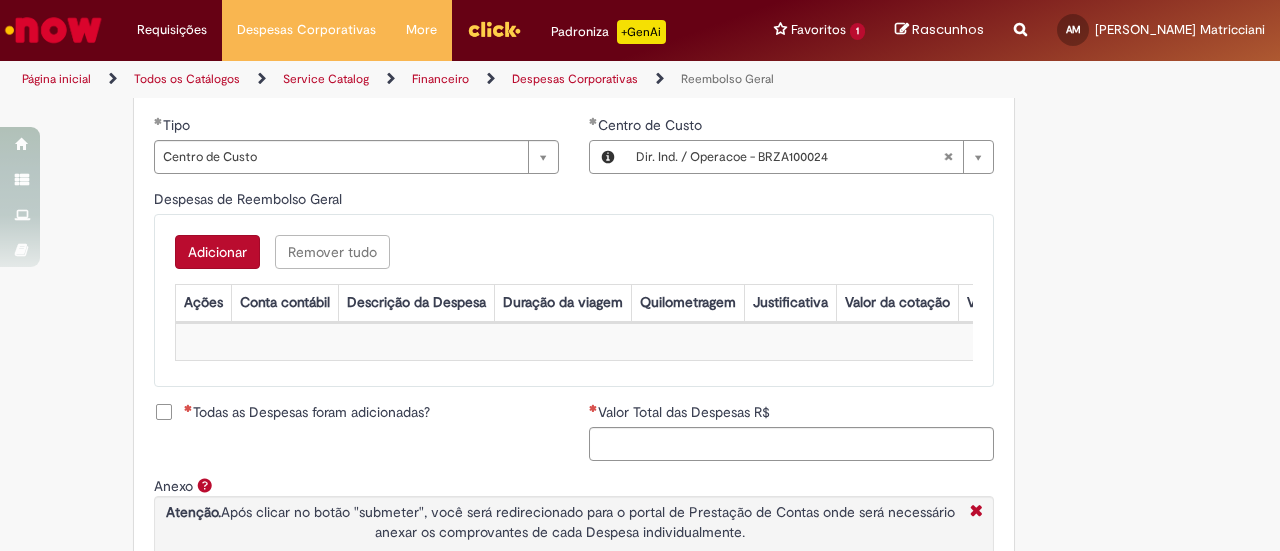click on "Adicionar" at bounding box center [217, 252] 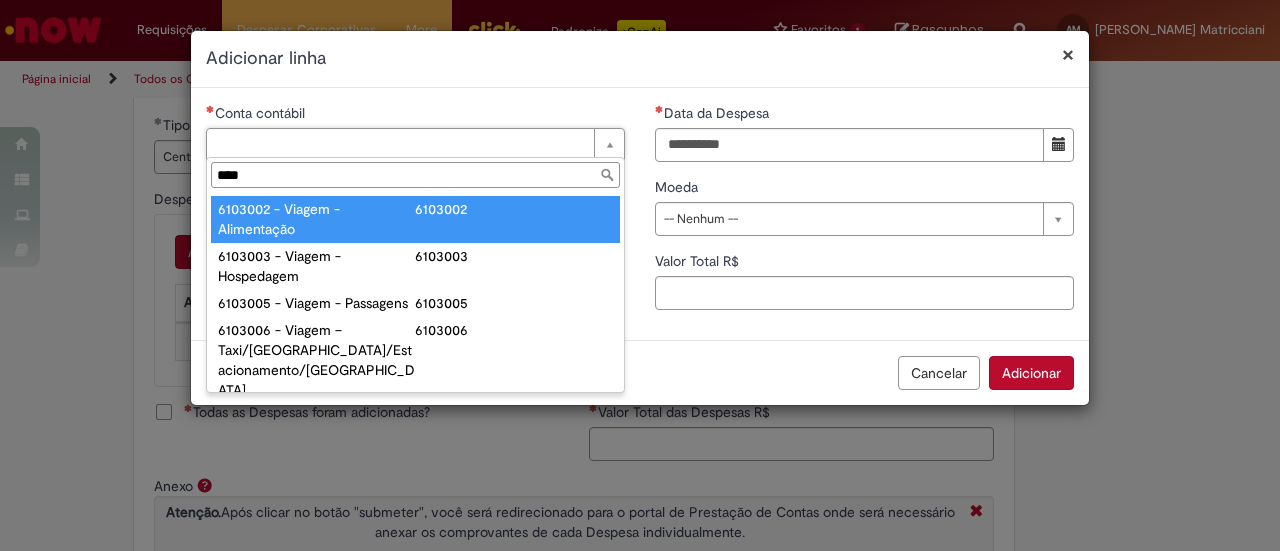 type on "****" 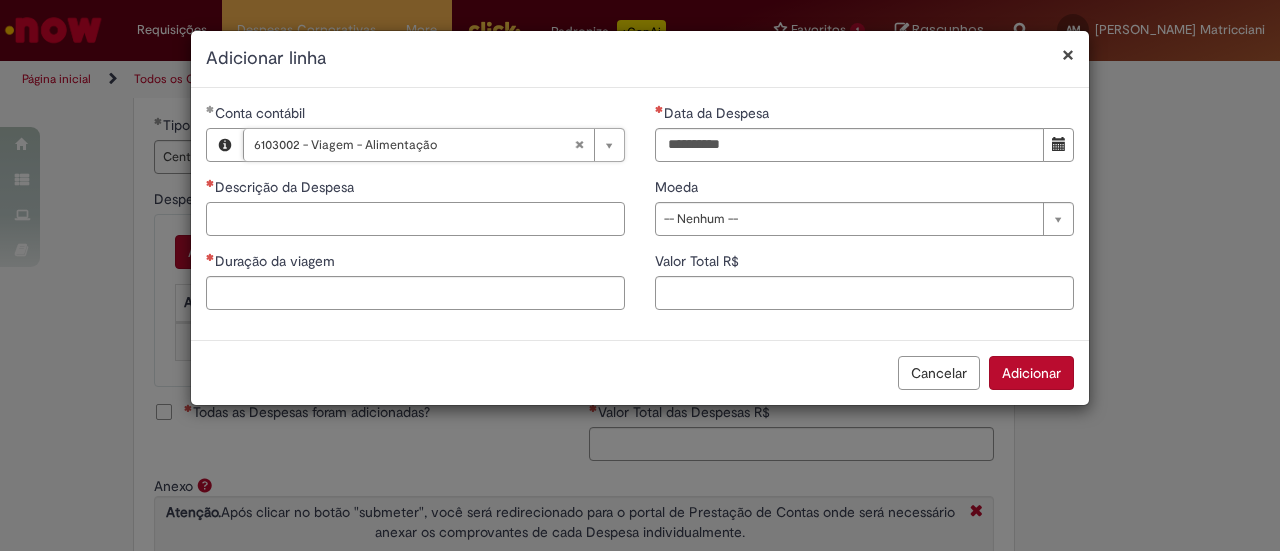 click on "Descrição da Despesa" at bounding box center (415, 219) 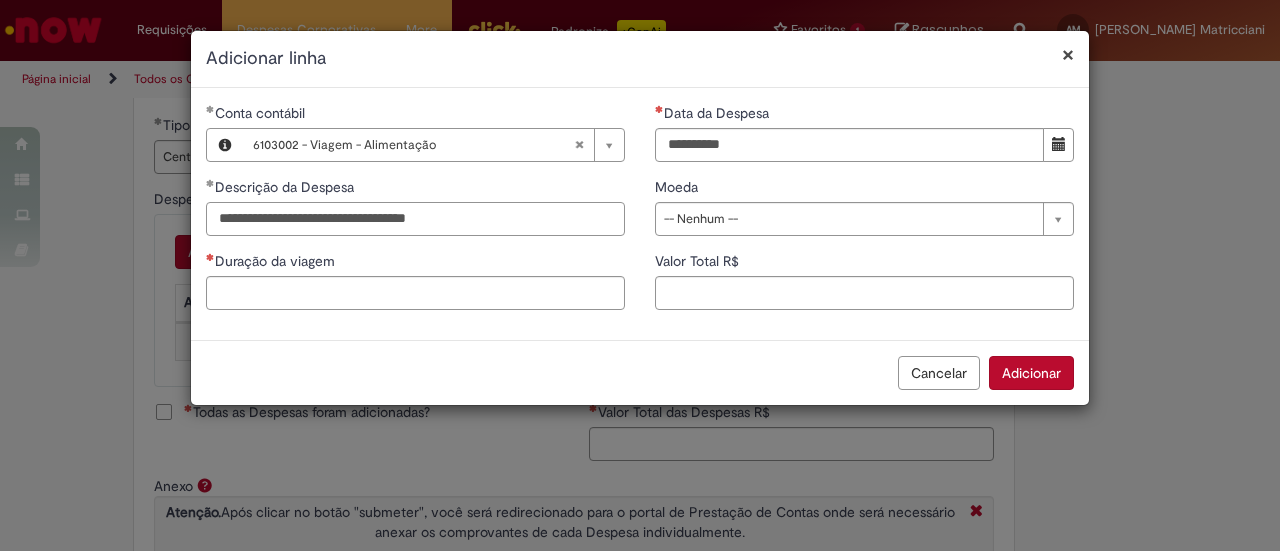 type on "**********" 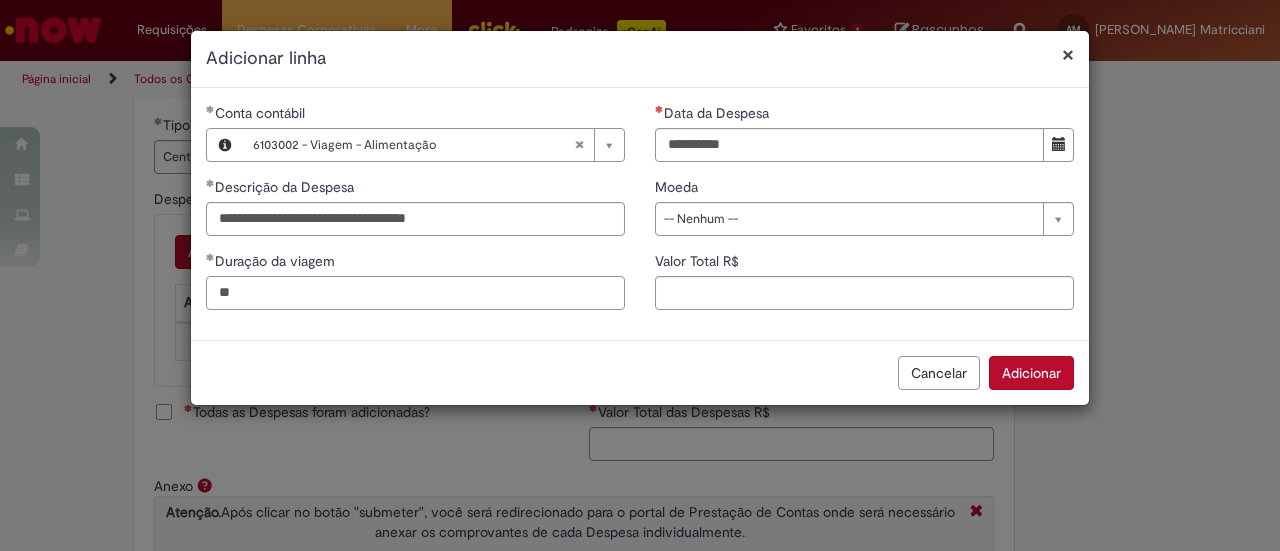type on "*" 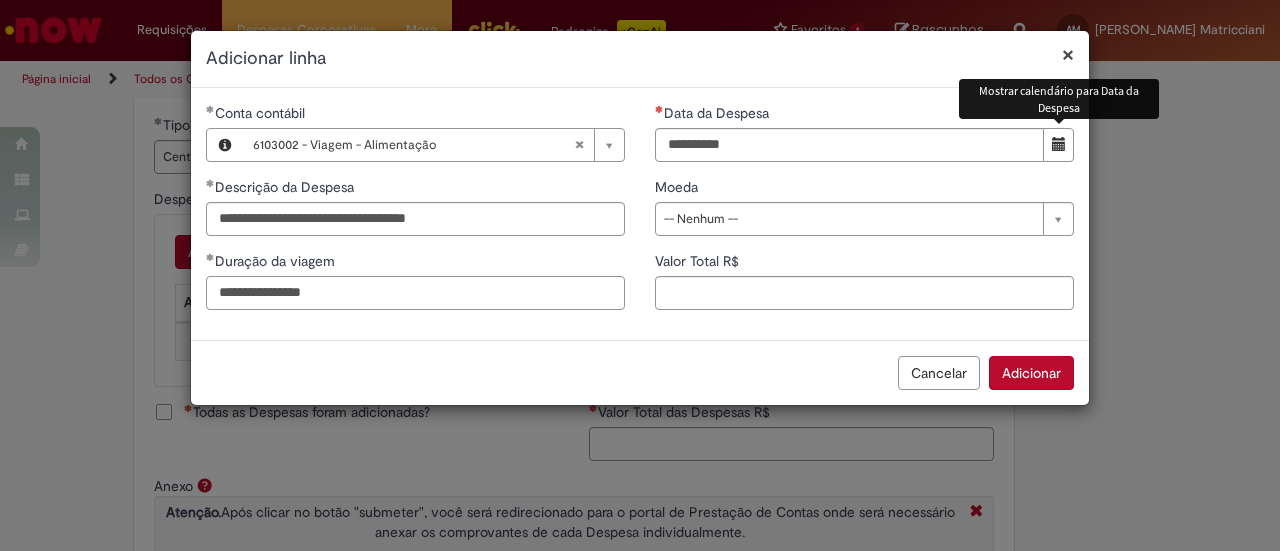 type on "**********" 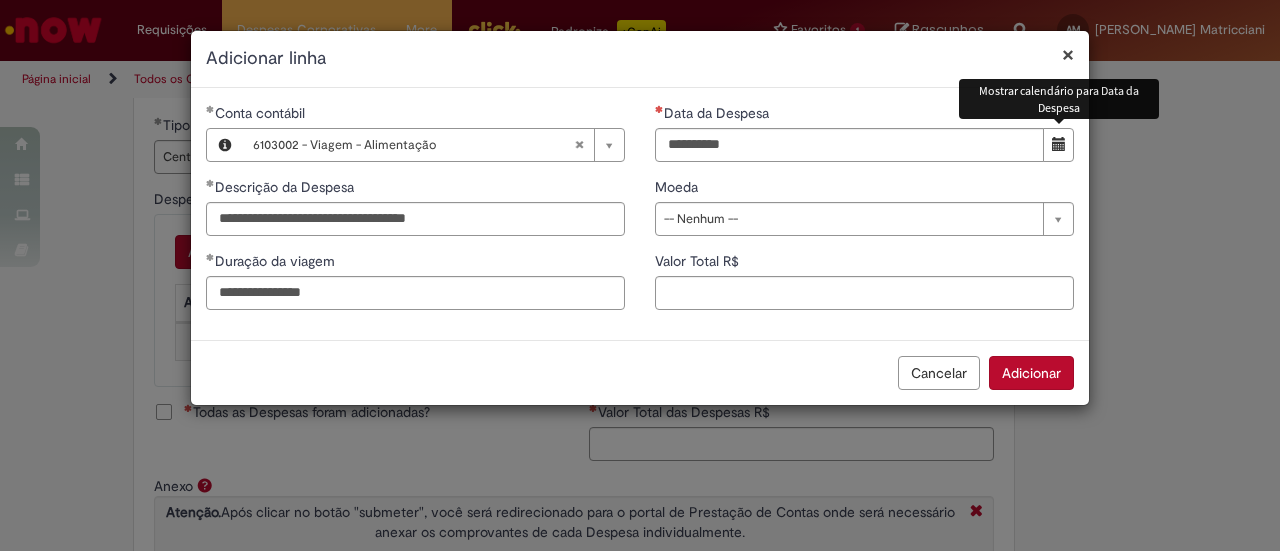 click at bounding box center [1059, 144] 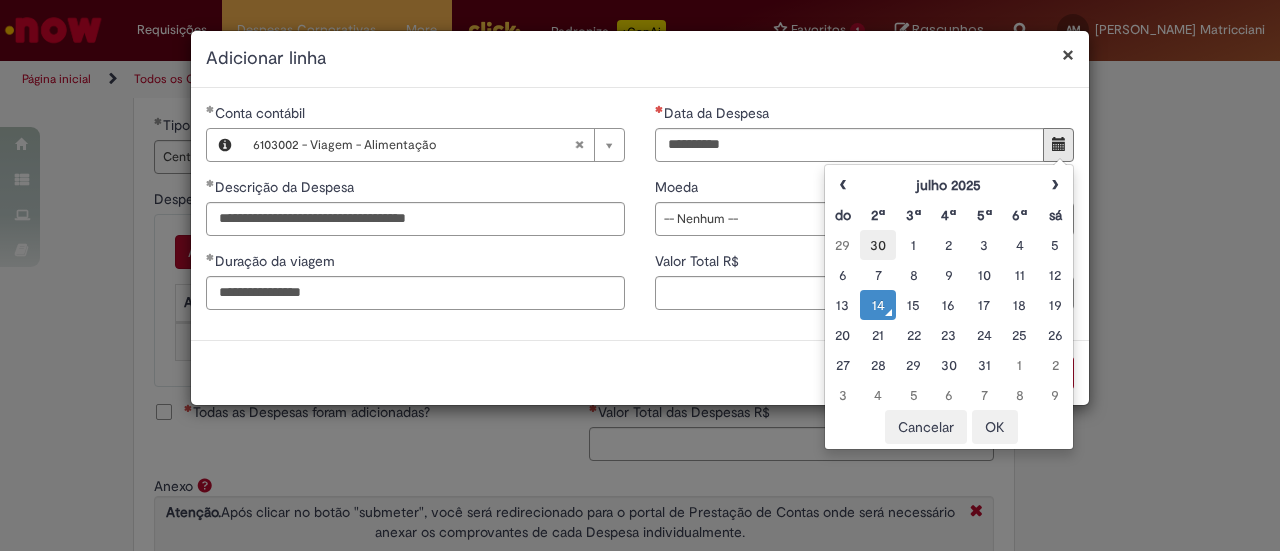 click on "30" at bounding box center [877, 245] 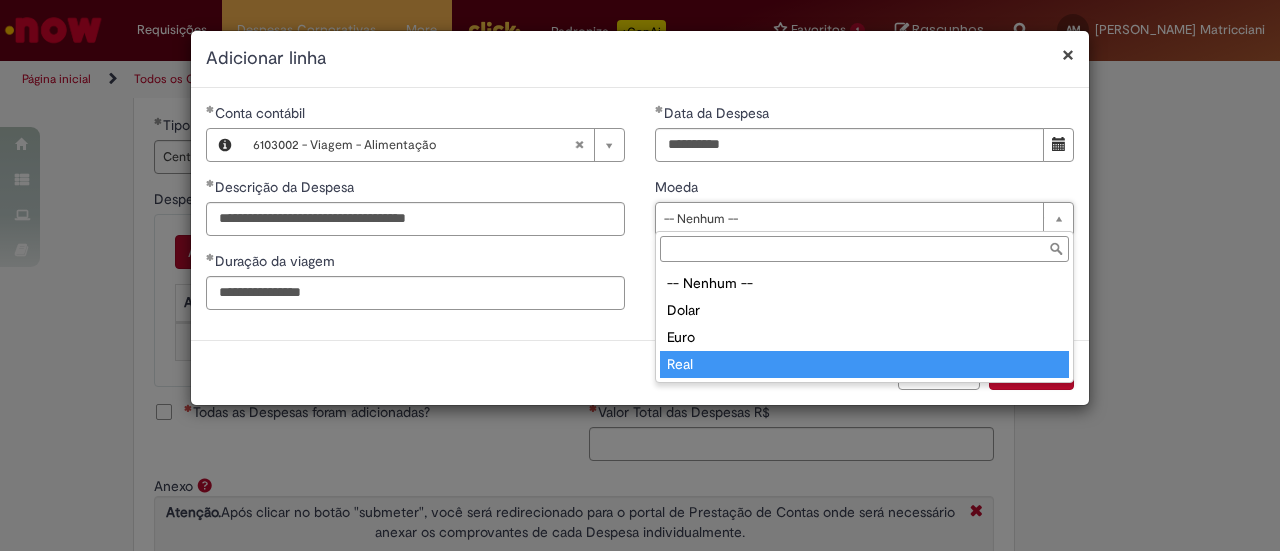 type on "****" 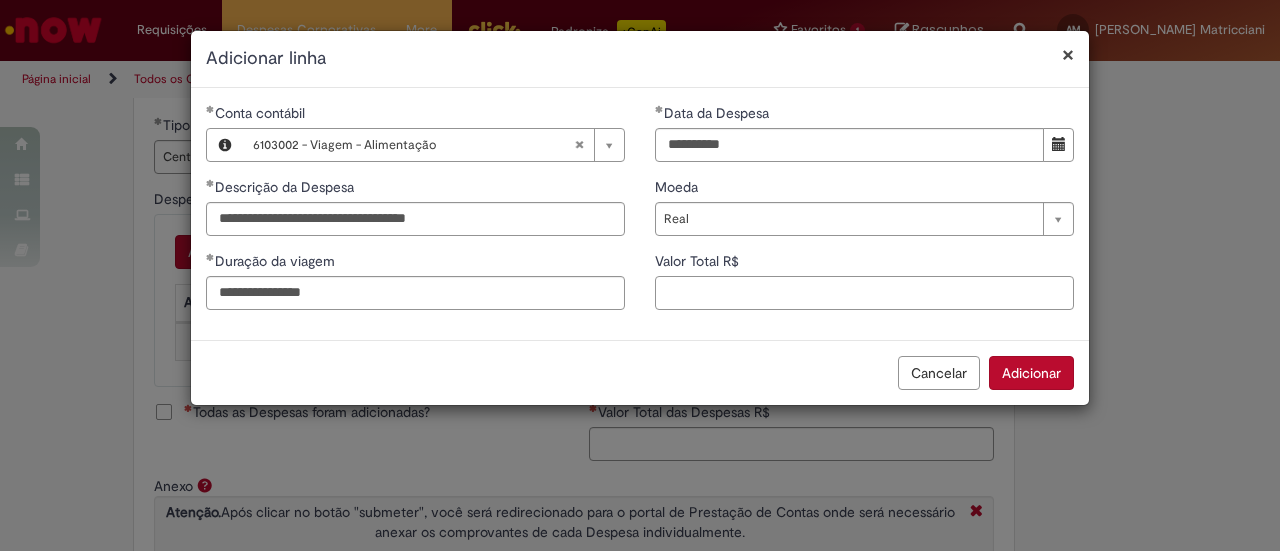 click on "Valor Total R$" at bounding box center [864, 293] 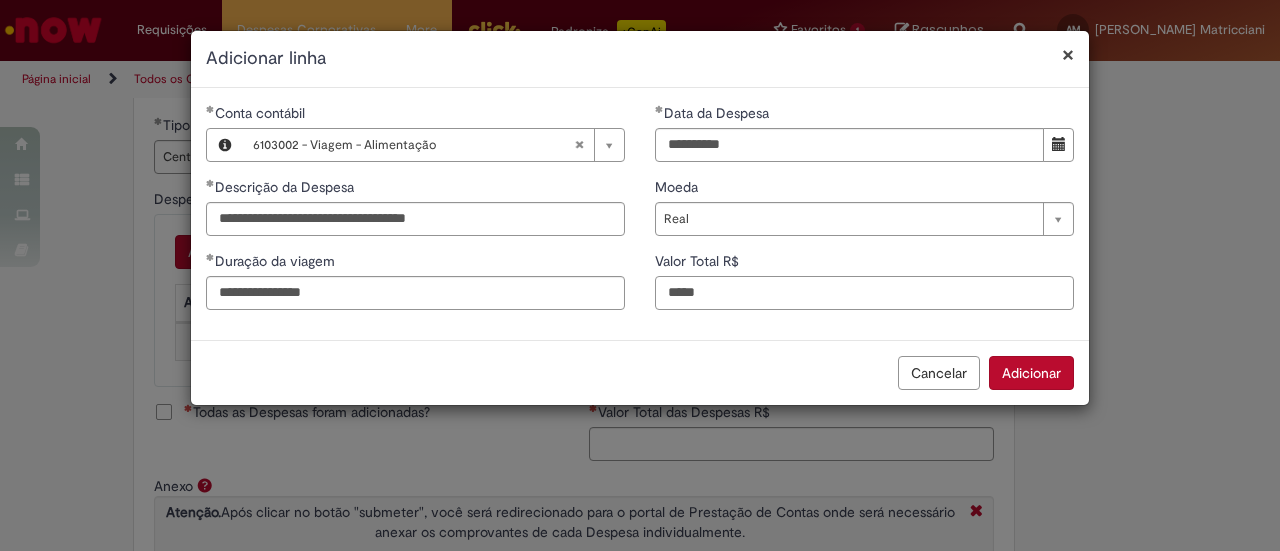type on "*****" 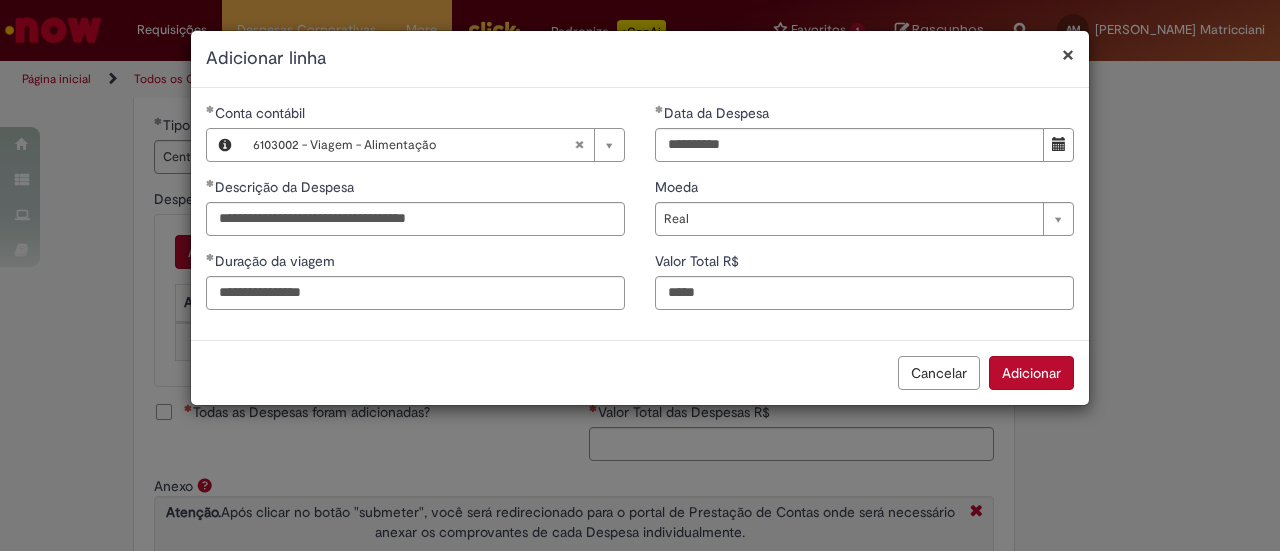 click on "**********" at bounding box center [864, 214] 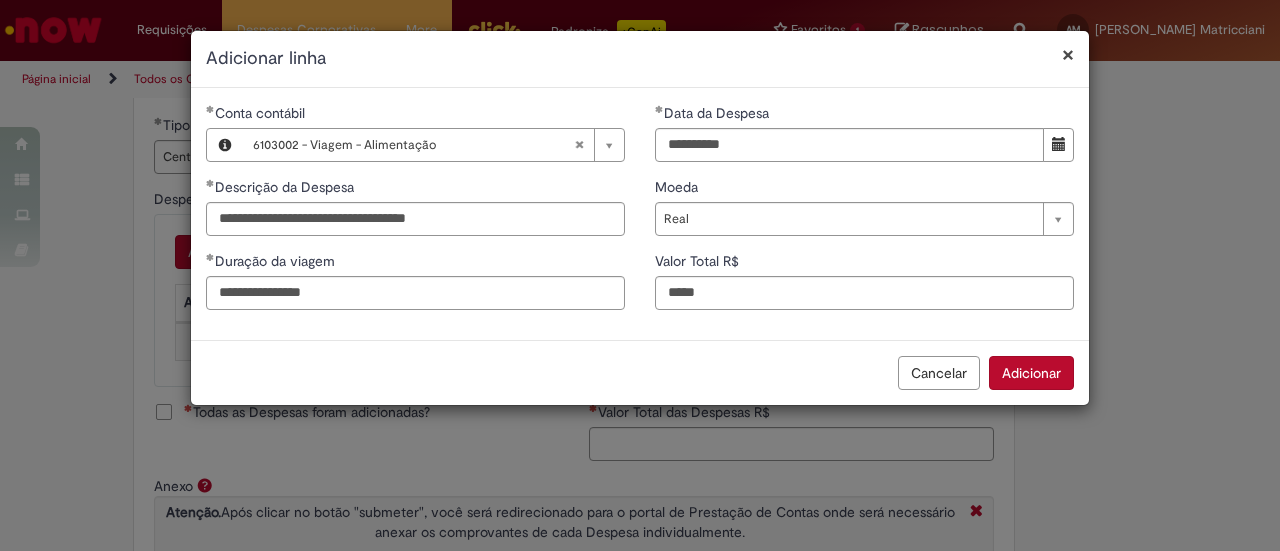 click on "Adicionar" at bounding box center (1031, 373) 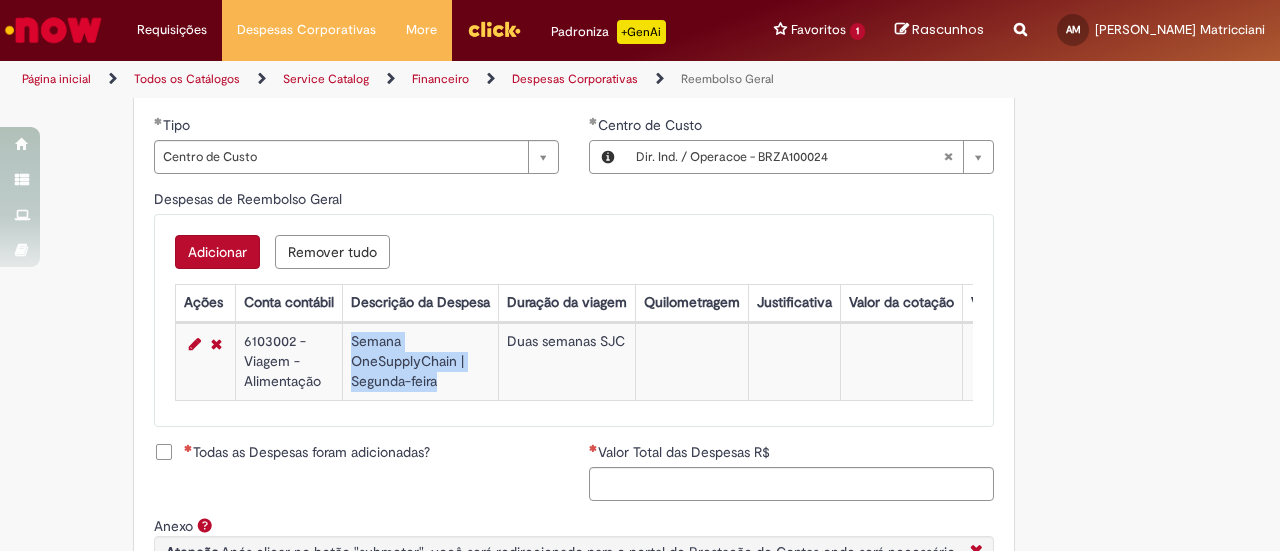 drag, startPoint x: 438, startPoint y: 395, endPoint x: 344, endPoint y: 355, distance: 102.156746 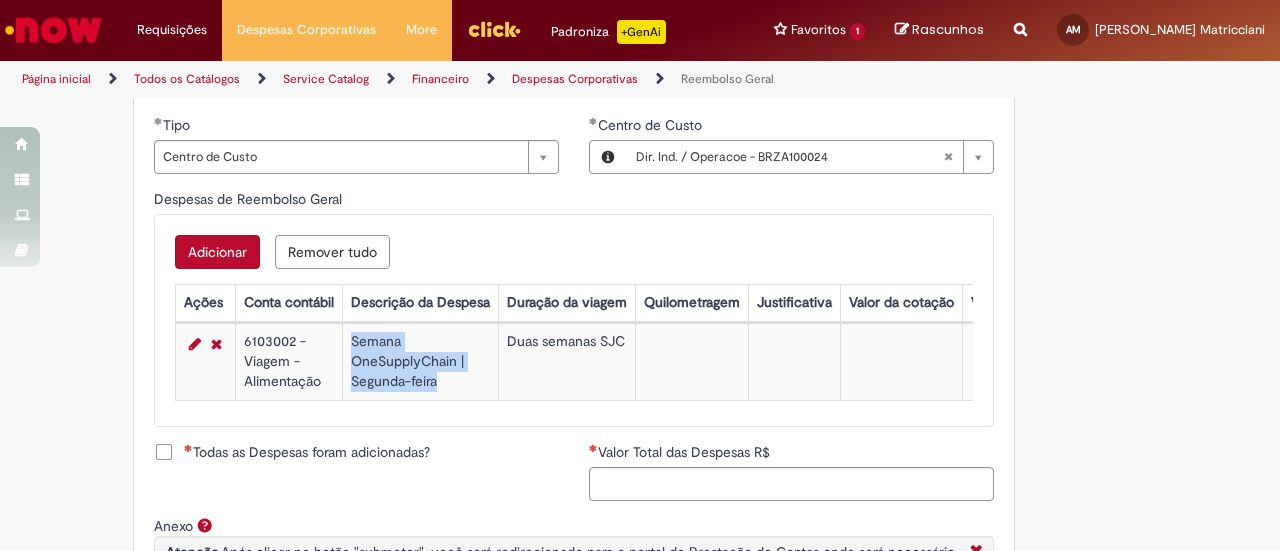 click on "Adicionar" at bounding box center [217, 252] 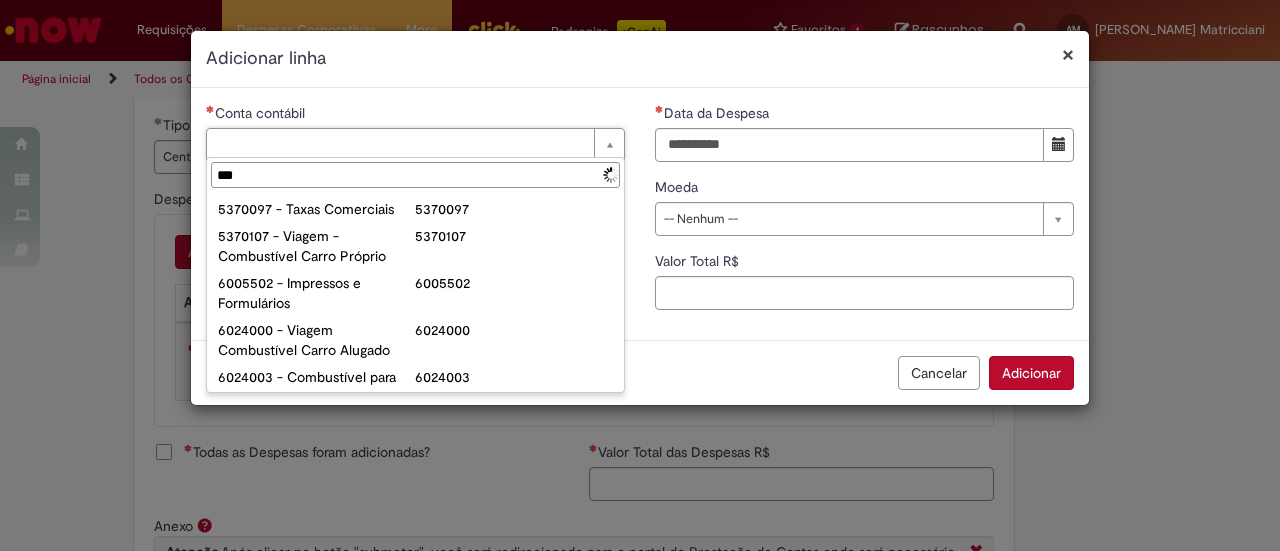 type on "****" 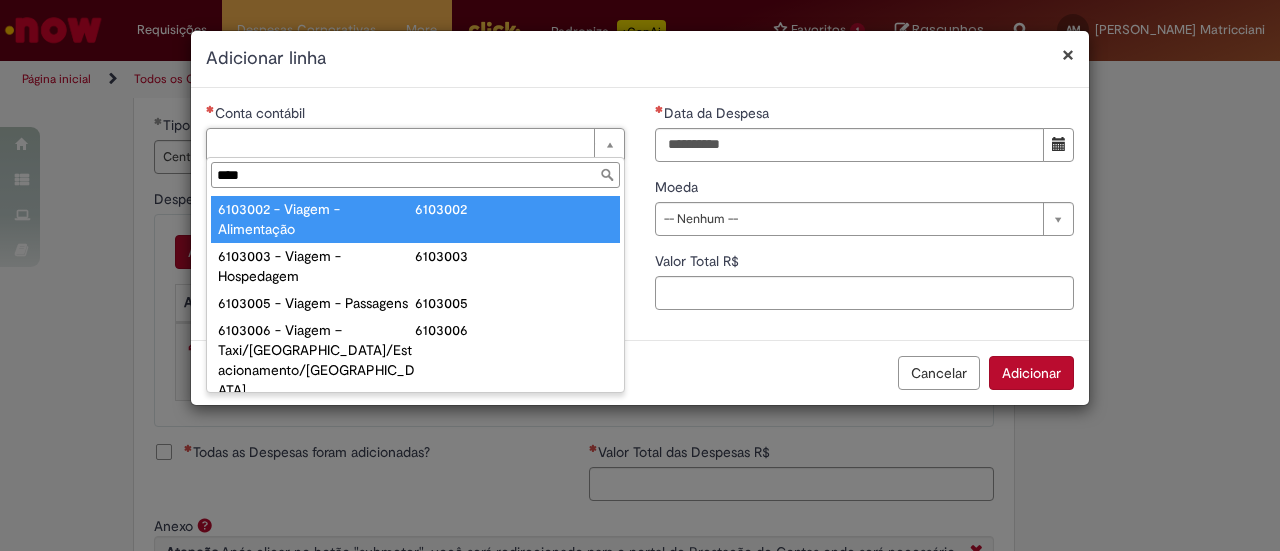 type on "**********" 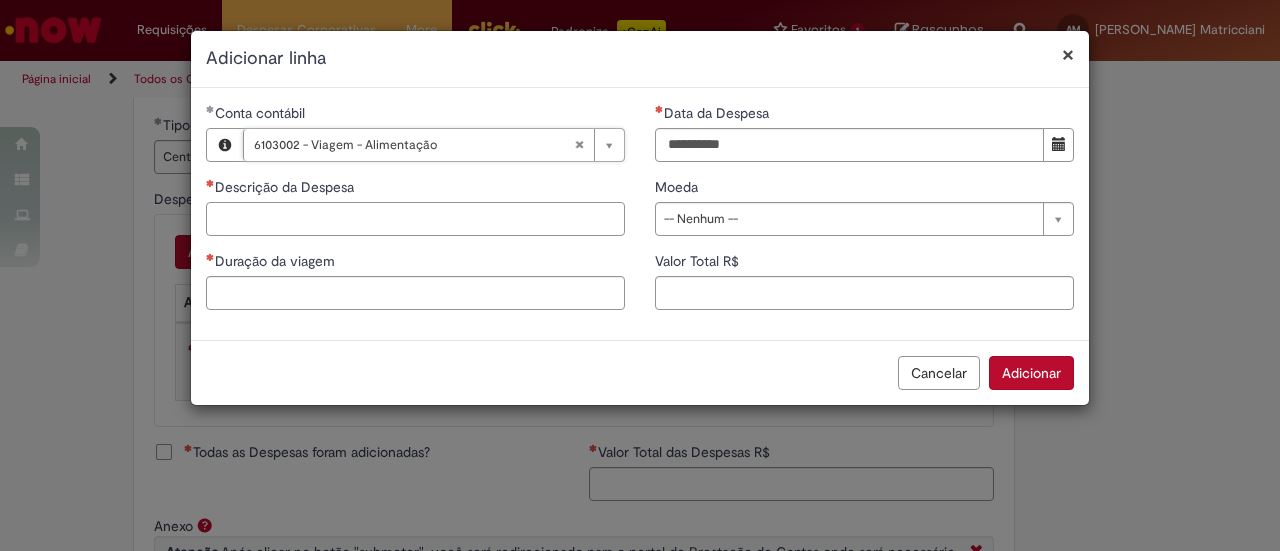 click on "Descrição da Despesa" at bounding box center [415, 219] 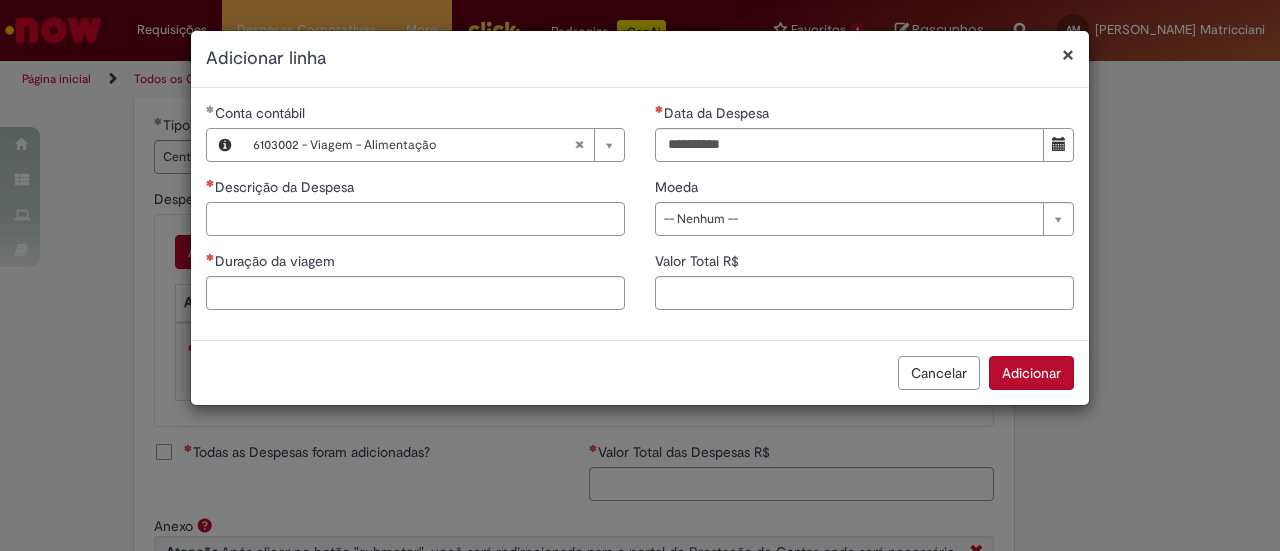 paste on "**********" 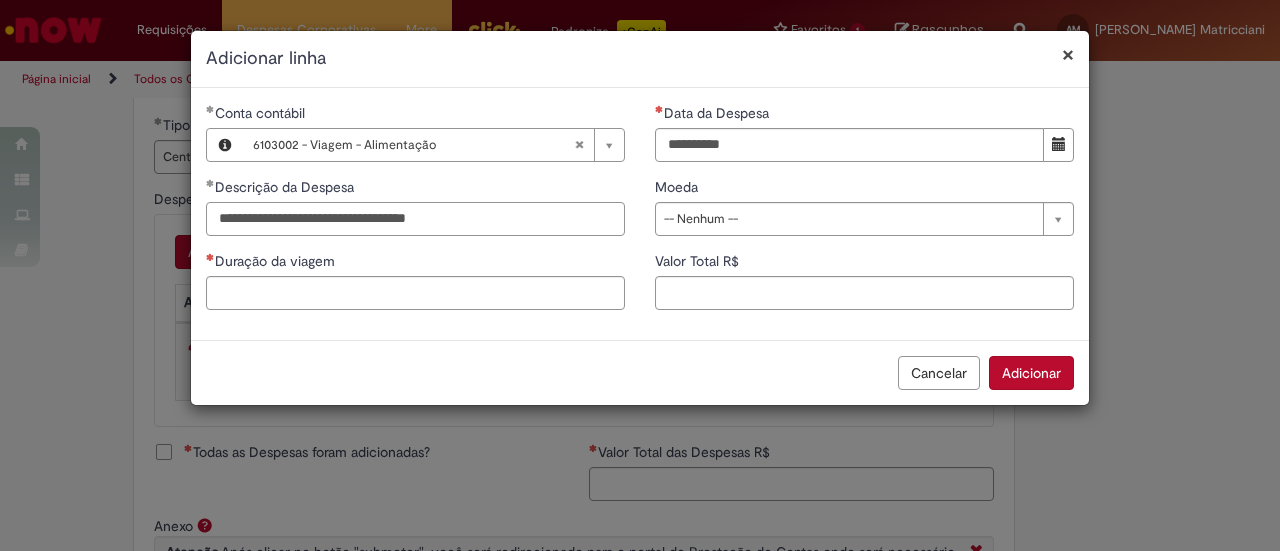 drag, startPoint x: 385, startPoint y: 212, endPoint x: 536, endPoint y: 215, distance: 151.0298 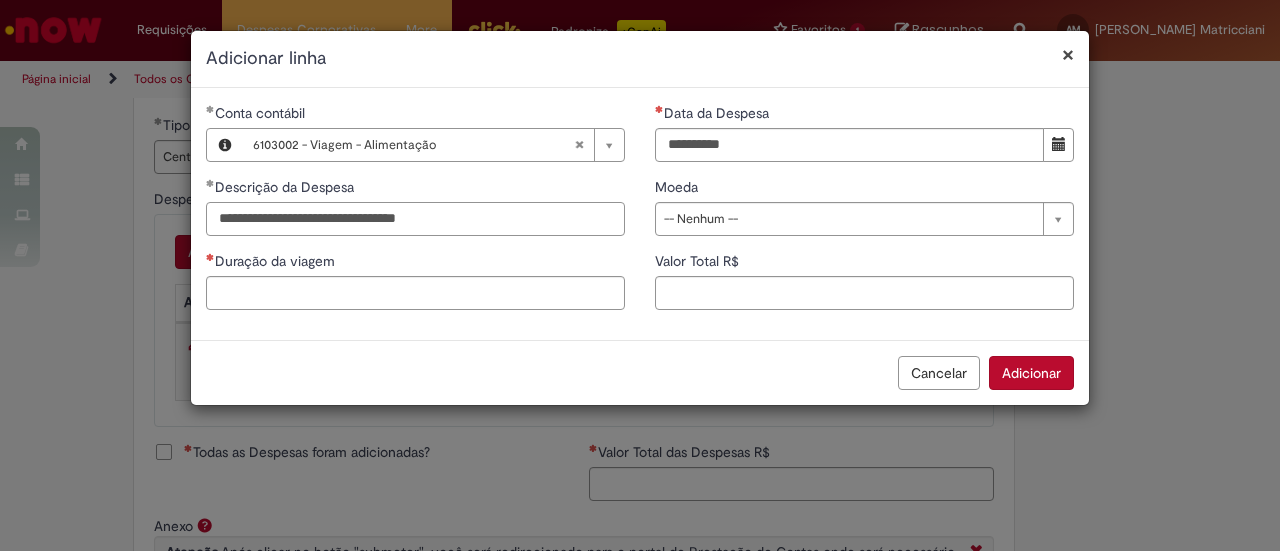 type on "**********" 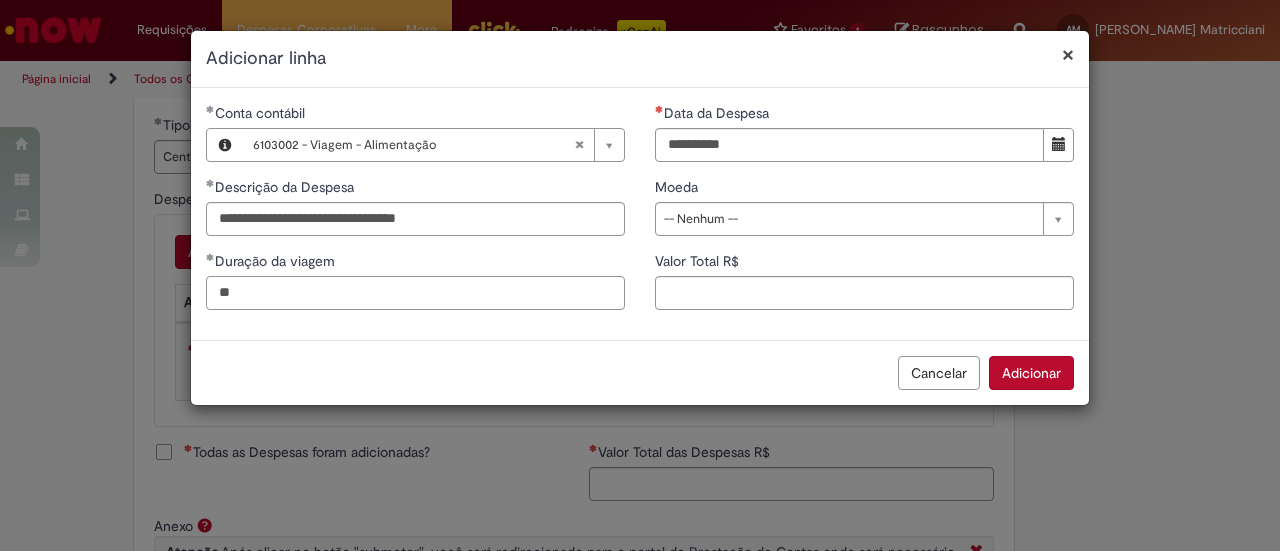 type on "*" 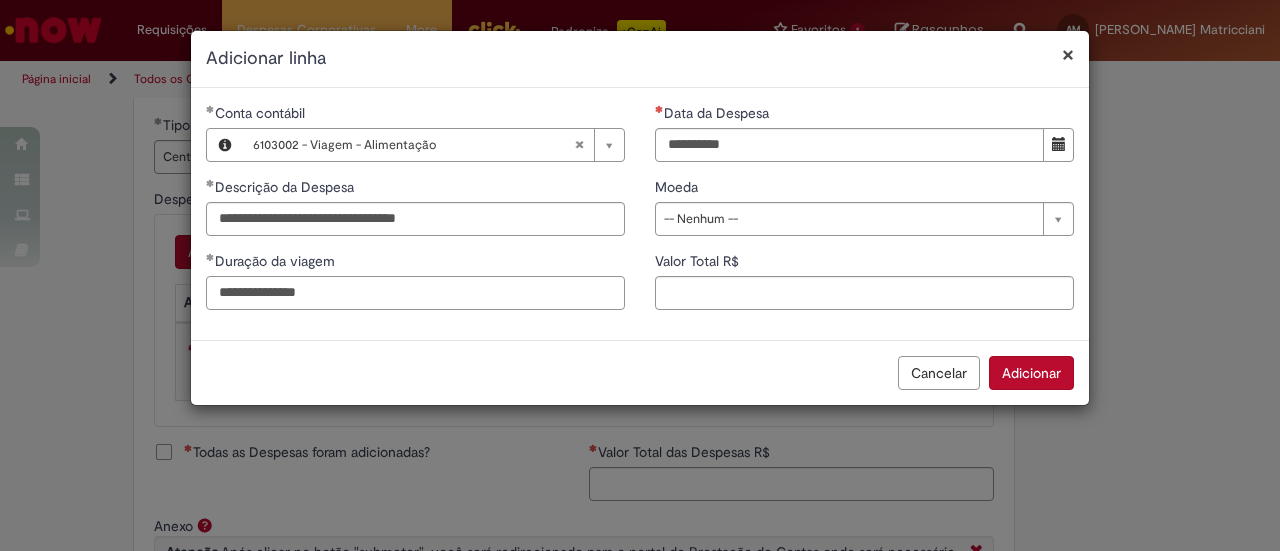 type on "**********" 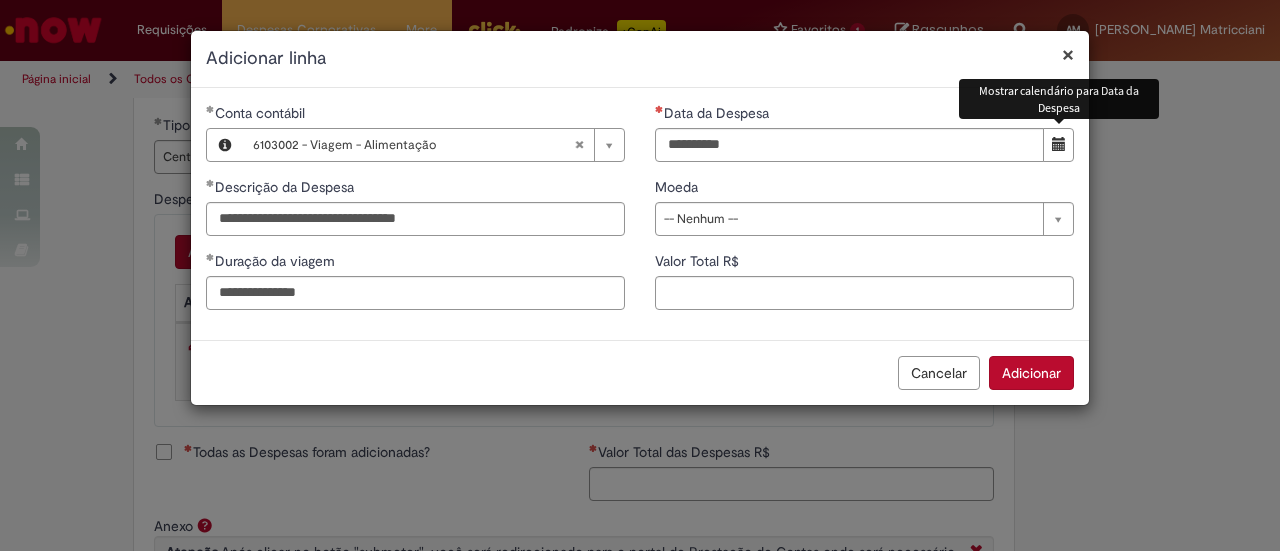 click at bounding box center (1059, 144) 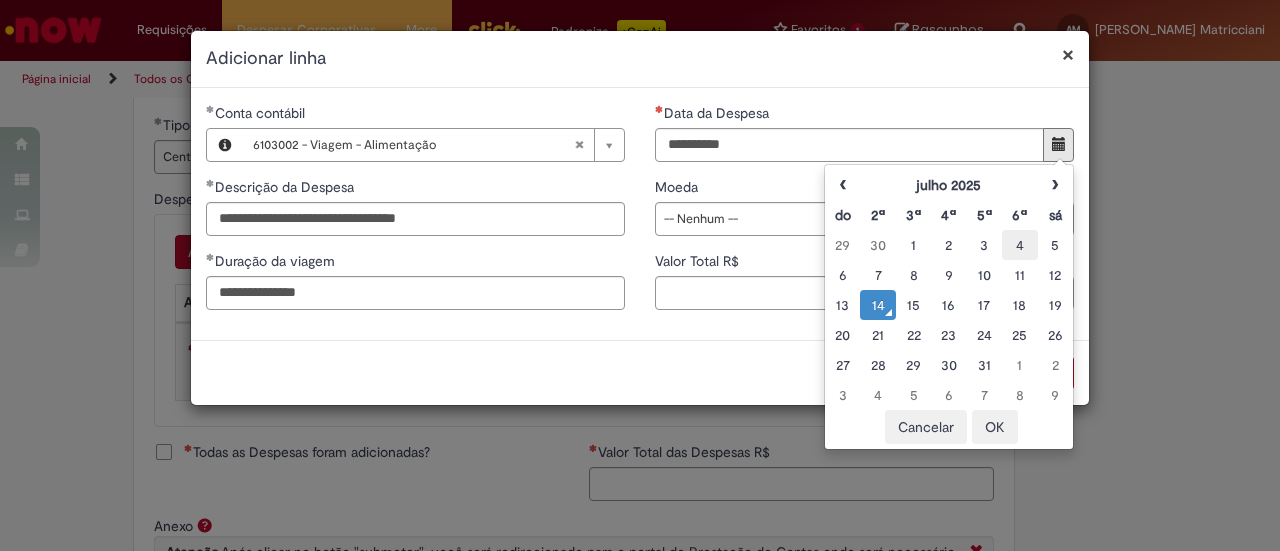 click on "4" at bounding box center (1019, 245) 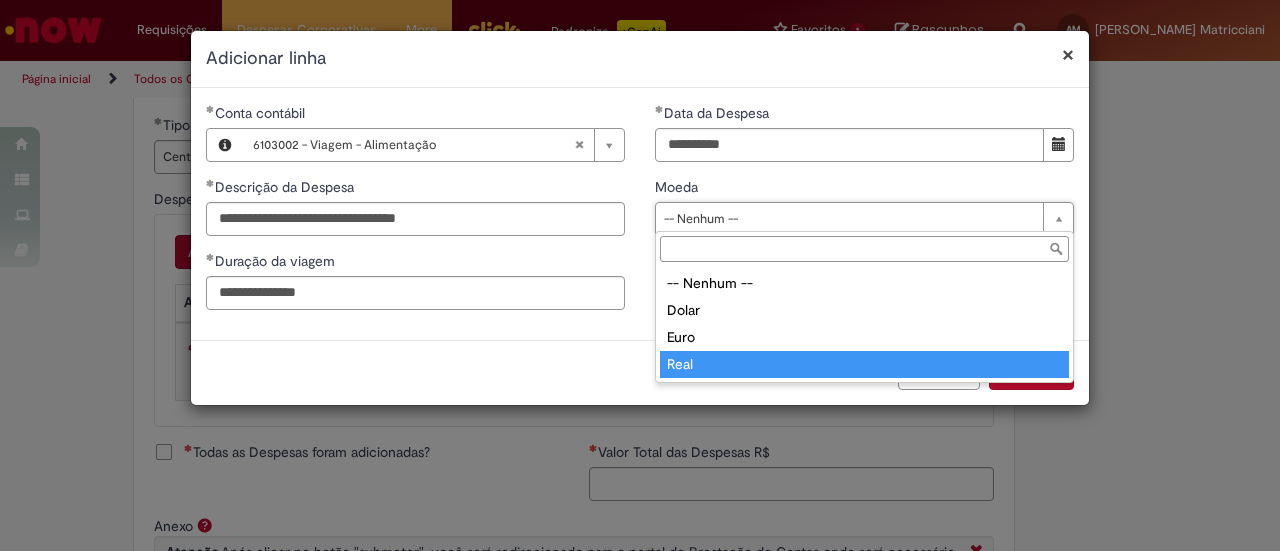 type on "****" 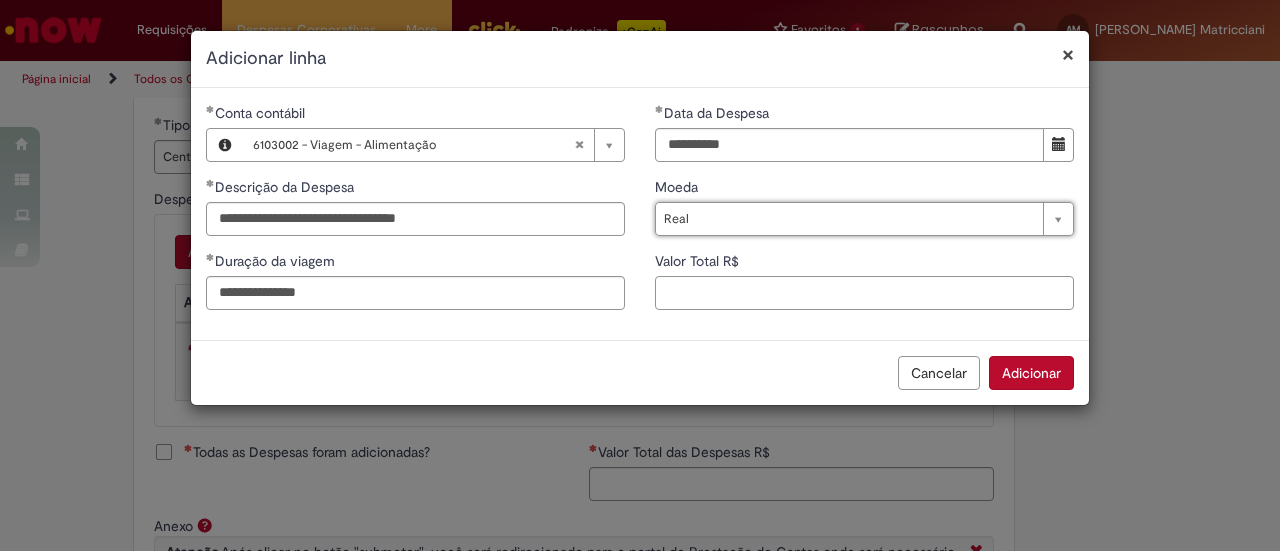click on "Valor Total R$" at bounding box center (864, 293) 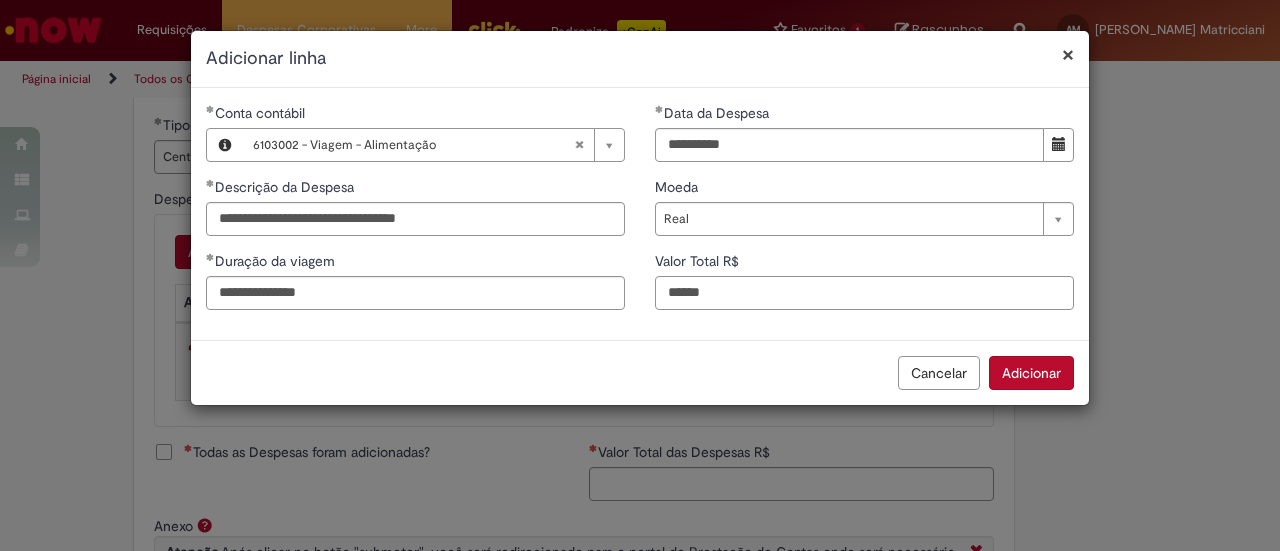 type on "******" 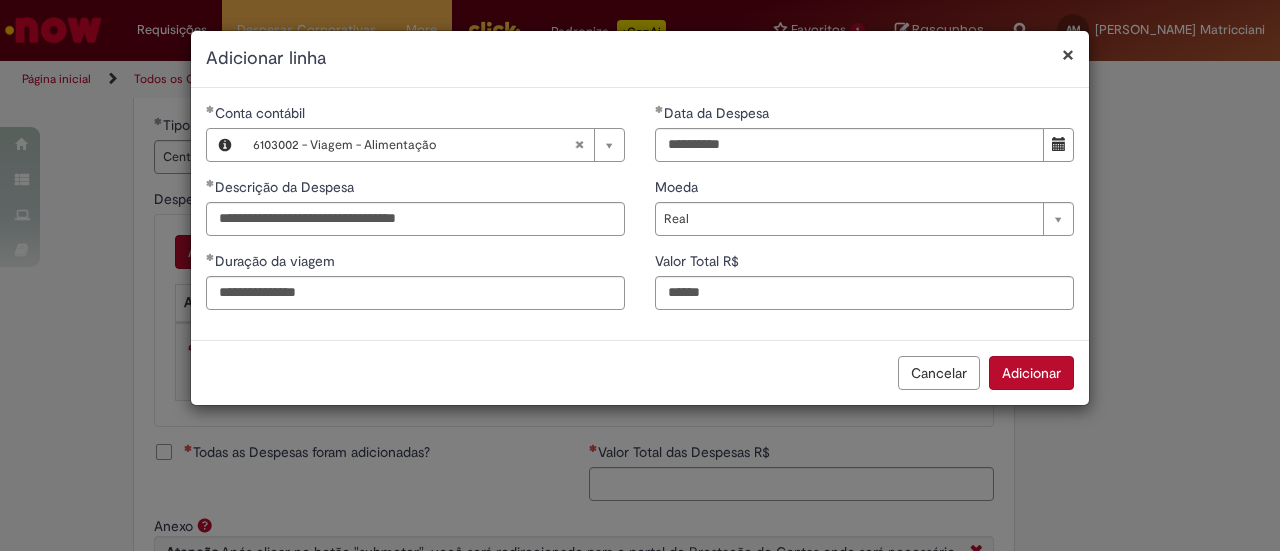 click on "**********" at bounding box center [640, 214] 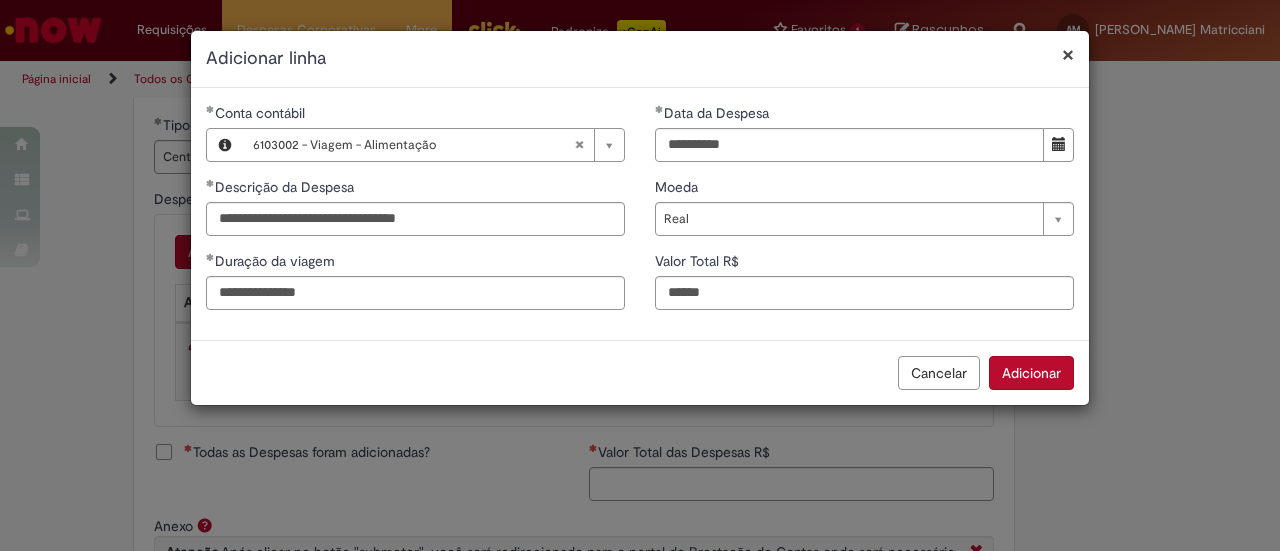 click on "Adicionar" at bounding box center [1031, 373] 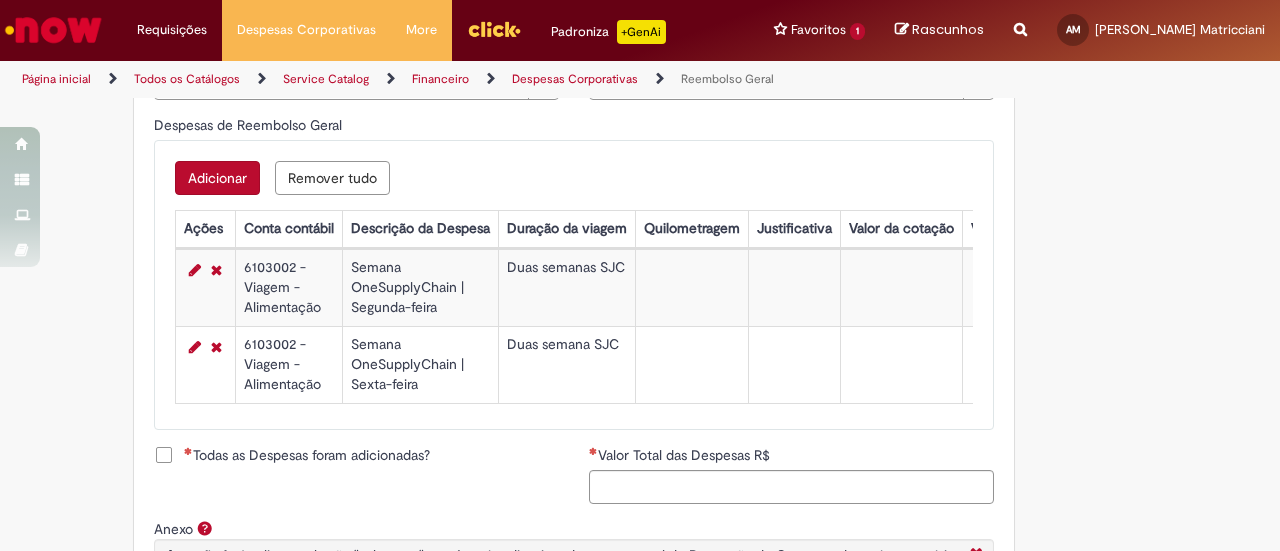 scroll, scrollTop: 833, scrollLeft: 0, axis: vertical 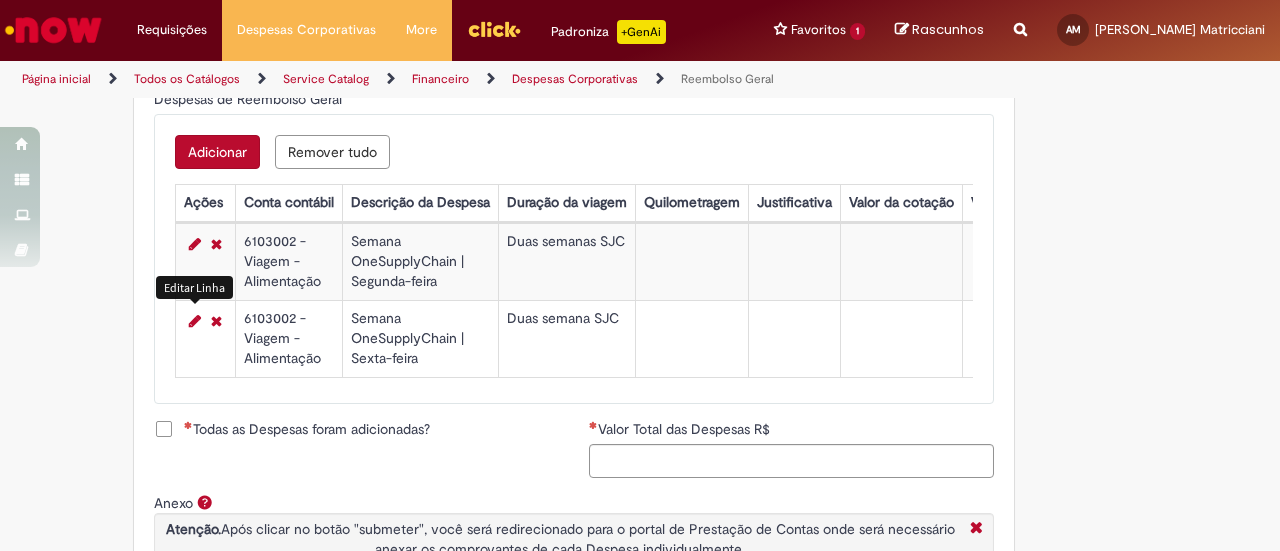click at bounding box center (195, 321) 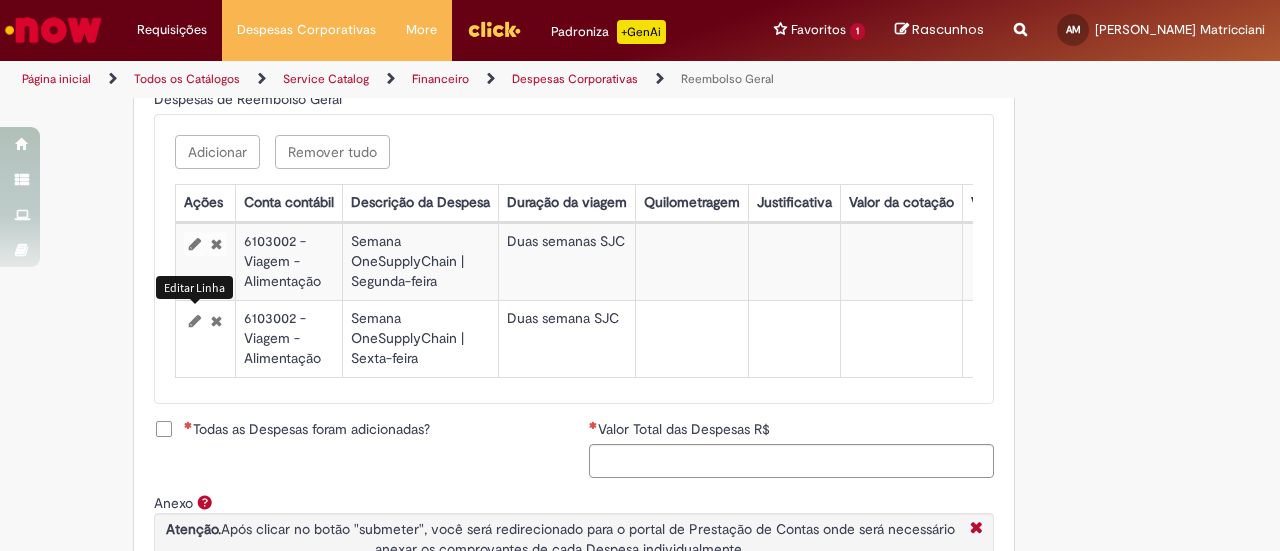 select on "****" 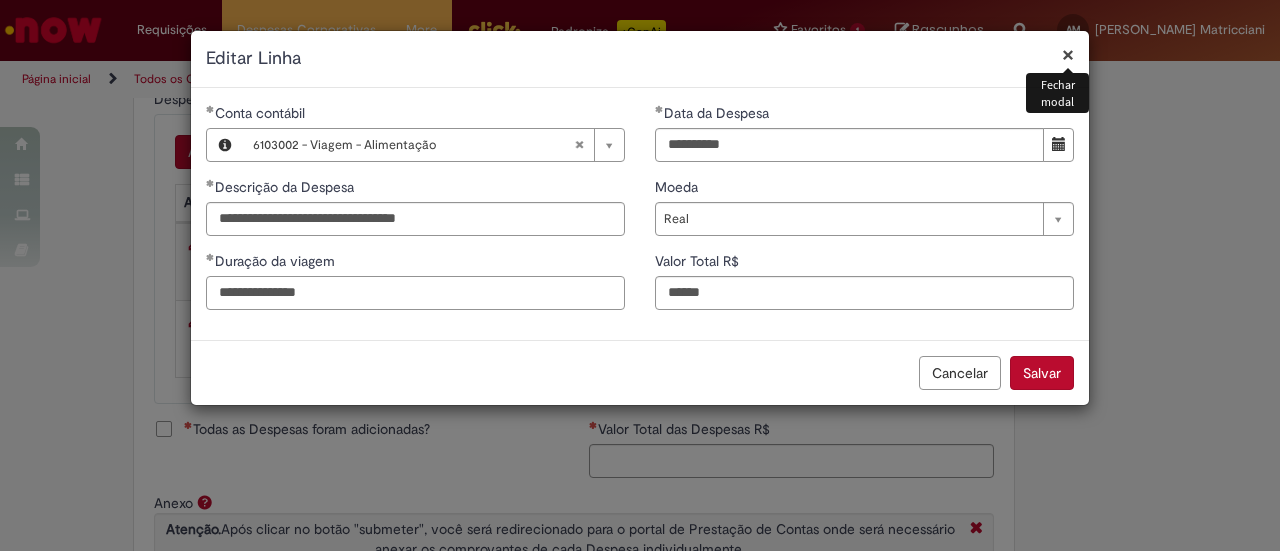 click on "**********" at bounding box center [415, 293] 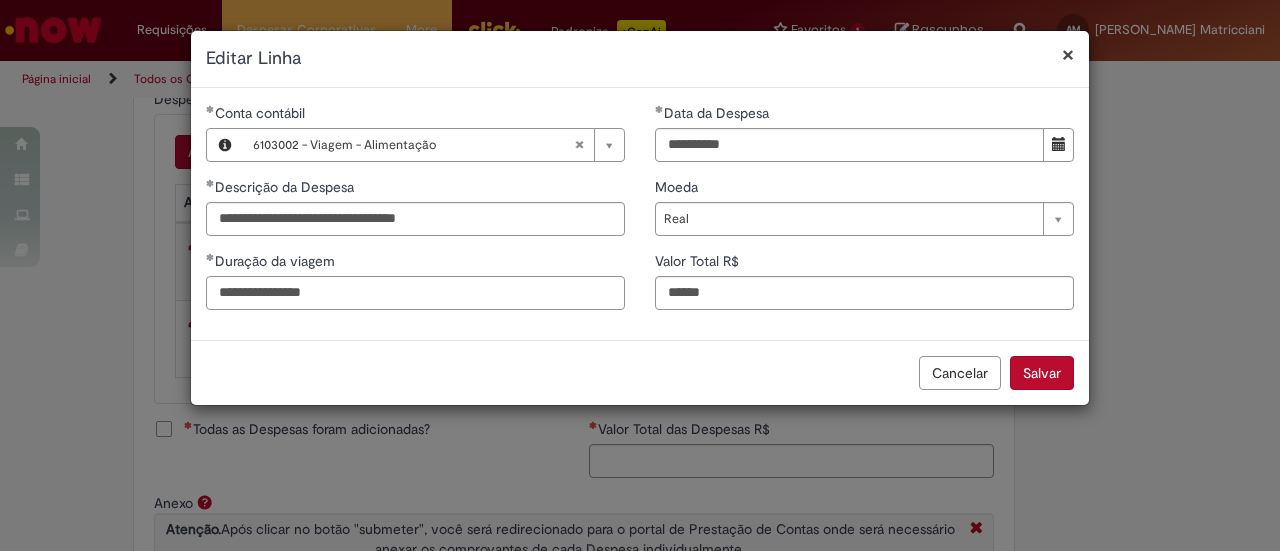 type on "**********" 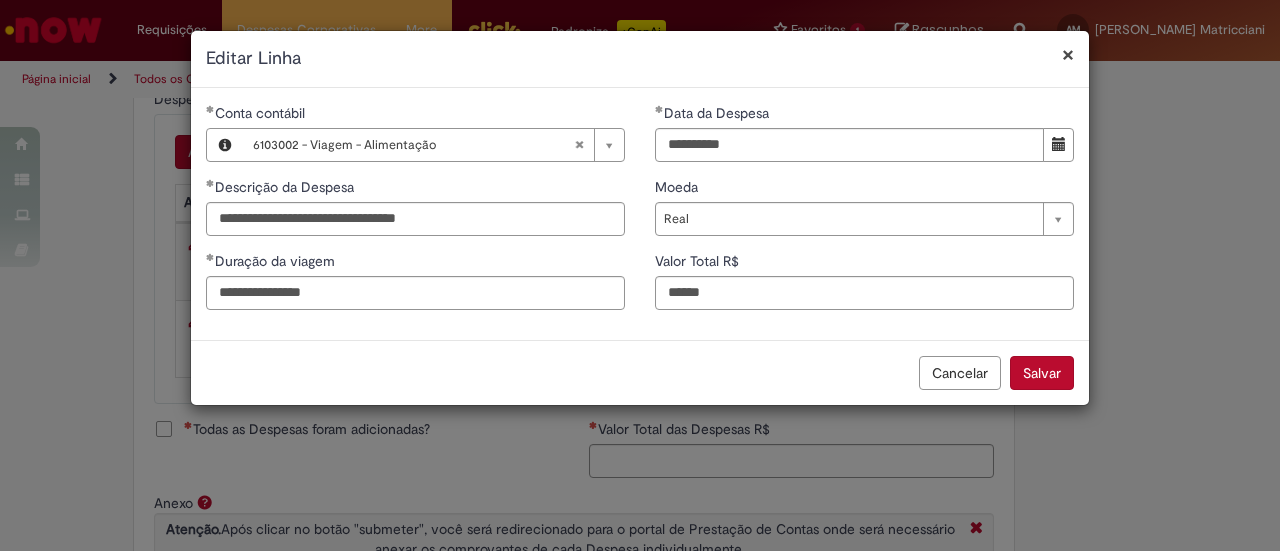click on "**********" at bounding box center (640, 214) 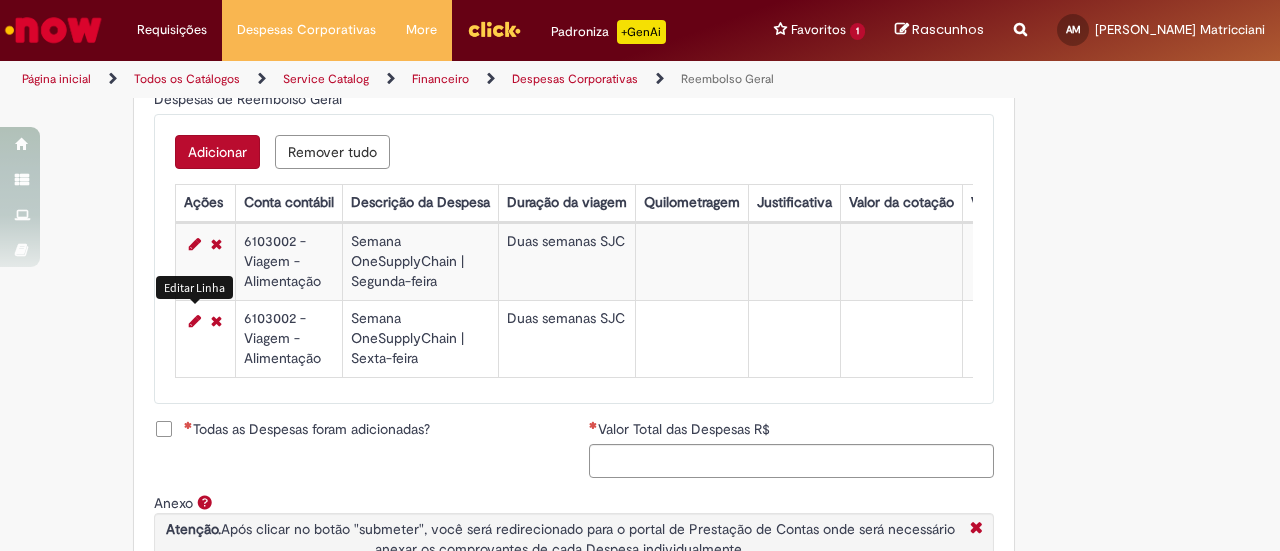 click on "Adicionar Remover tudo Despesas de Reembolso Geral Ações Conta contábil Descrição da Despesa Duração da viagem Quilometragem Justificativa Valor da cotação Valor por Litro Combustível Data da Despesa Moeda Valor Gasto em €/US Valor Total R$ ID Interno CC sap_a_integrar 6103002 - Viagem - Alimentação Semana OneSupplyChain | Segunda-feira Duas semanas SJC [DATE] Real 80 33bb356edb09fb007ebc6390149619af ecc Editar Linha 6103002 - Viagem - Alimentação Semana OneSupplyChain | Sexta-feira Duas semanas SJC [DATE] Real 103.69 33bb356edb09fb007ebc6390149619af ecc" at bounding box center [574, 259] 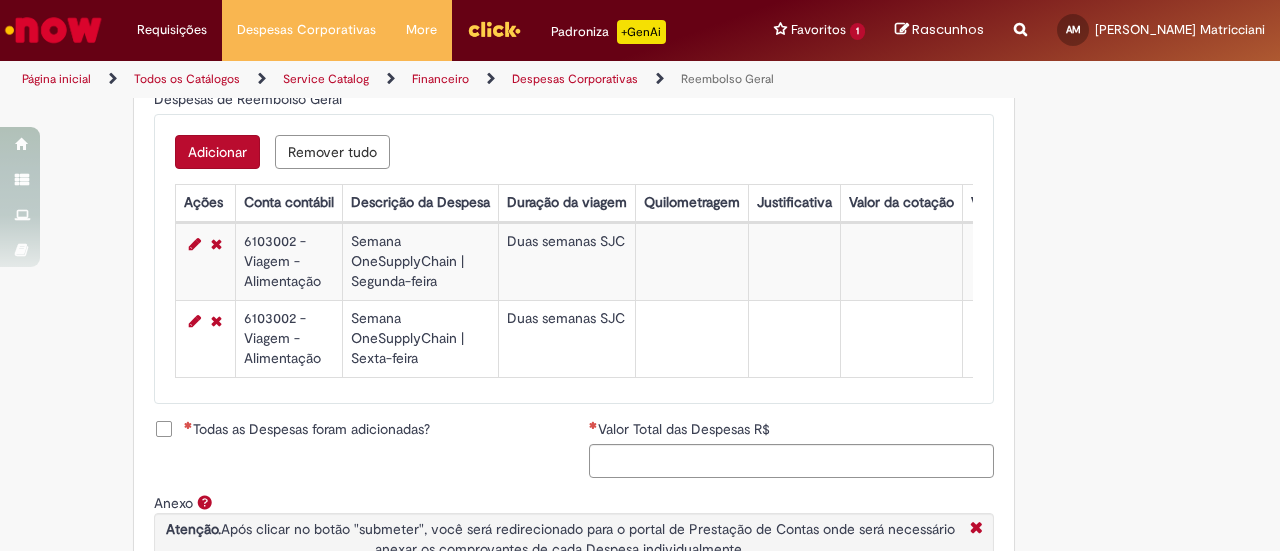 click on "Adicionar" at bounding box center [217, 152] 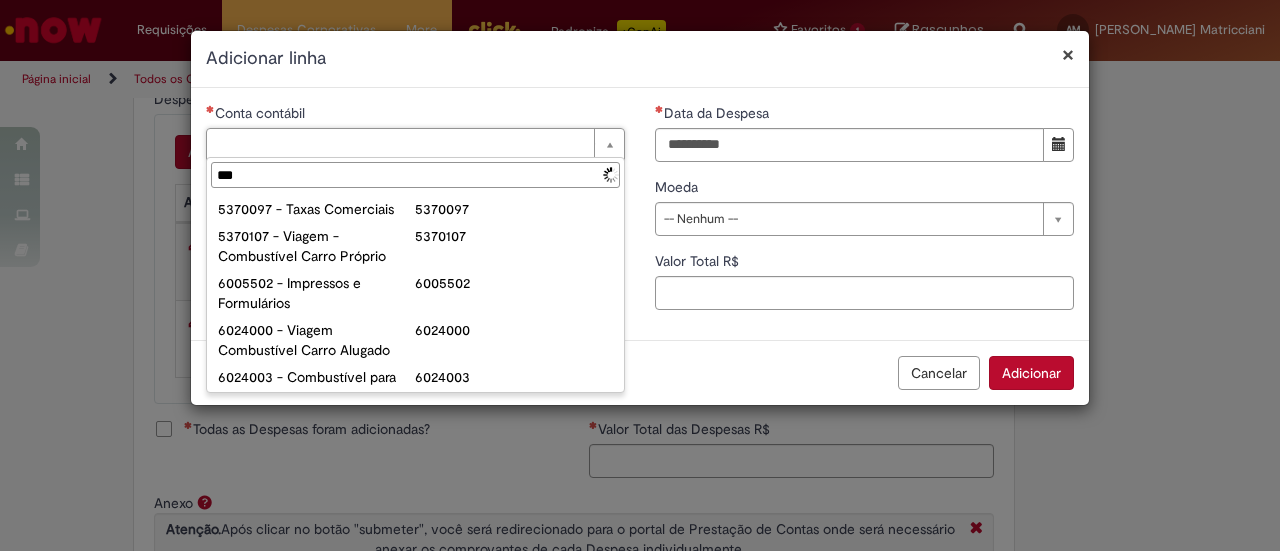 type on "****" 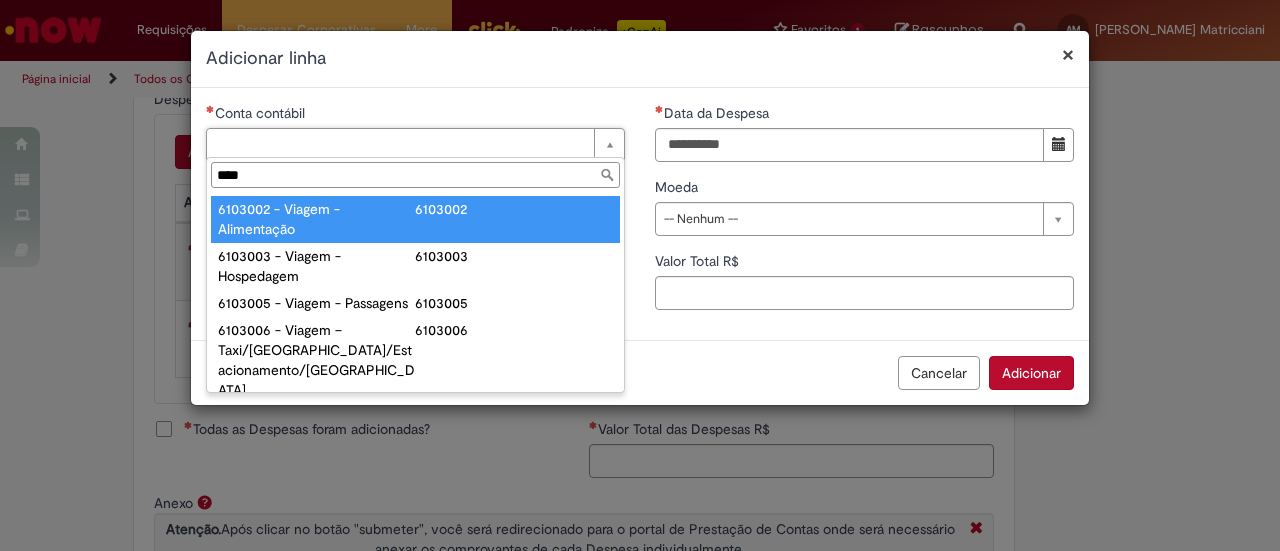 type on "**********" 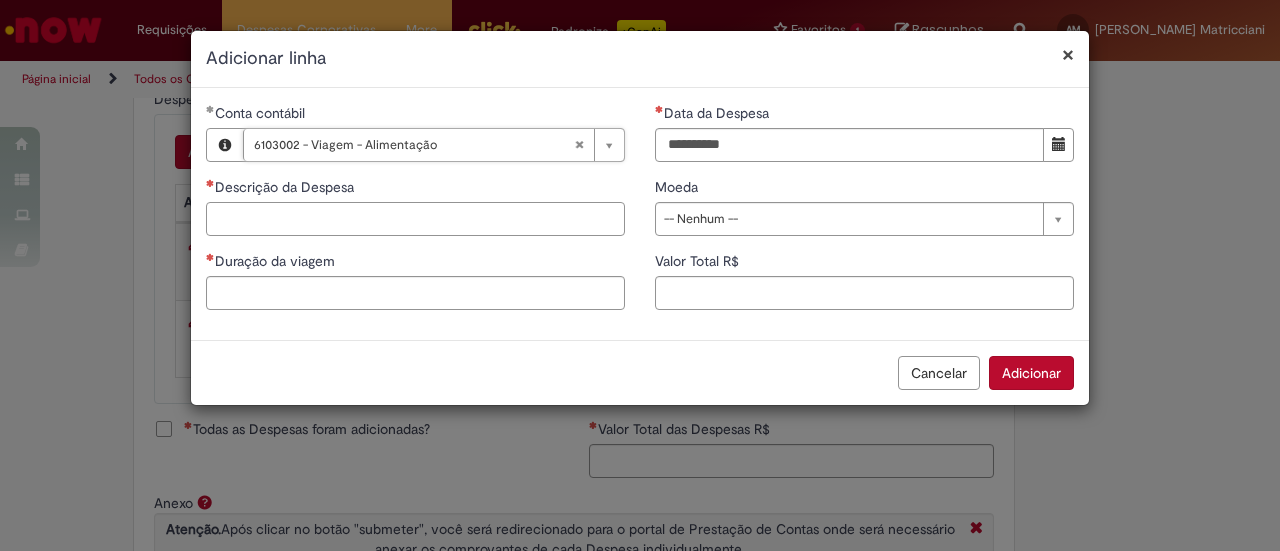 click on "Descrição da Despesa" at bounding box center [415, 219] 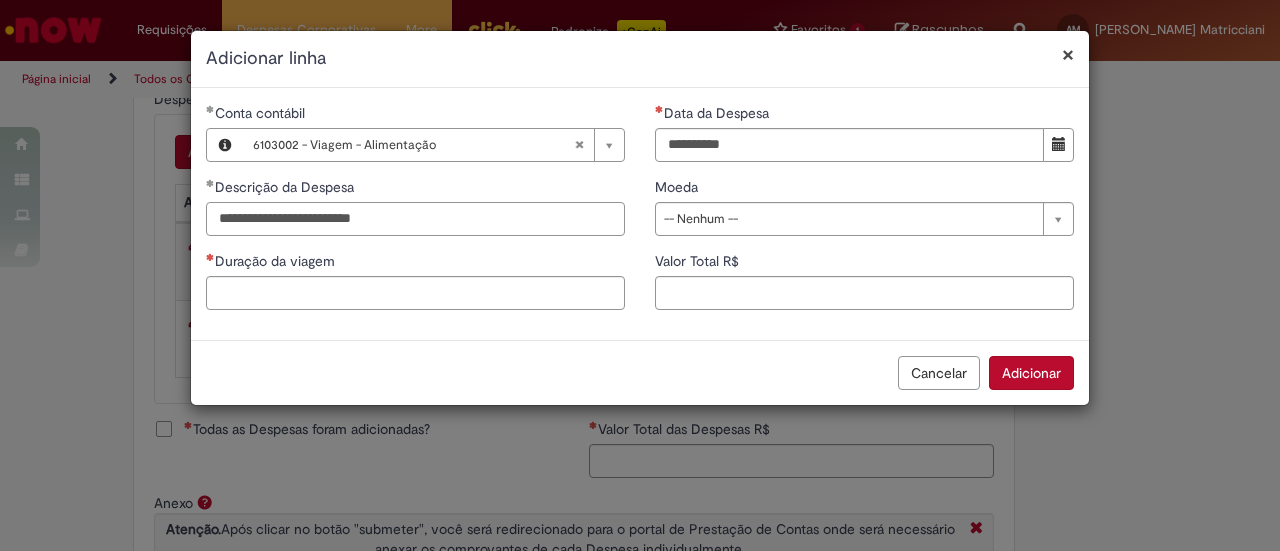 click on "**********" at bounding box center (415, 219) 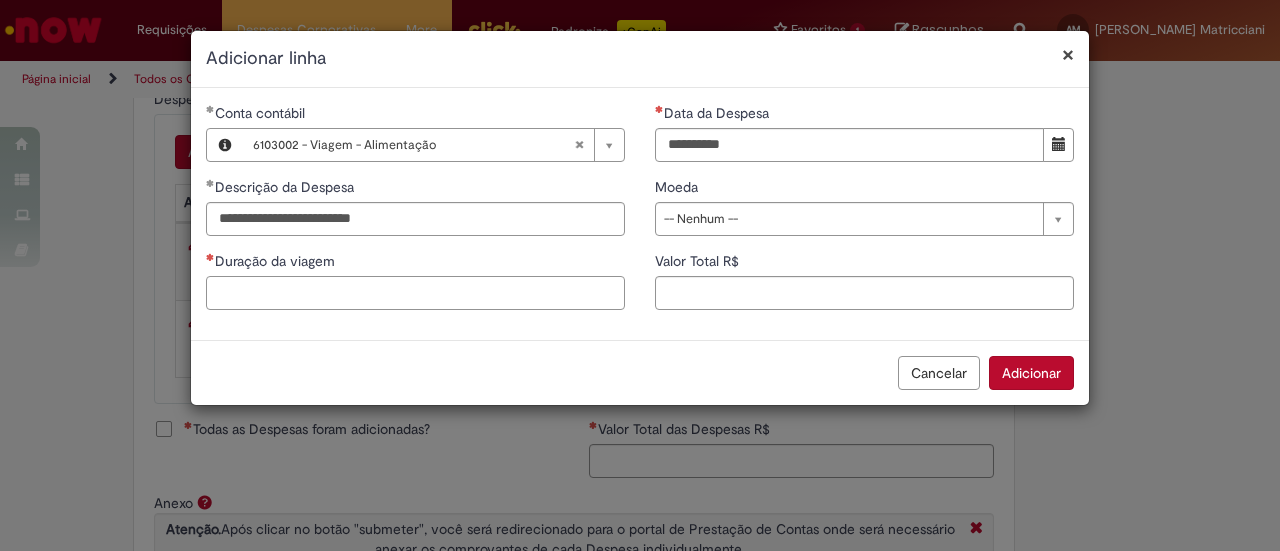 click on "Duração da viagem" at bounding box center [415, 293] 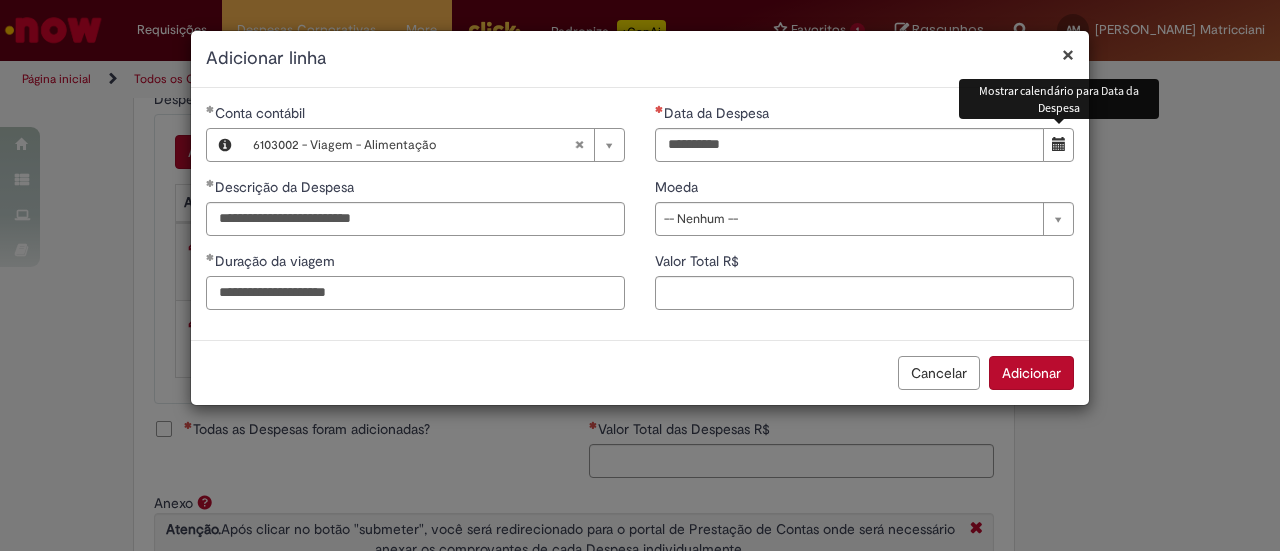 type on "**********" 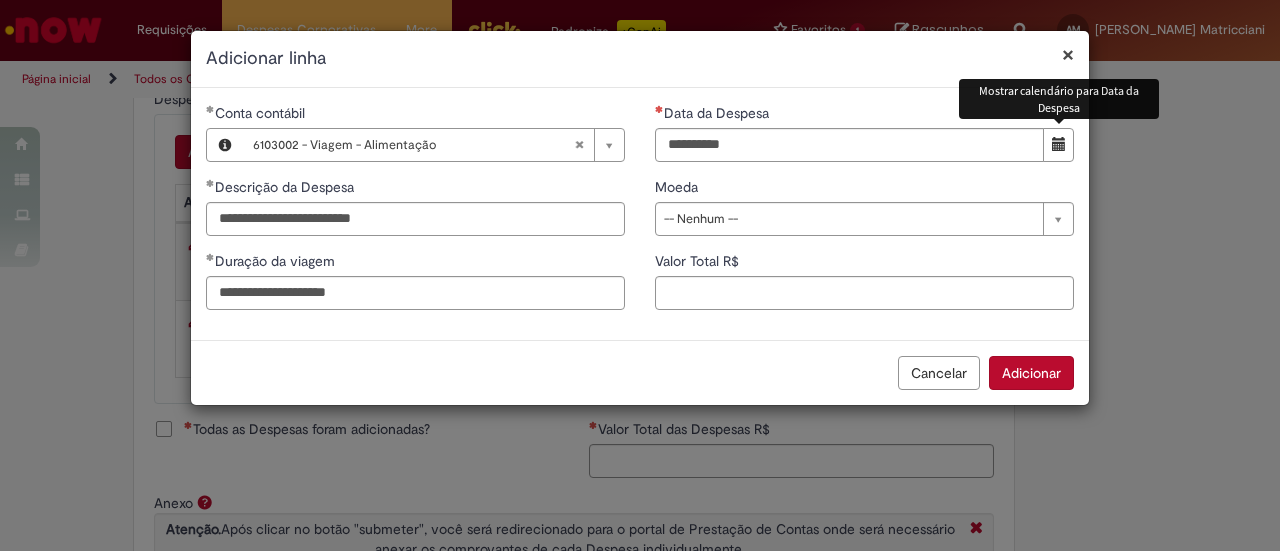 click at bounding box center (1058, 145) 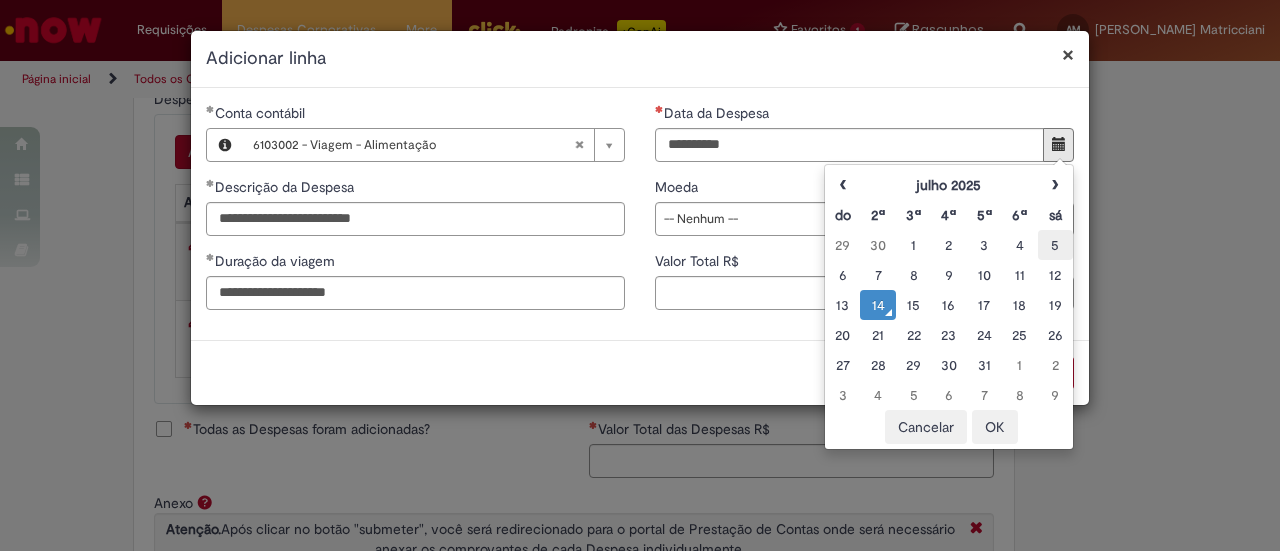 click on "5" at bounding box center (1055, 245) 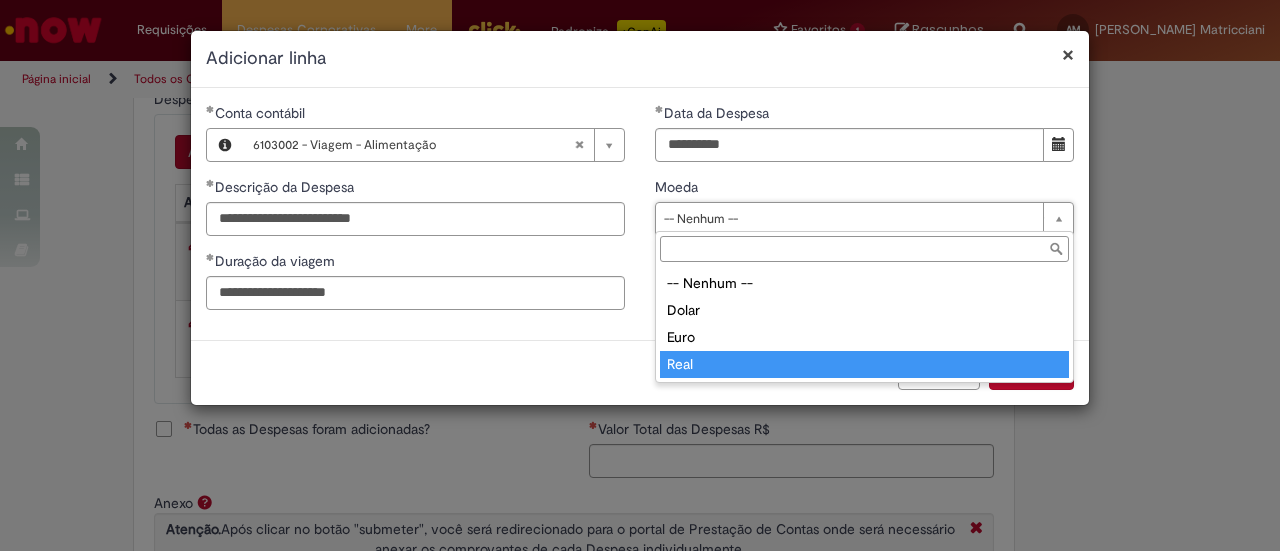 type on "****" 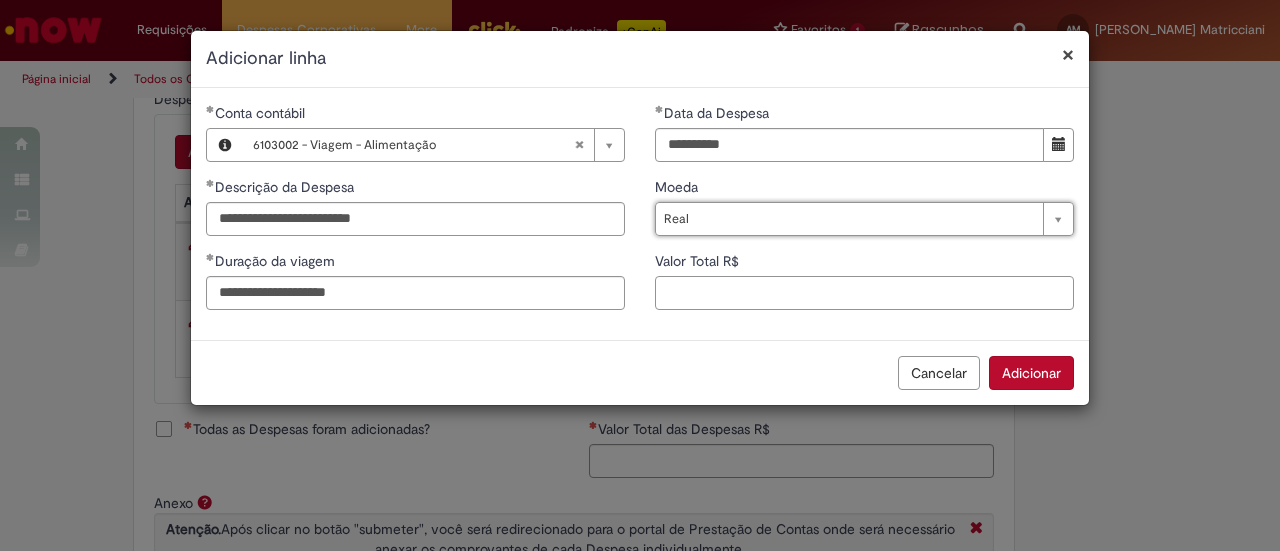 click on "Valor Total R$" at bounding box center (864, 293) 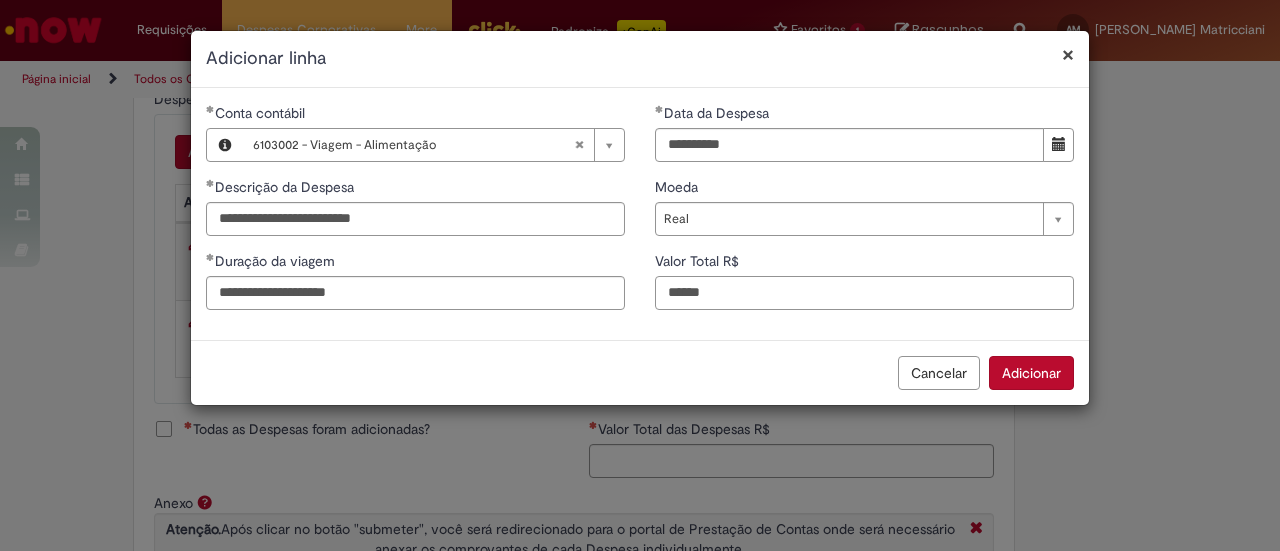 type on "******" 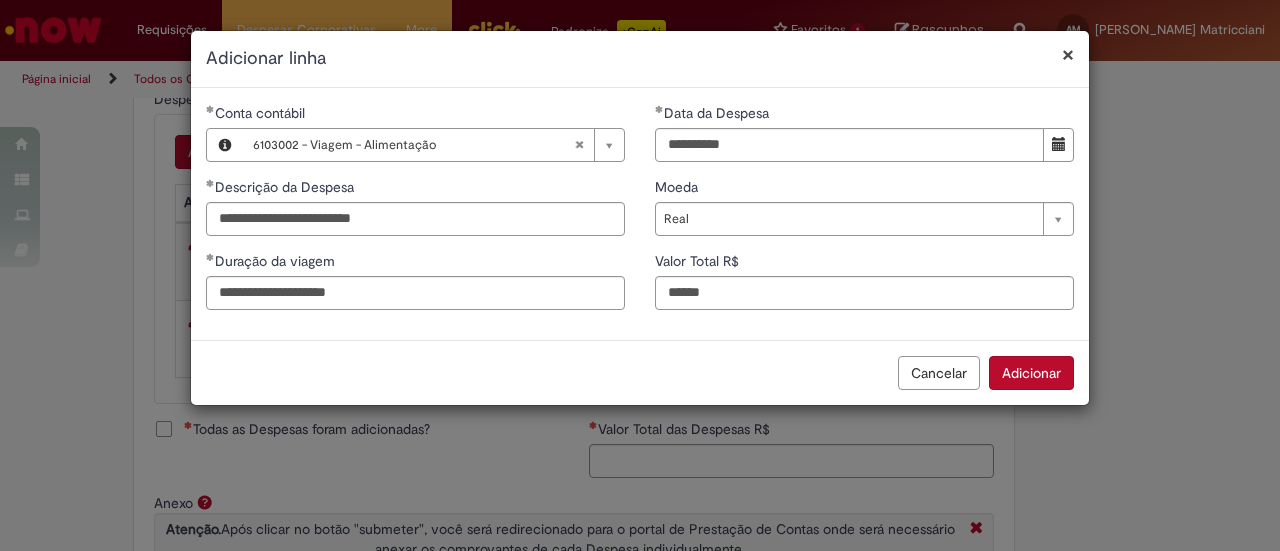 click on "**********" at bounding box center [864, 214] 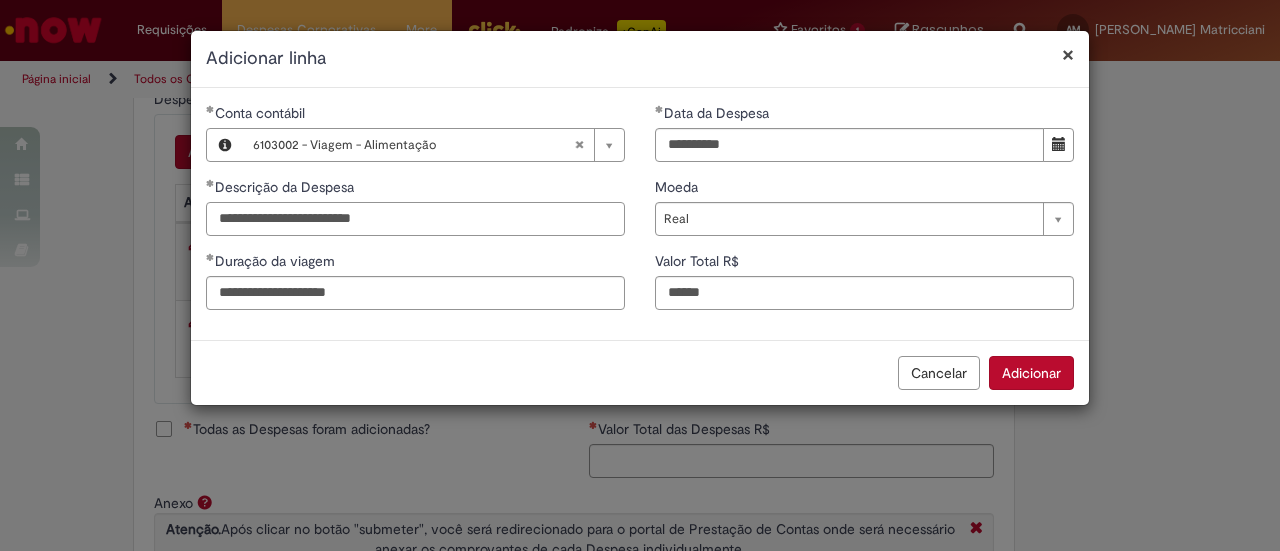drag, startPoint x: 419, startPoint y: 218, endPoint x: 188, endPoint y: 211, distance: 231.10603 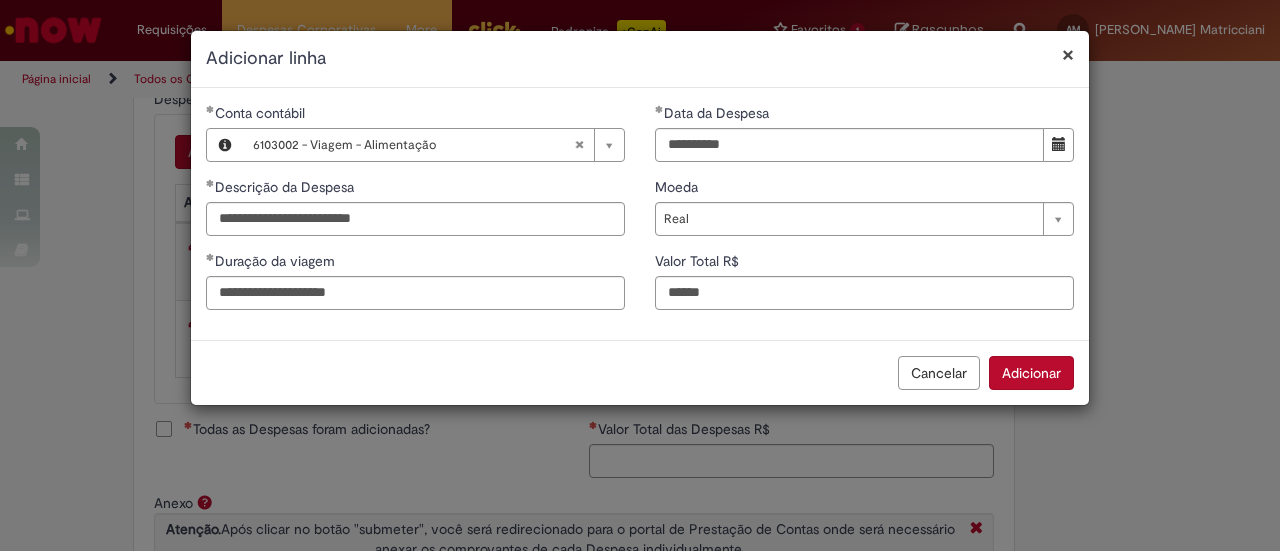 click on "Duração da viagem" at bounding box center (415, 263) 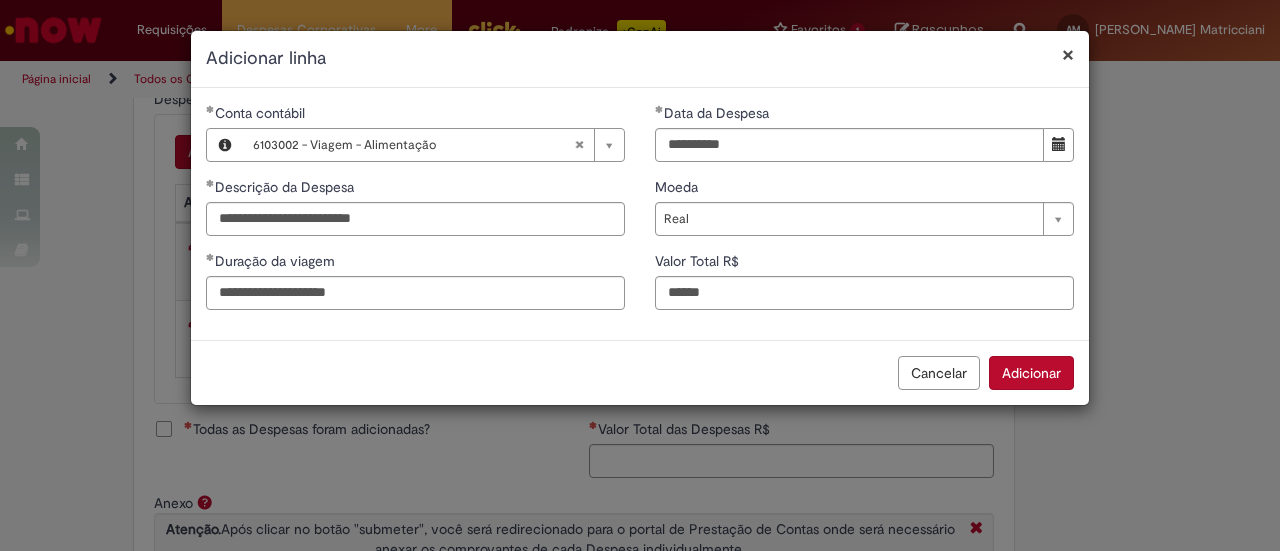 click on "Adicionar" at bounding box center [1031, 373] 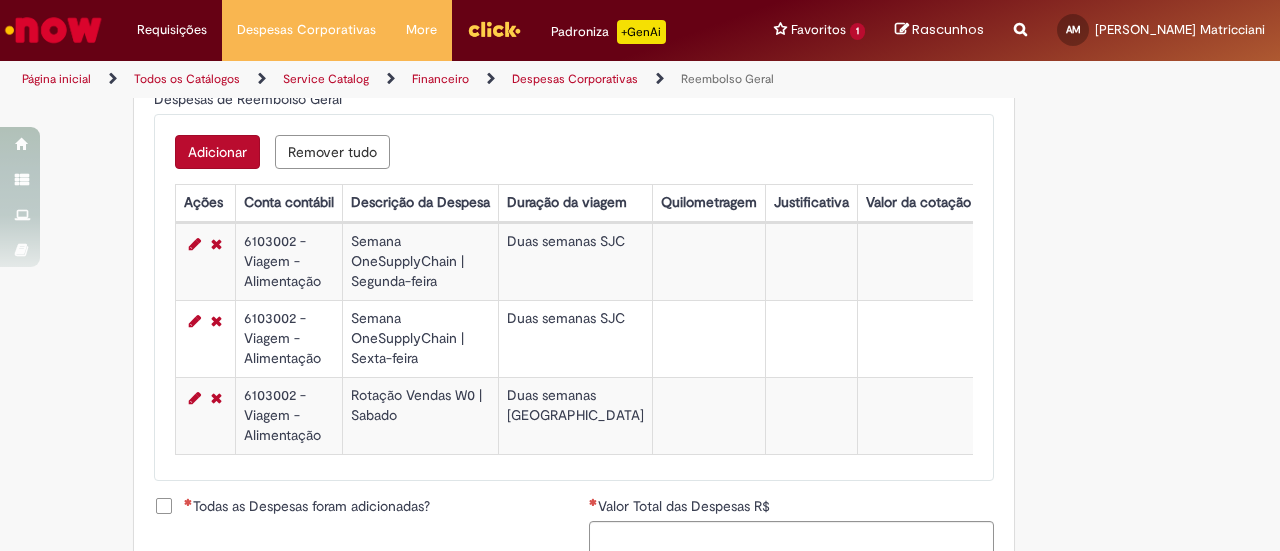 click on "Adicionar" at bounding box center [217, 152] 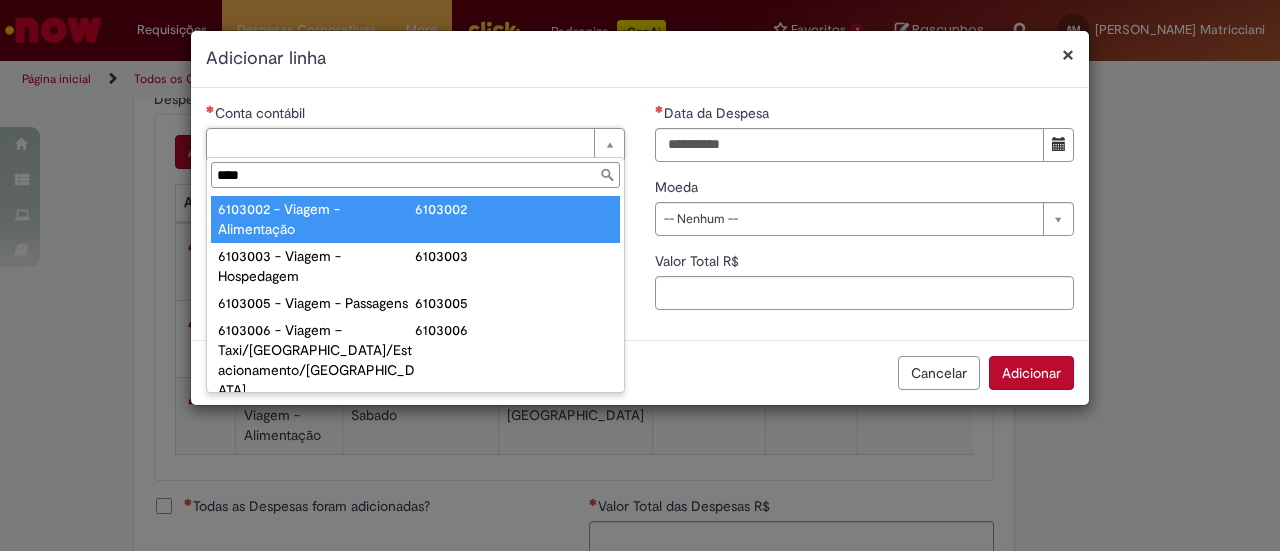 type on "****" 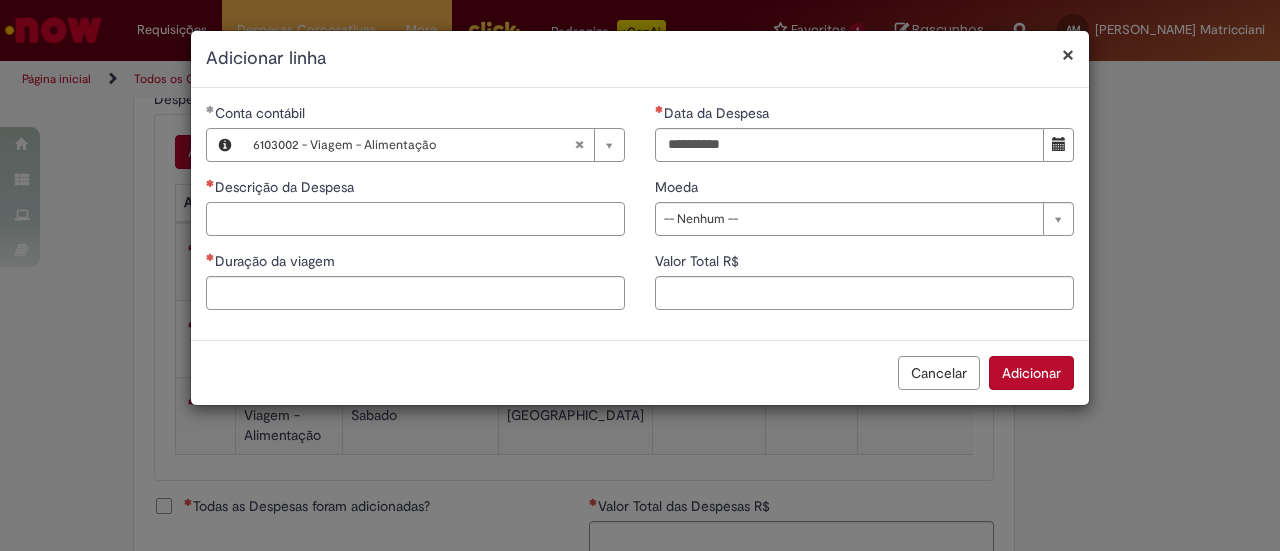 click on "Descrição da Despesa" at bounding box center [415, 219] 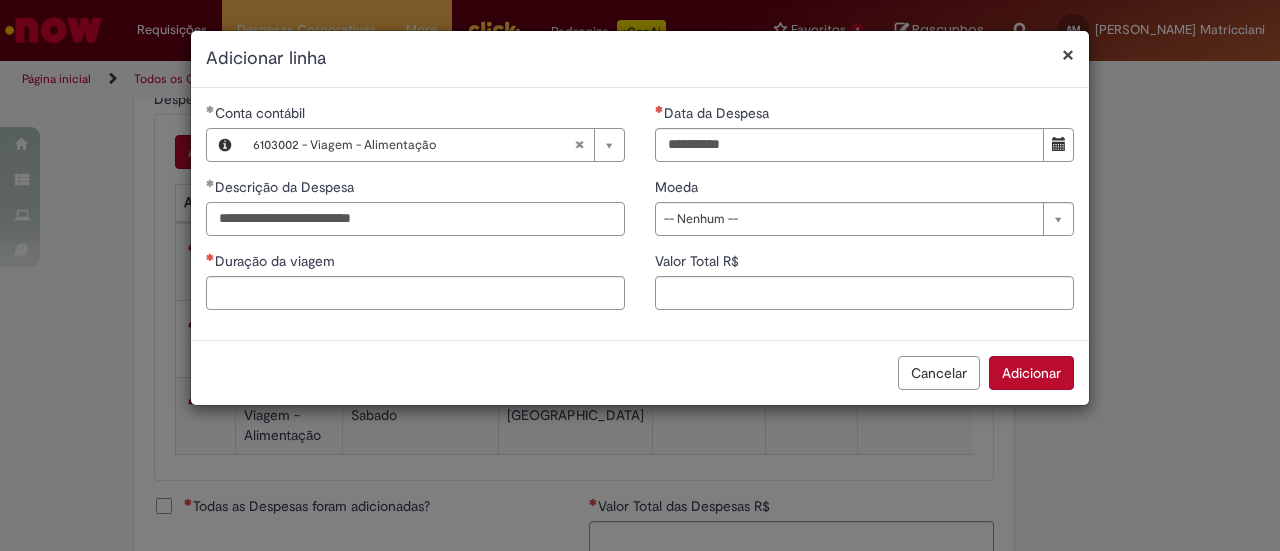 drag, startPoint x: 358, startPoint y: 211, endPoint x: 470, endPoint y: 211, distance: 112 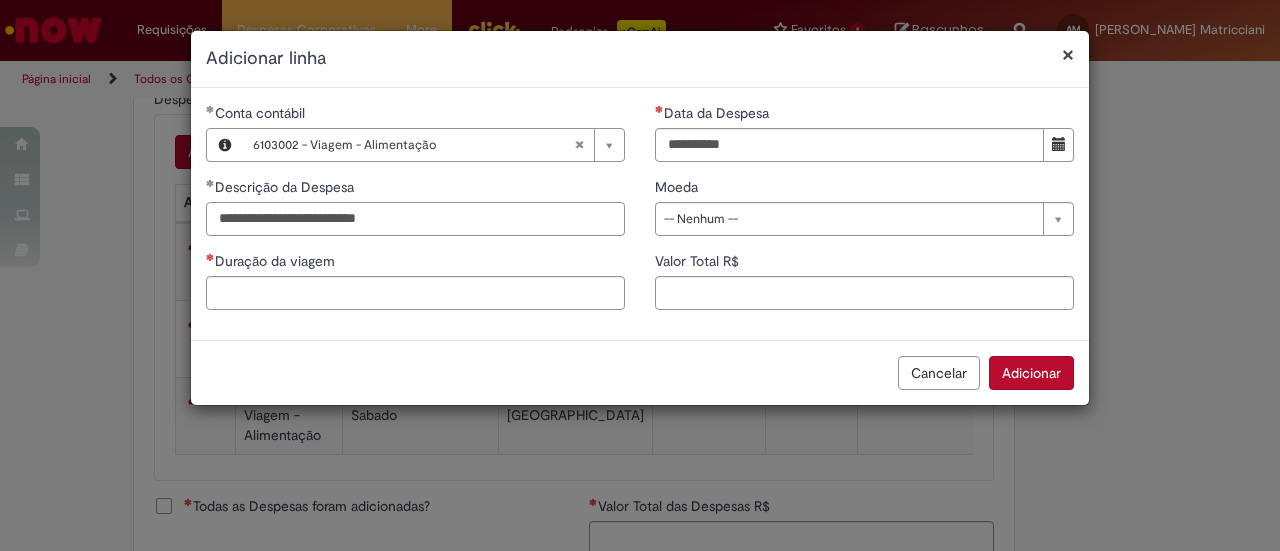 type on "**********" 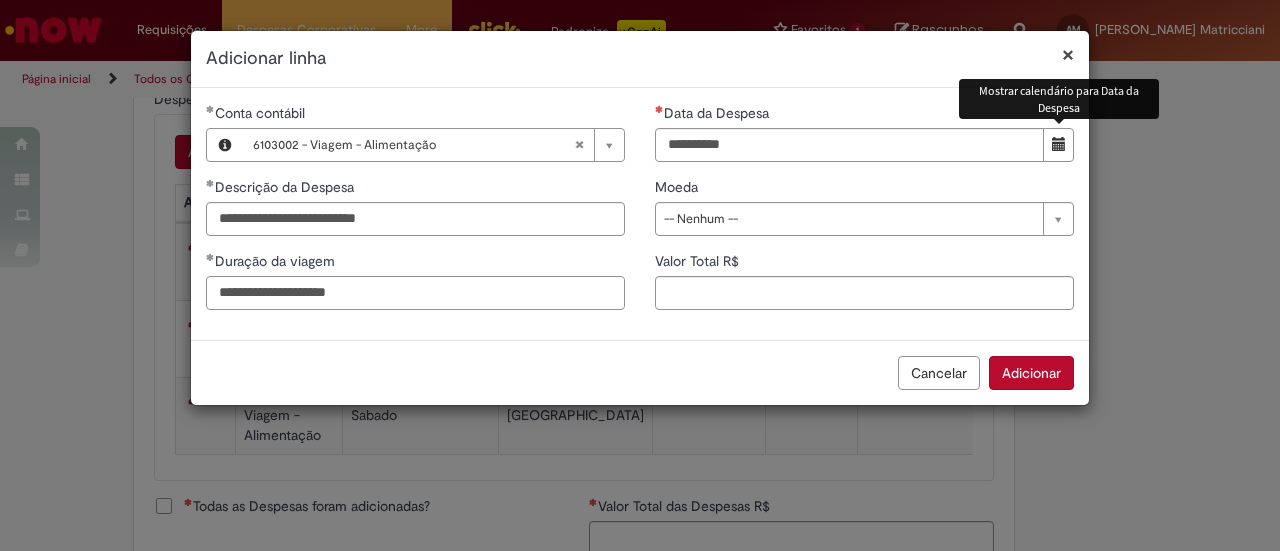 type on "**********" 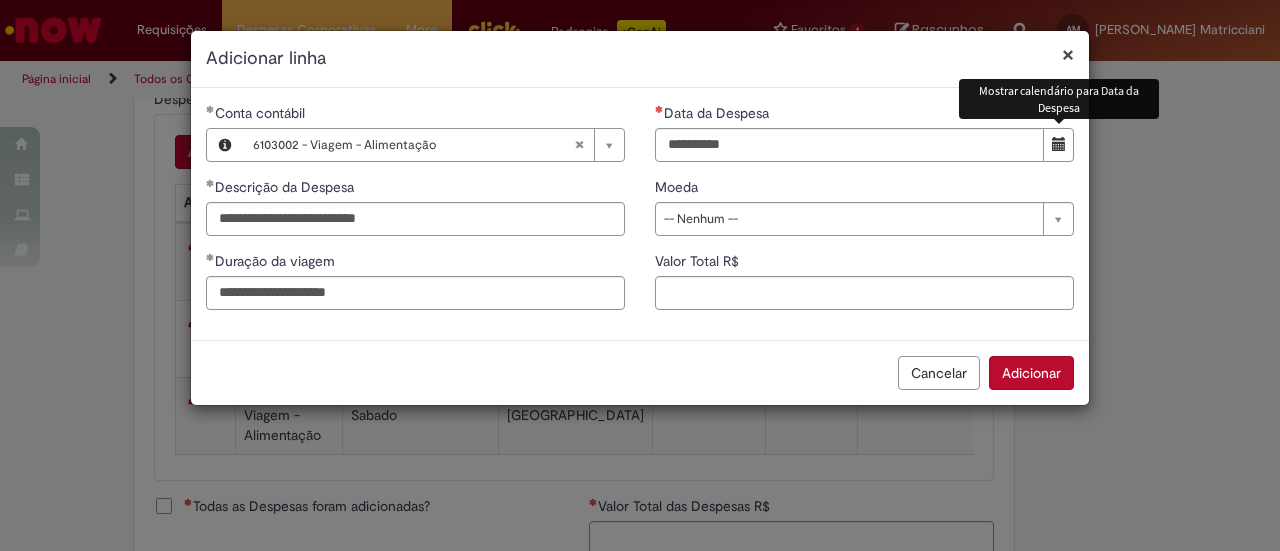 click at bounding box center [1059, 144] 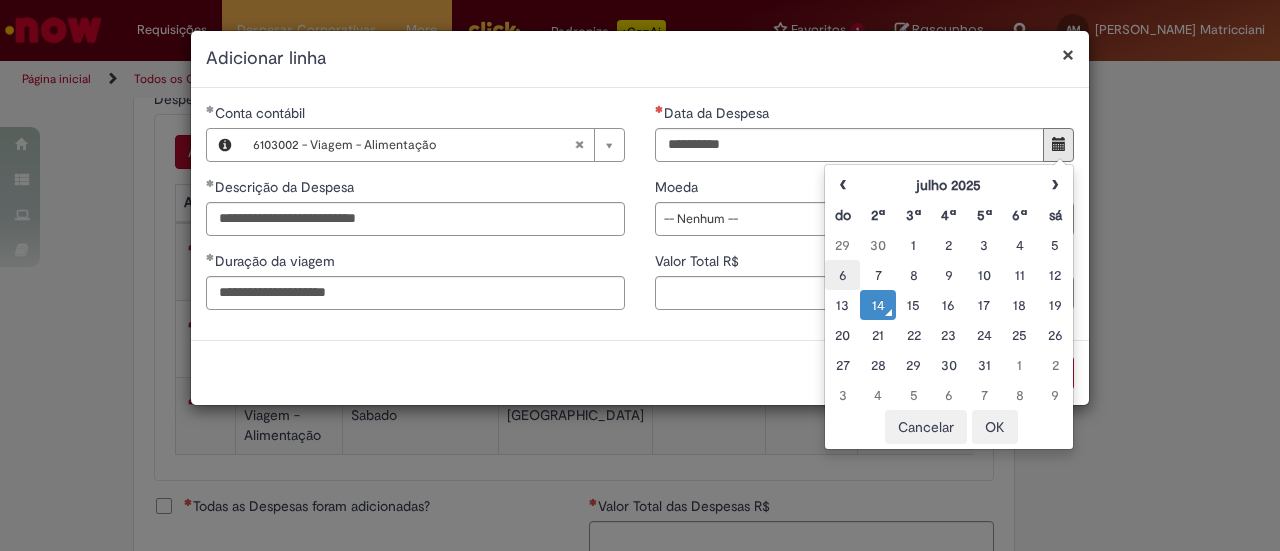 click on "6" at bounding box center (842, 275) 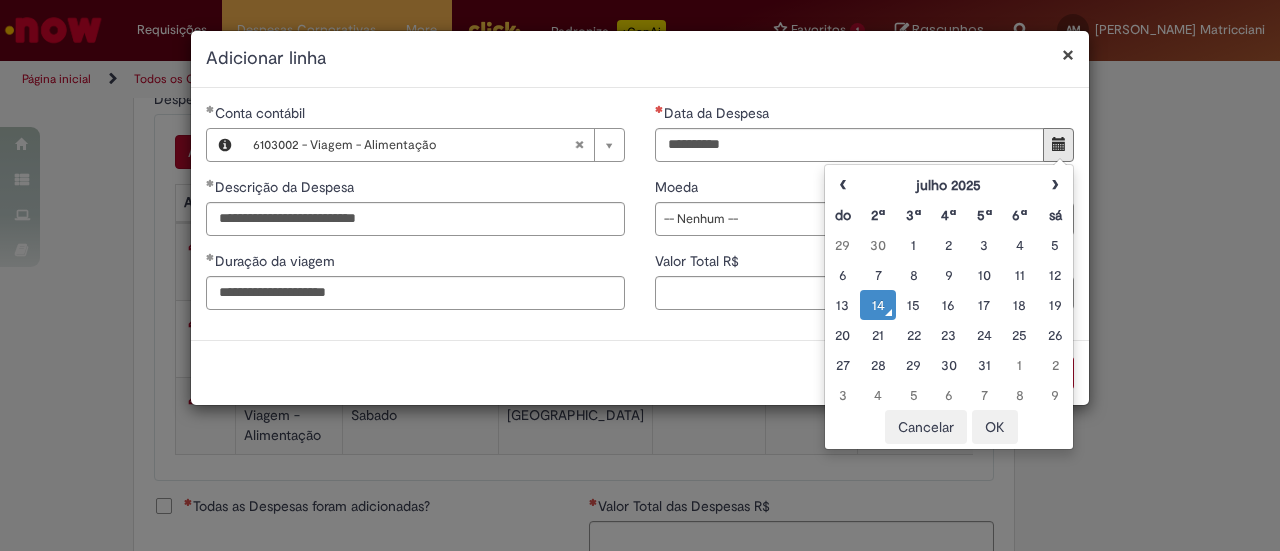 type on "**********" 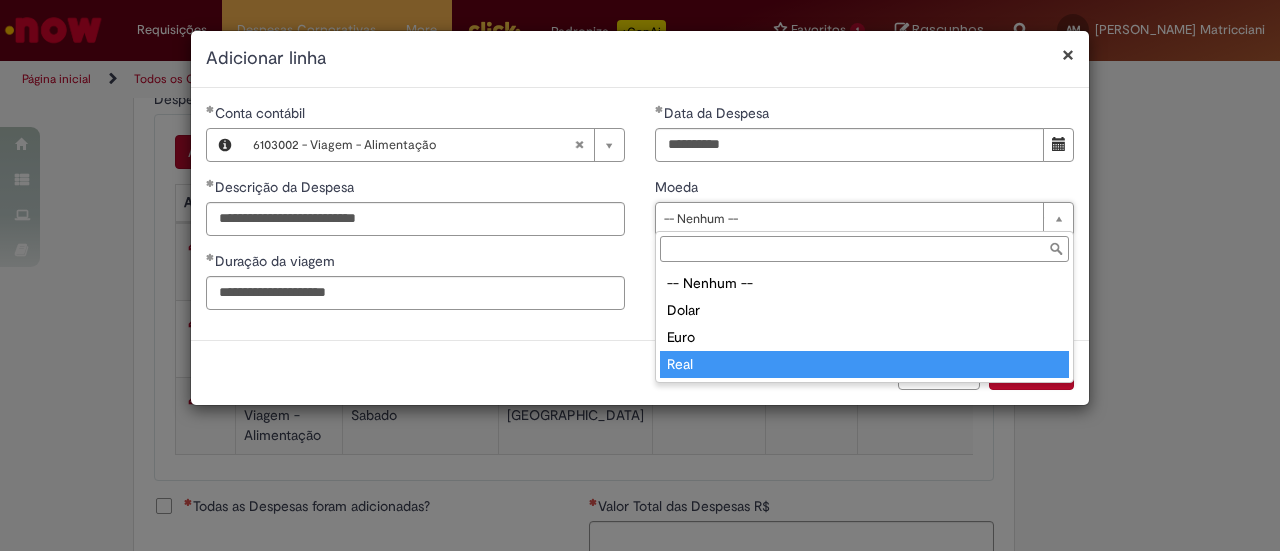 type on "****" 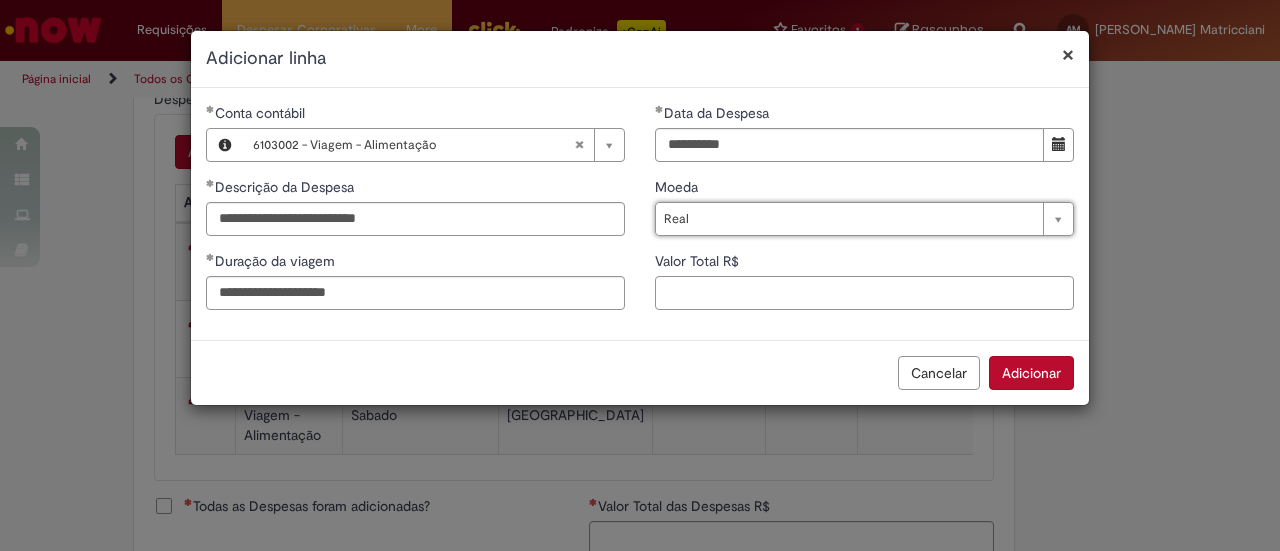click on "Valor Total R$" at bounding box center (864, 293) 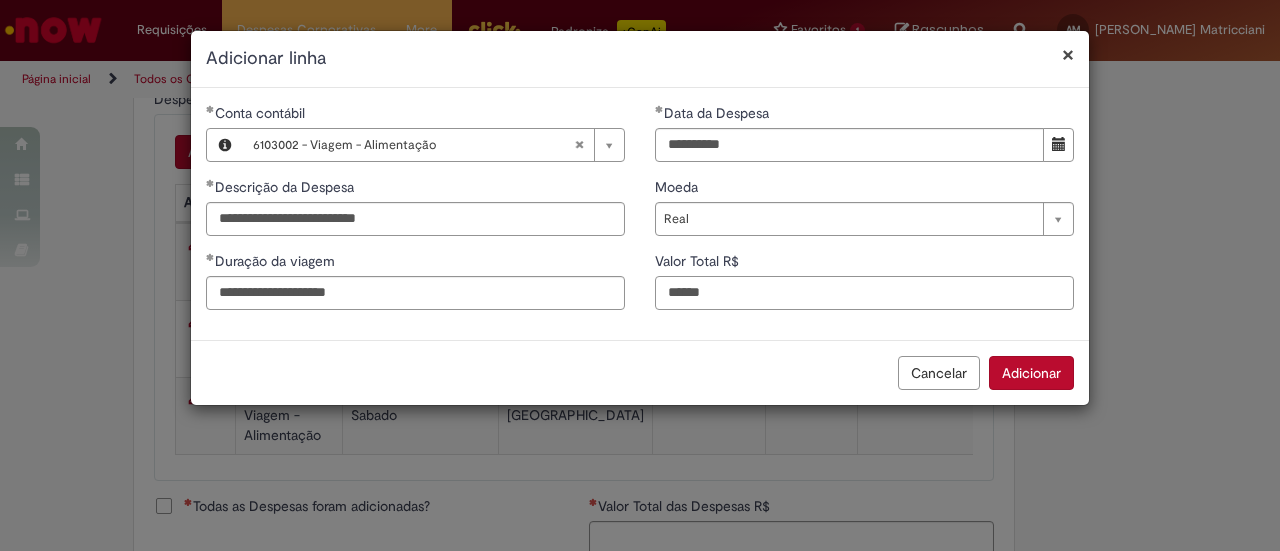 type on "******" 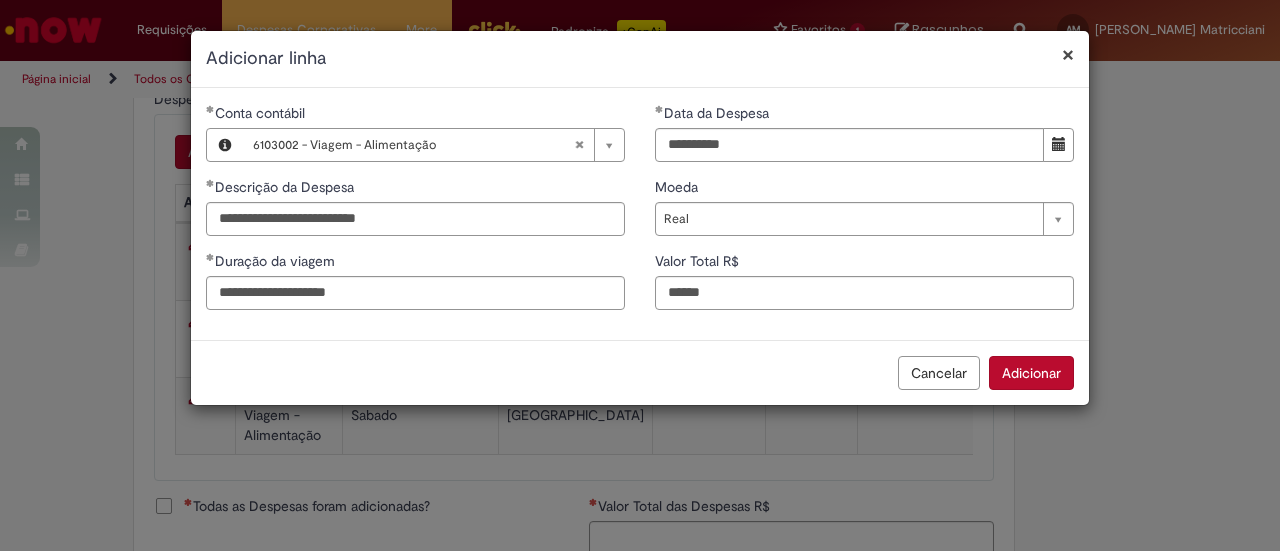 click on "**********" at bounding box center [864, 214] 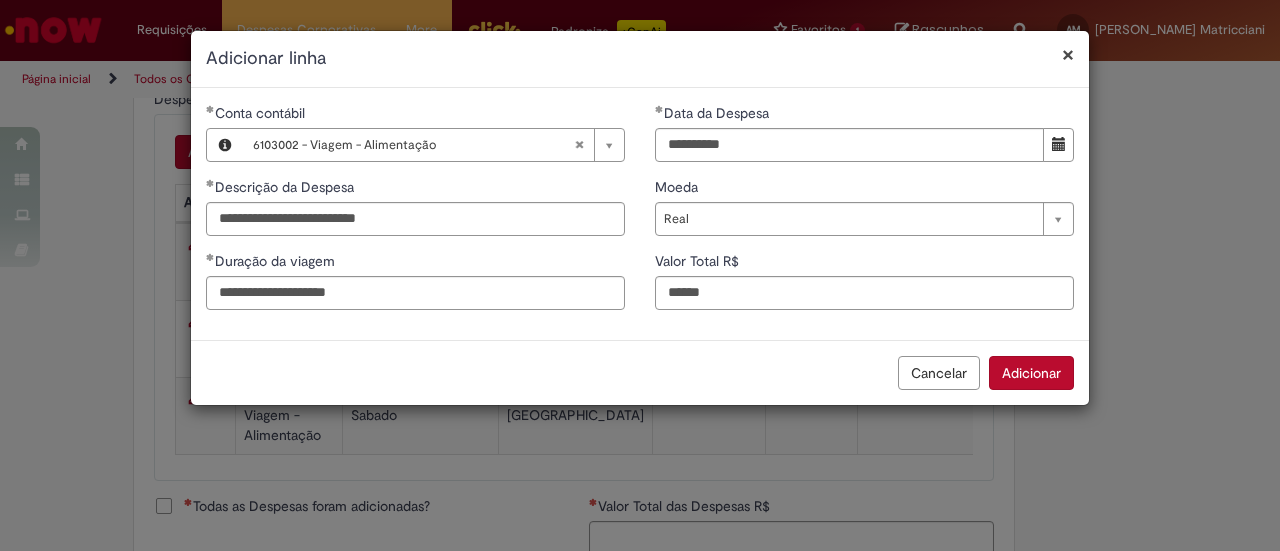 click on "Adicionar" at bounding box center (1031, 373) 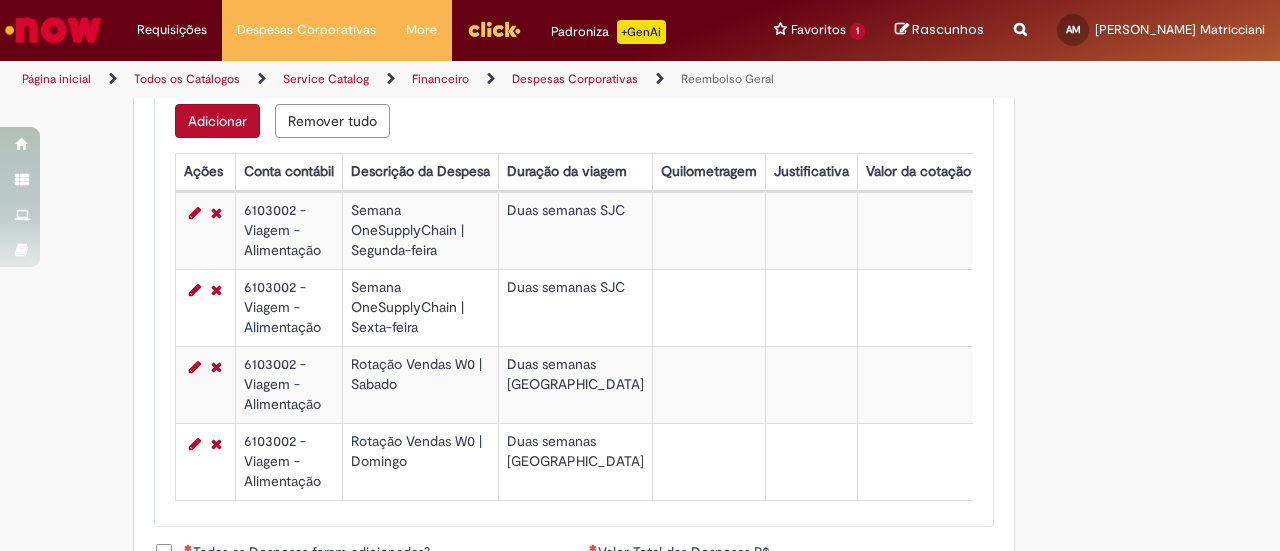 scroll, scrollTop: 833, scrollLeft: 0, axis: vertical 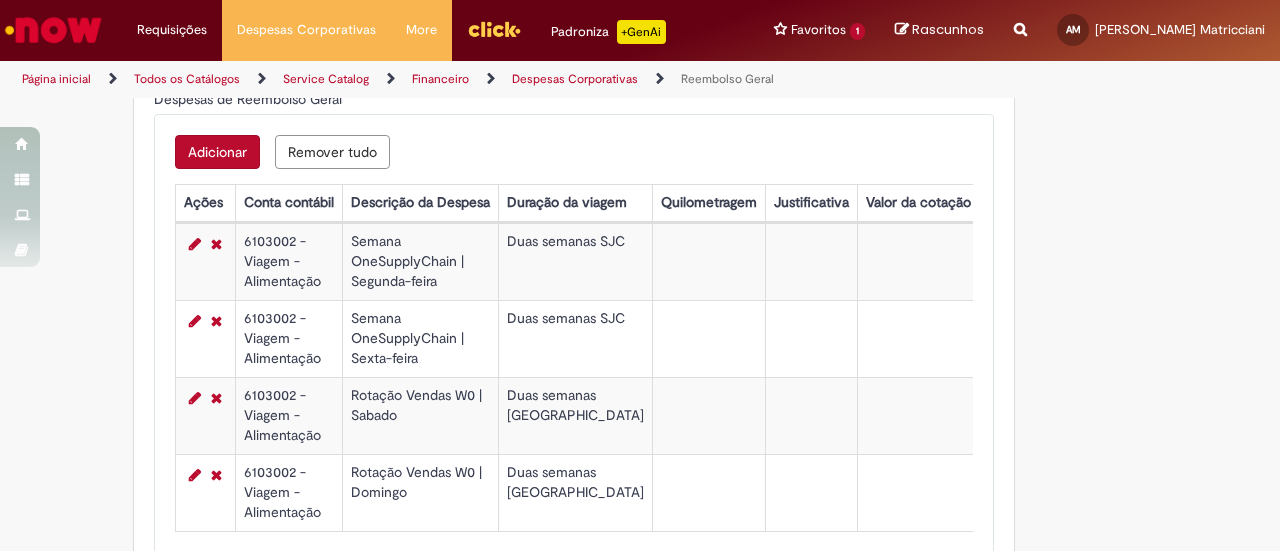 click on "Adicionar" at bounding box center (217, 152) 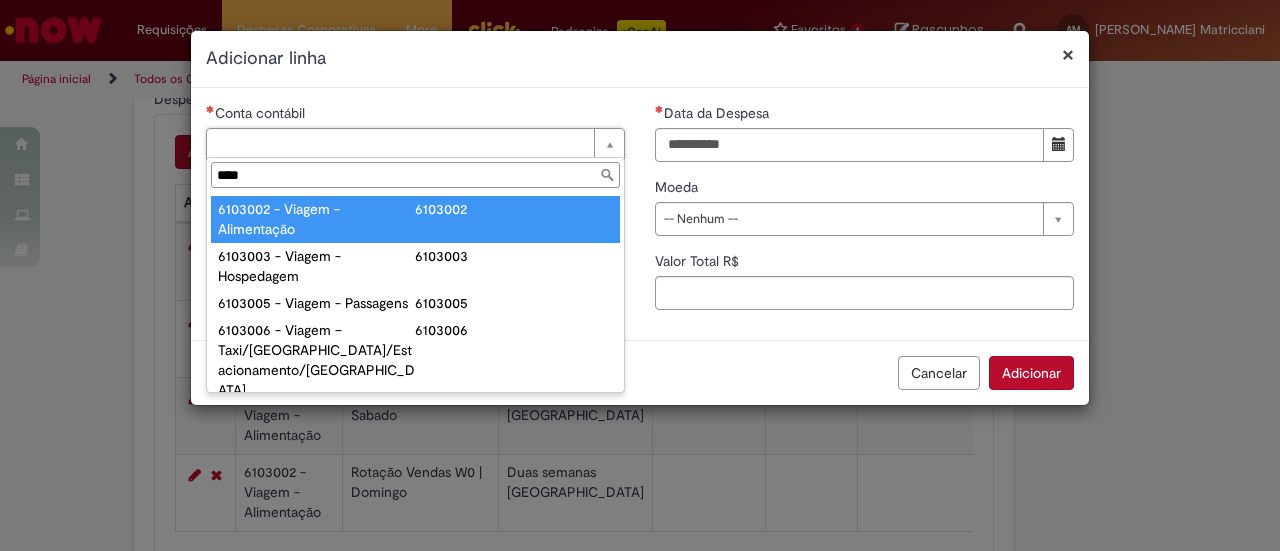 type on "****" 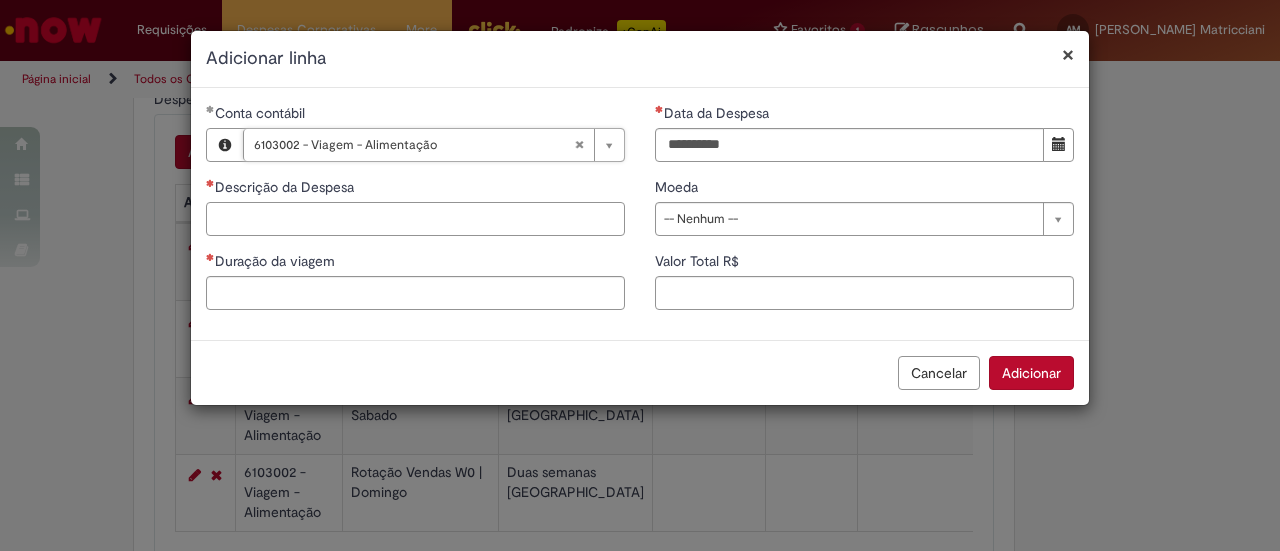 click on "Descrição da Despesa" at bounding box center (415, 219) 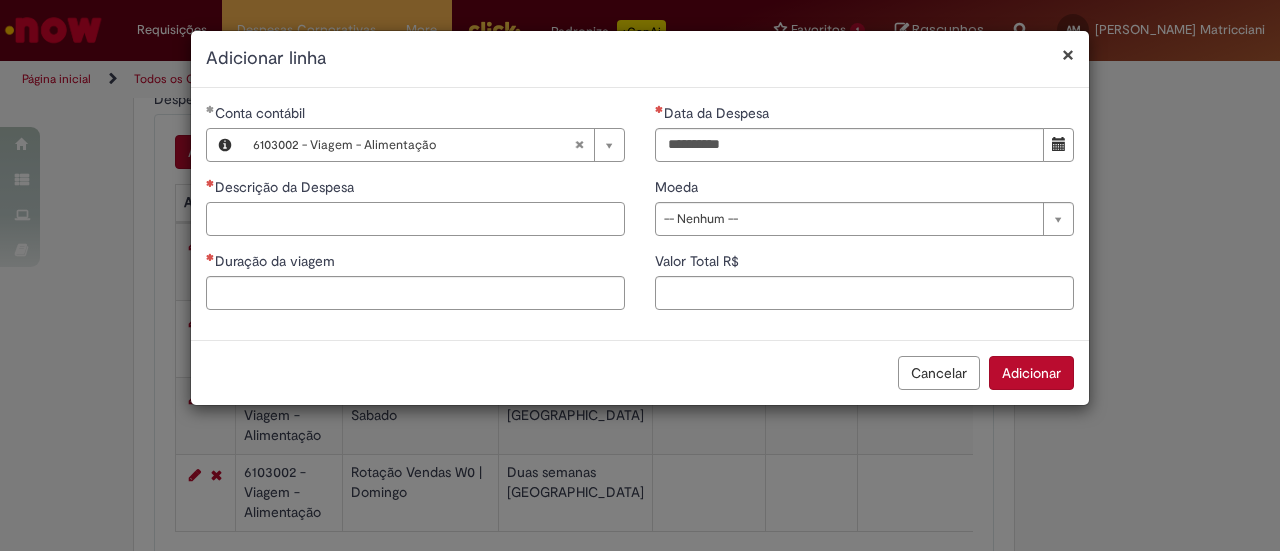 paste on "**********" 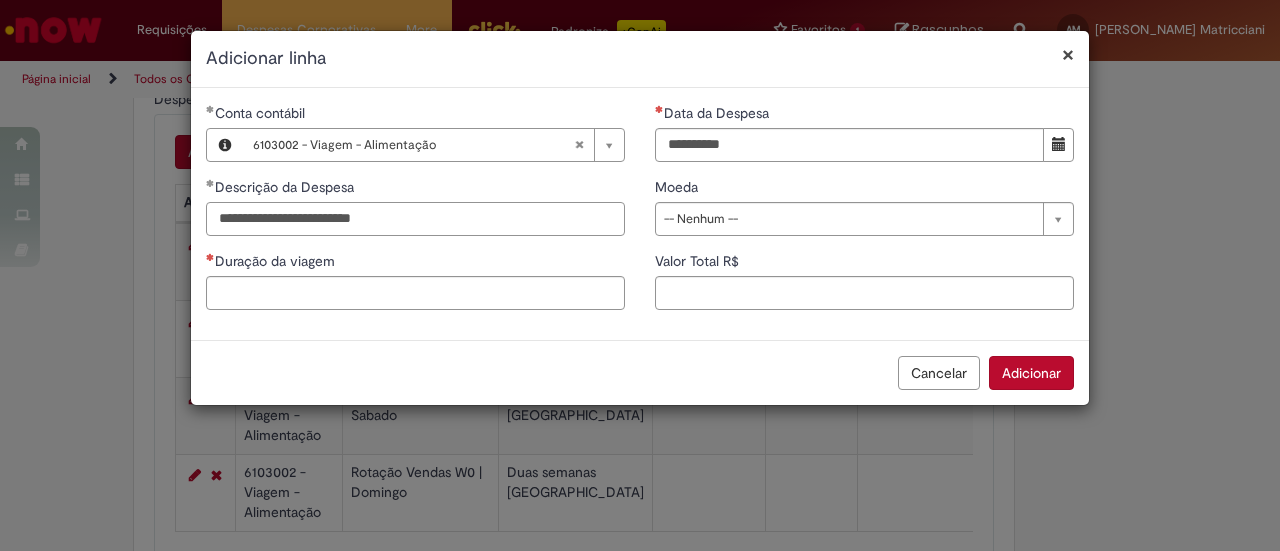 click on "**********" at bounding box center [415, 219] 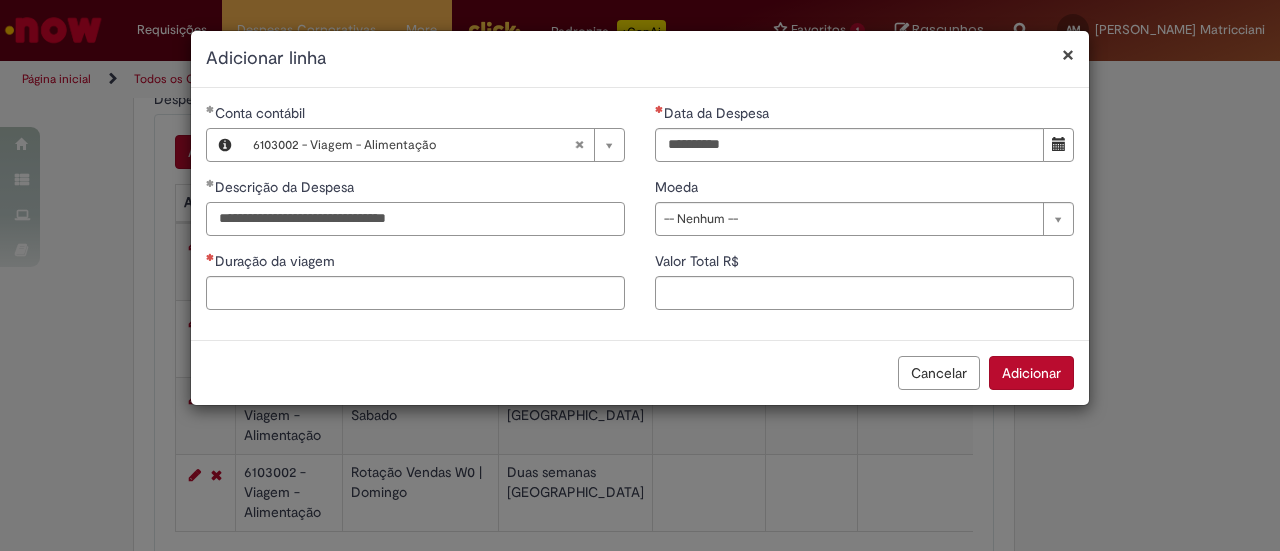 type on "**********" 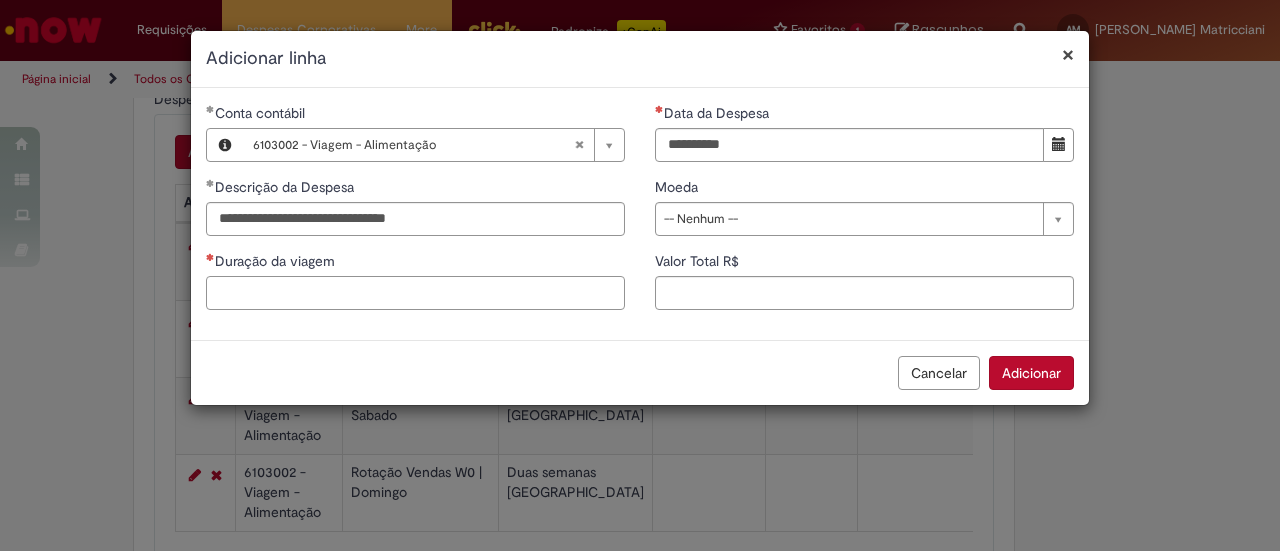click on "Duração da viagem" at bounding box center (415, 293) 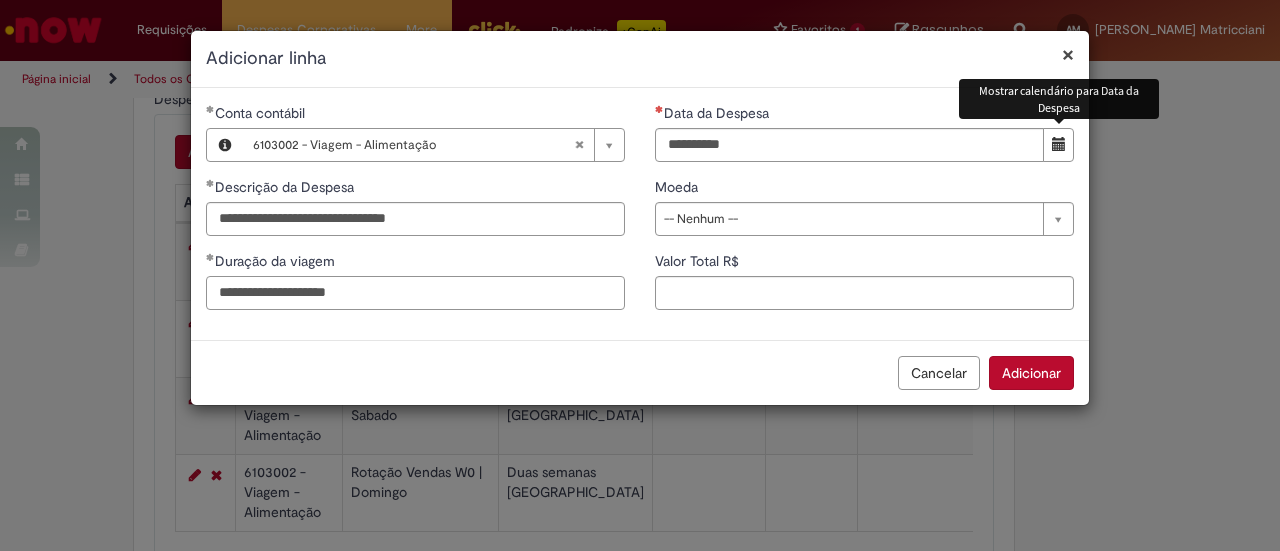 type on "**********" 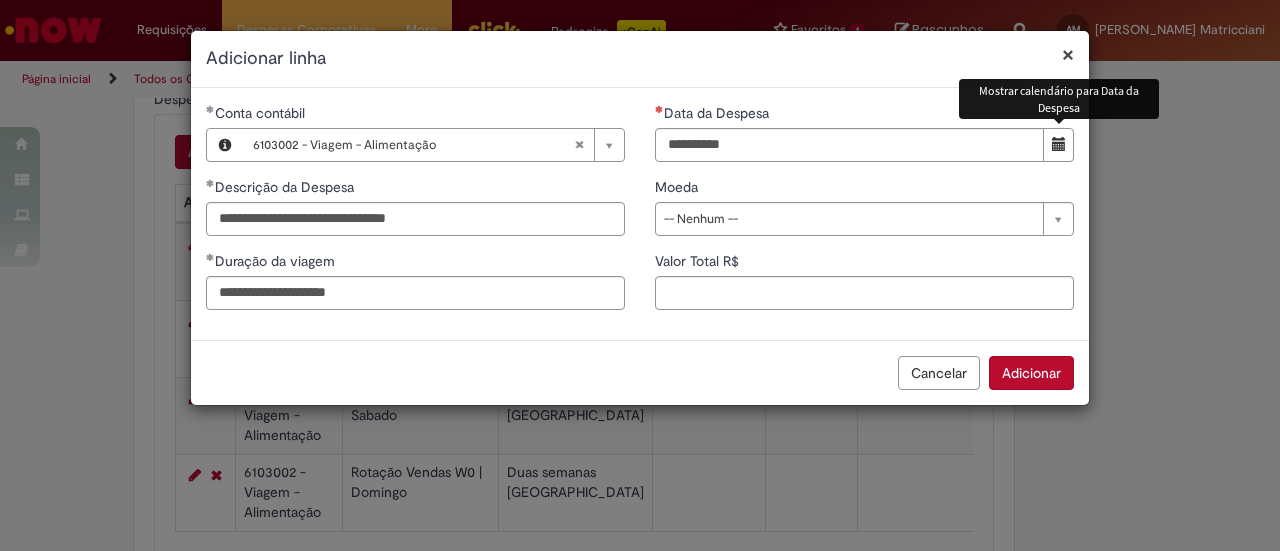 click at bounding box center (1059, 144) 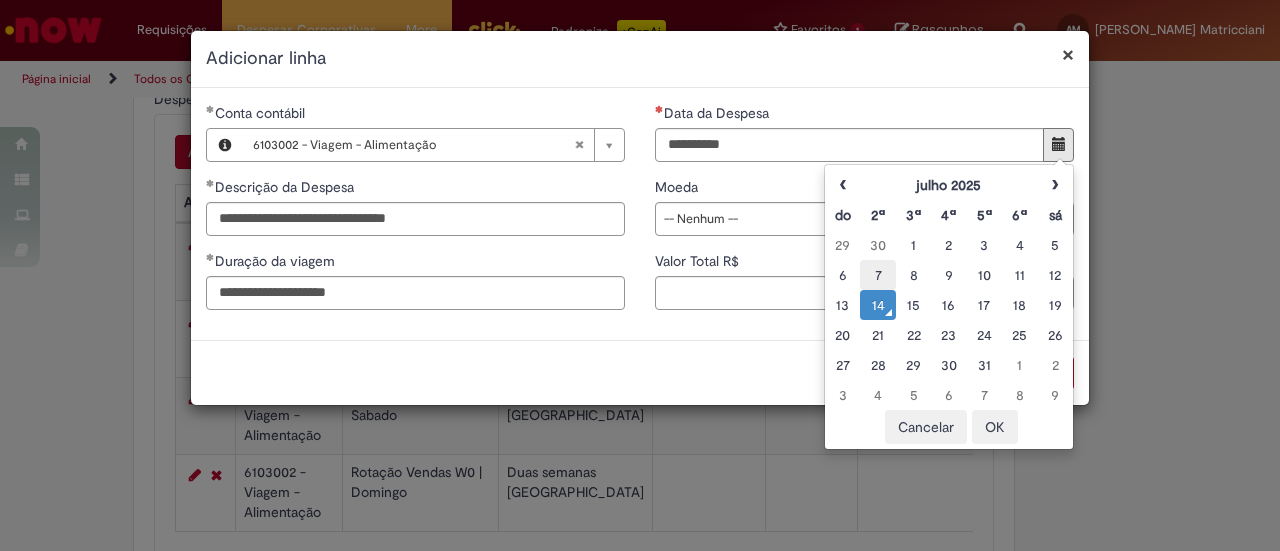 click on "7" at bounding box center (877, 275) 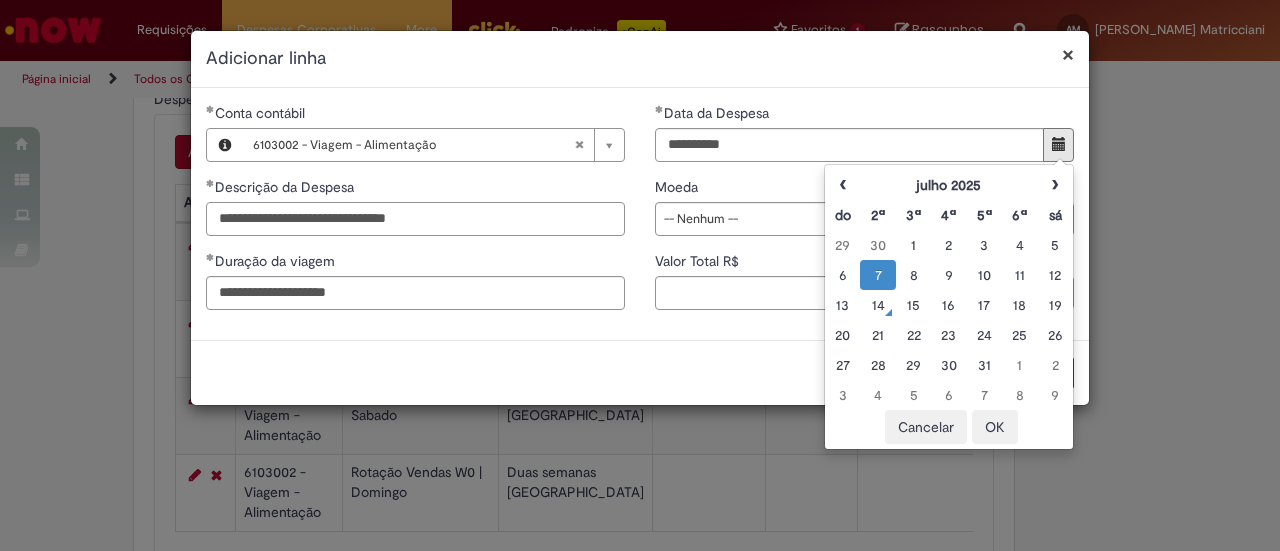 click on "**********" at bounding box center (415, 219) 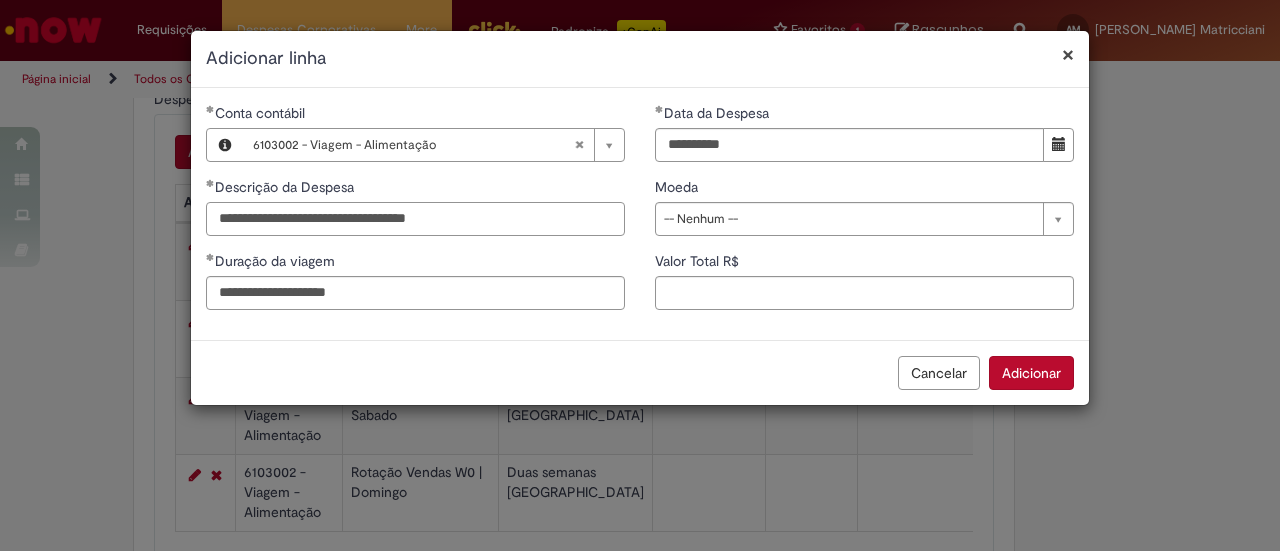 type on "**********" 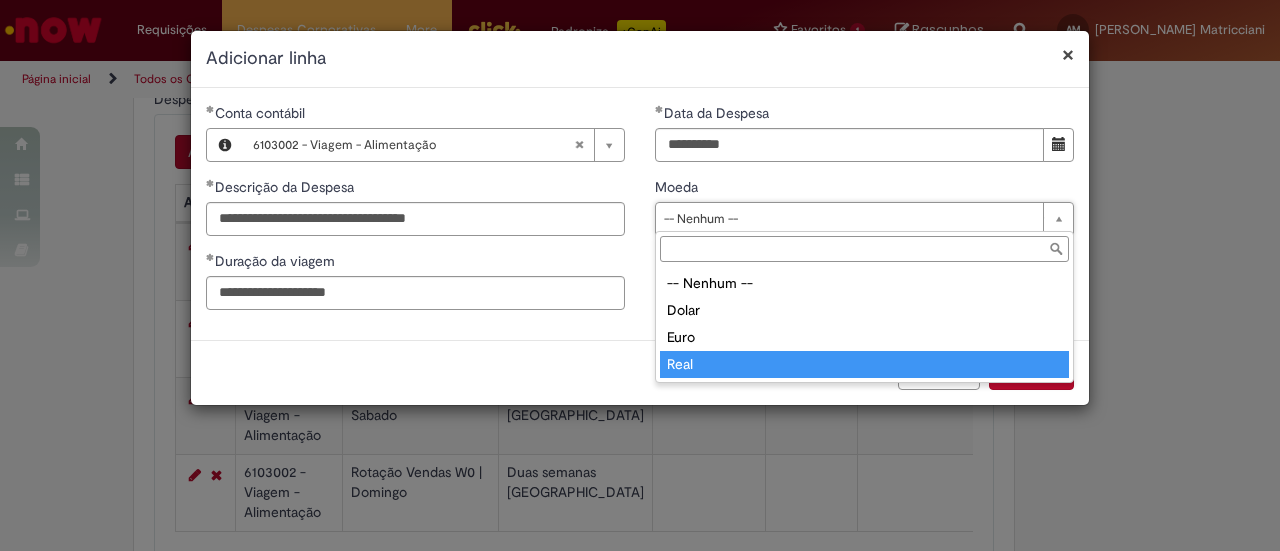 type on "****" 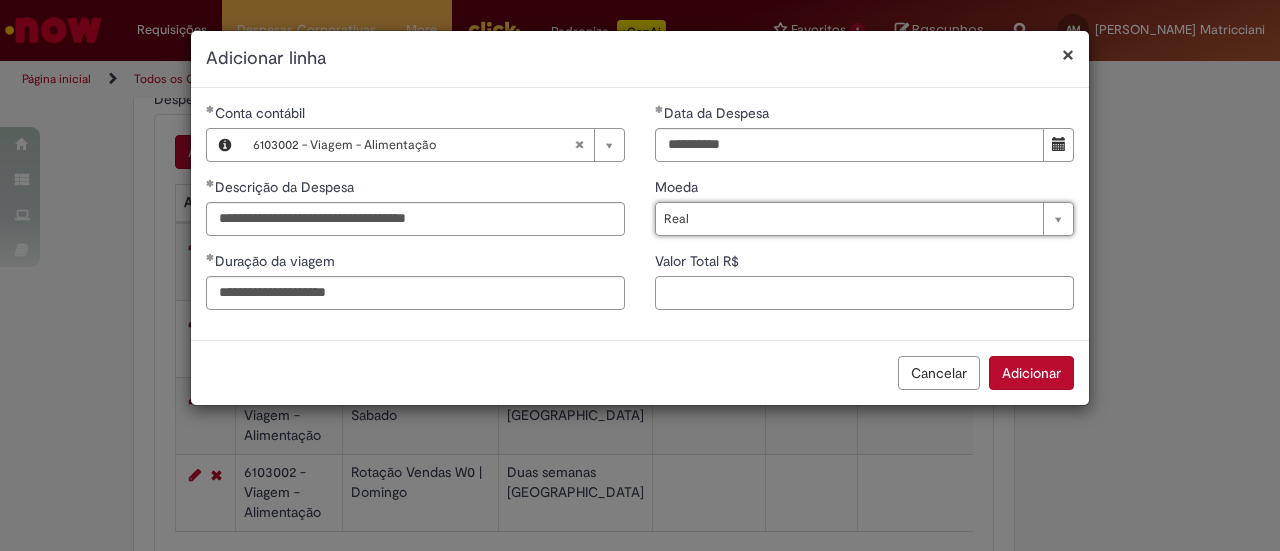click on "Valor Total R$" at bounding box center [864, 293] 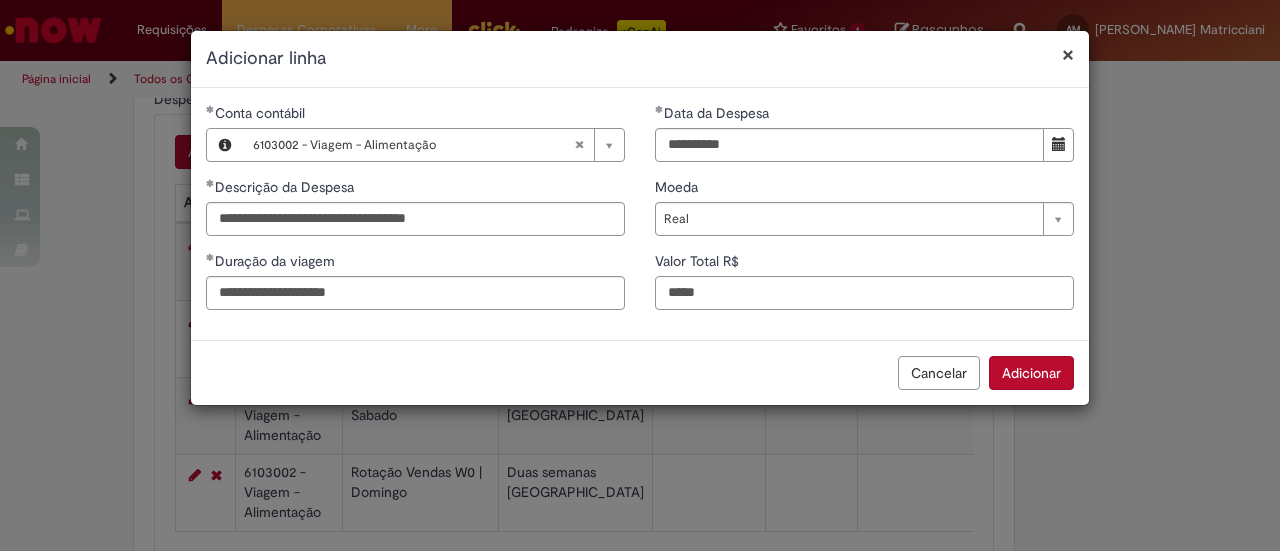 type on "*****" 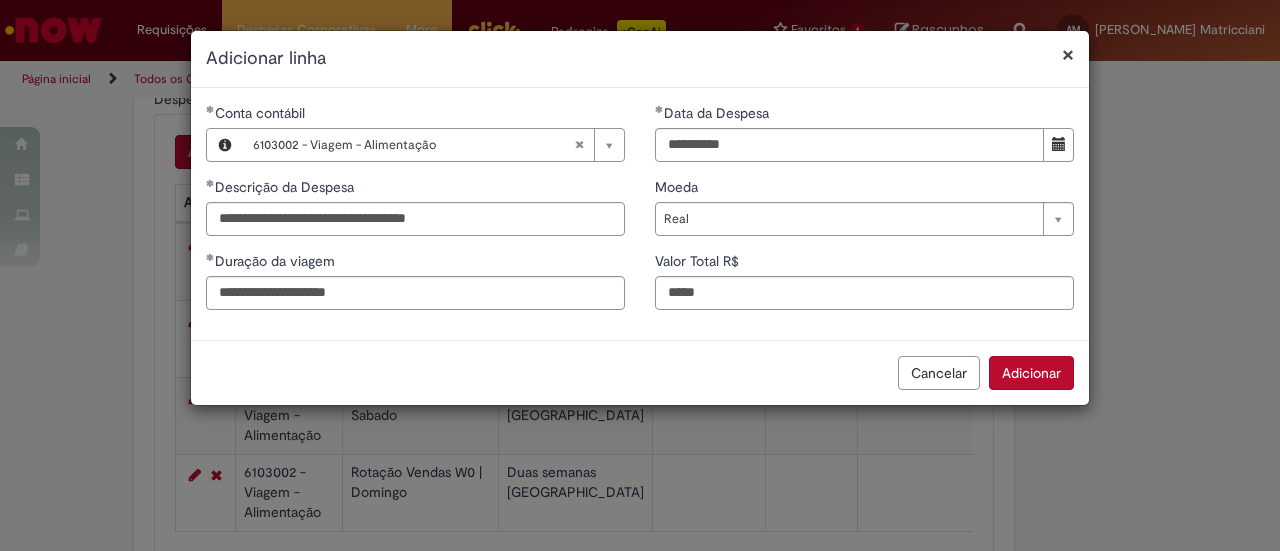 click on "**********" at bounding box center [864, 214] 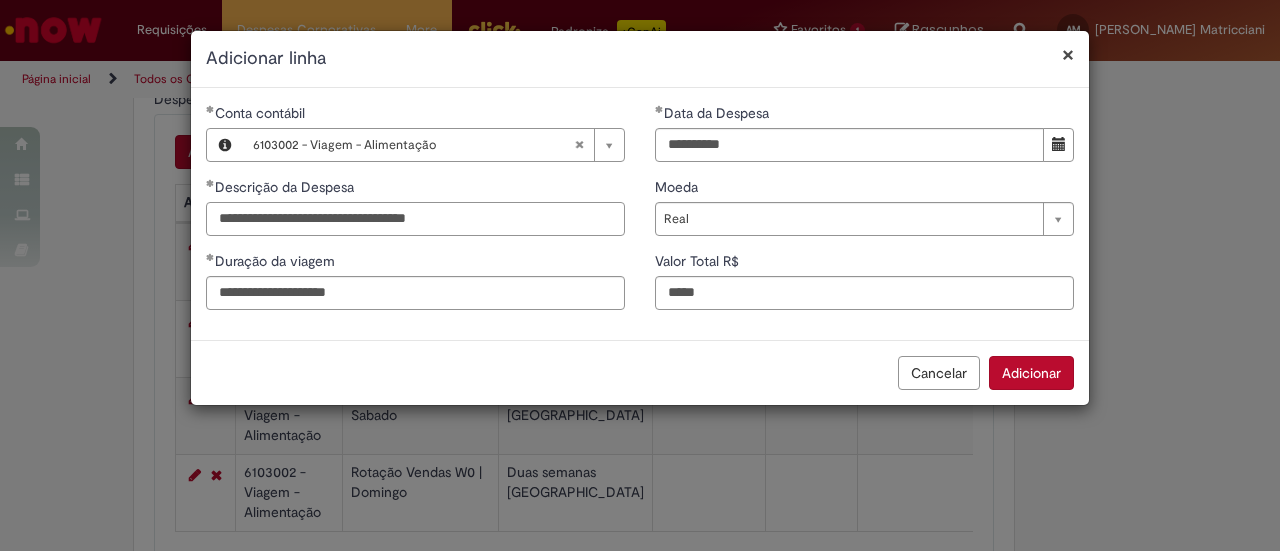 drag, startPoint x: 468, startPoint y: 218, endPoint x: 146, endPoint y: 211, distance: 322.07608 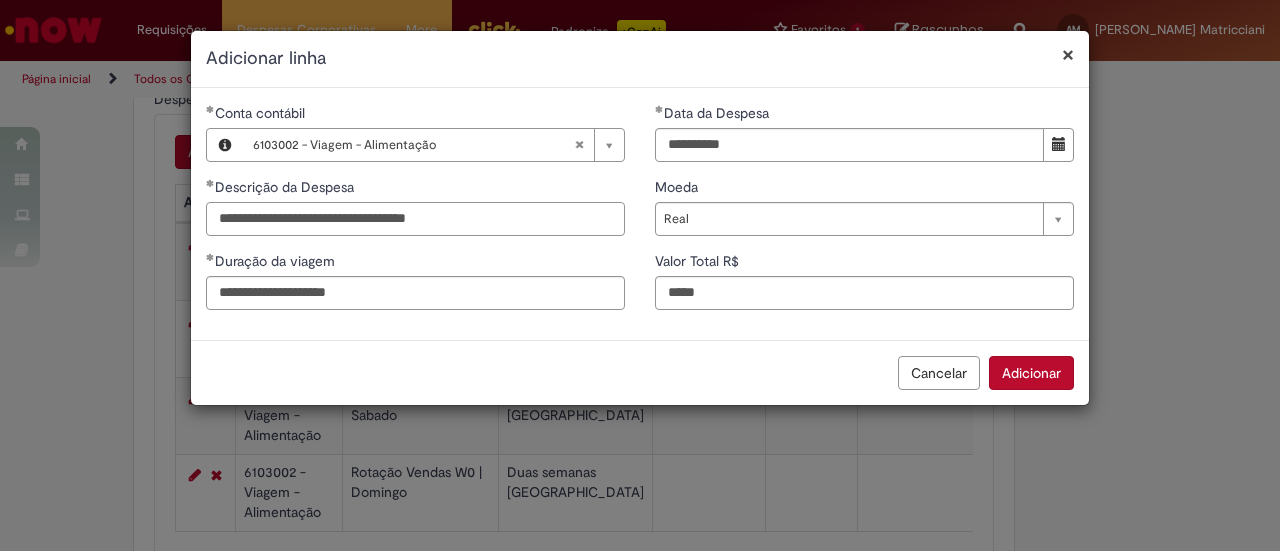 click on "**********" at bounding box center (415, 219) 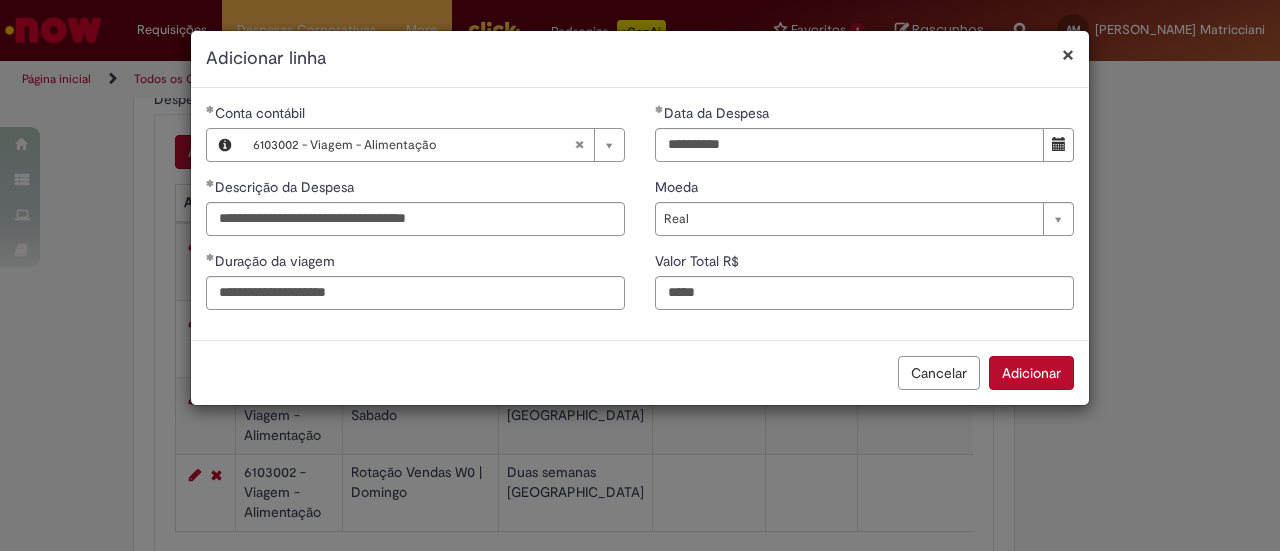 click on "**********" at bounding box center [415, 214] 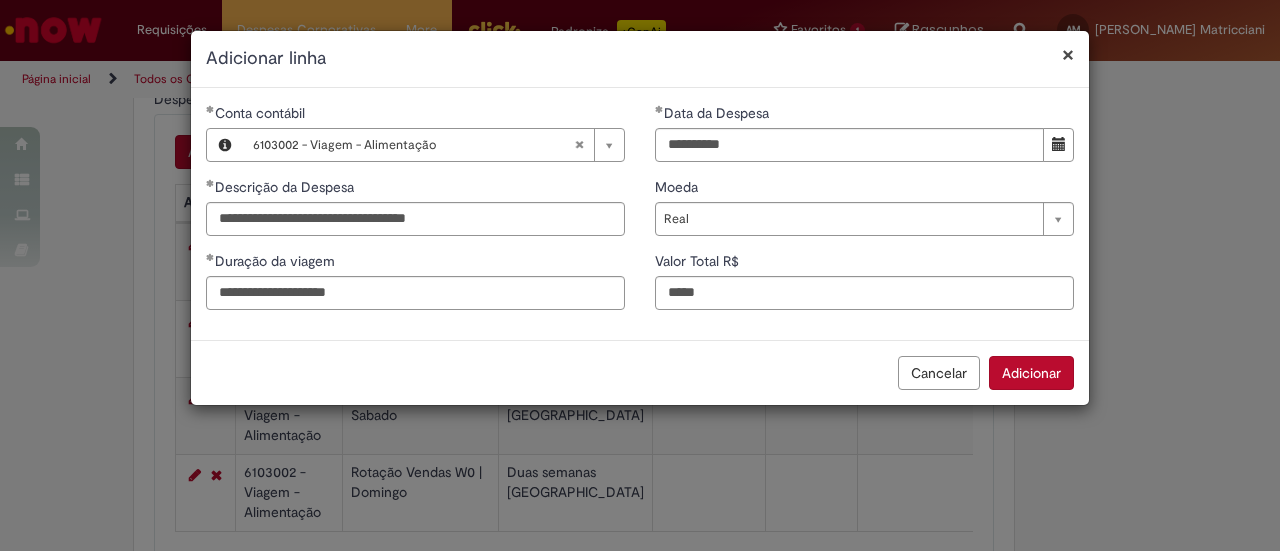 click on "Adicionar" at bounding box center [1031, 373] 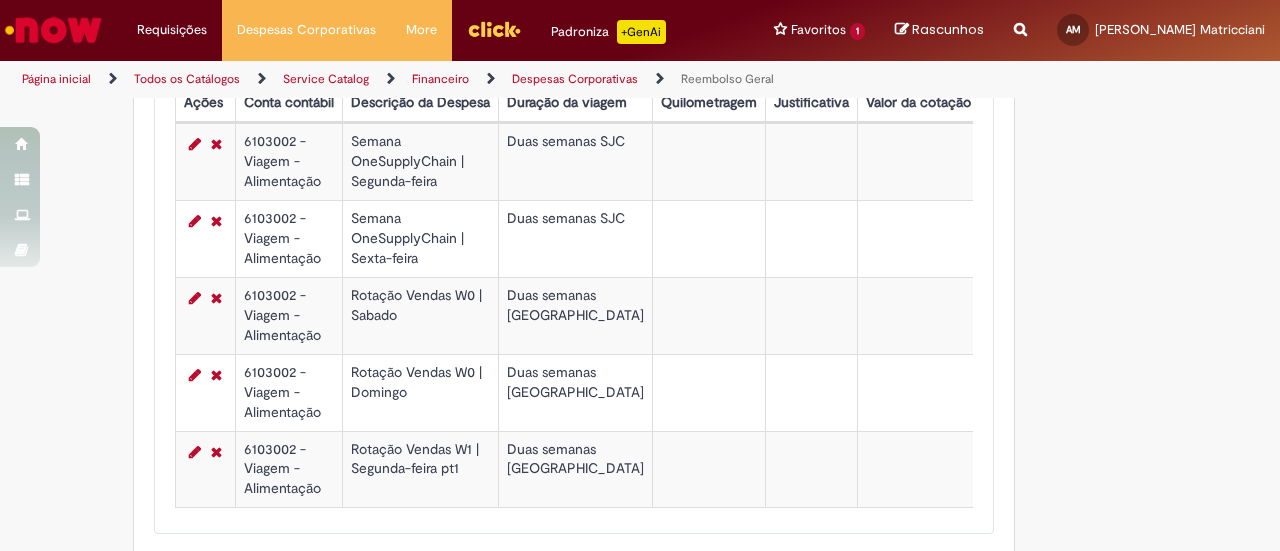 scroll, scrollTop: 833, scrollLeft: 0, axis: vertical 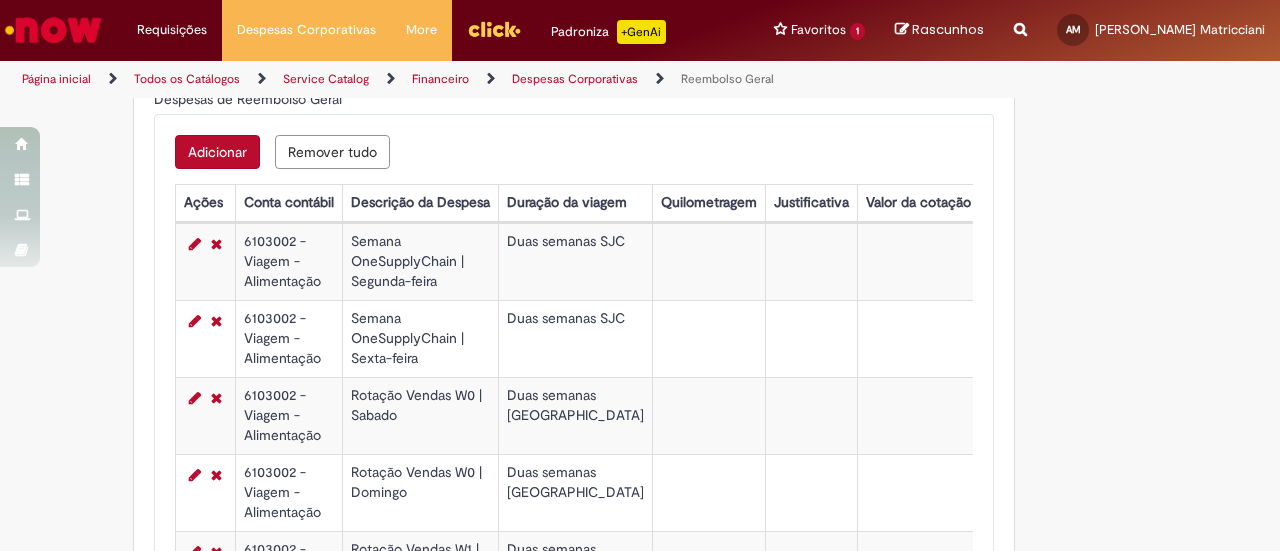click on "Adicionar" at bounding box center [217, 152] 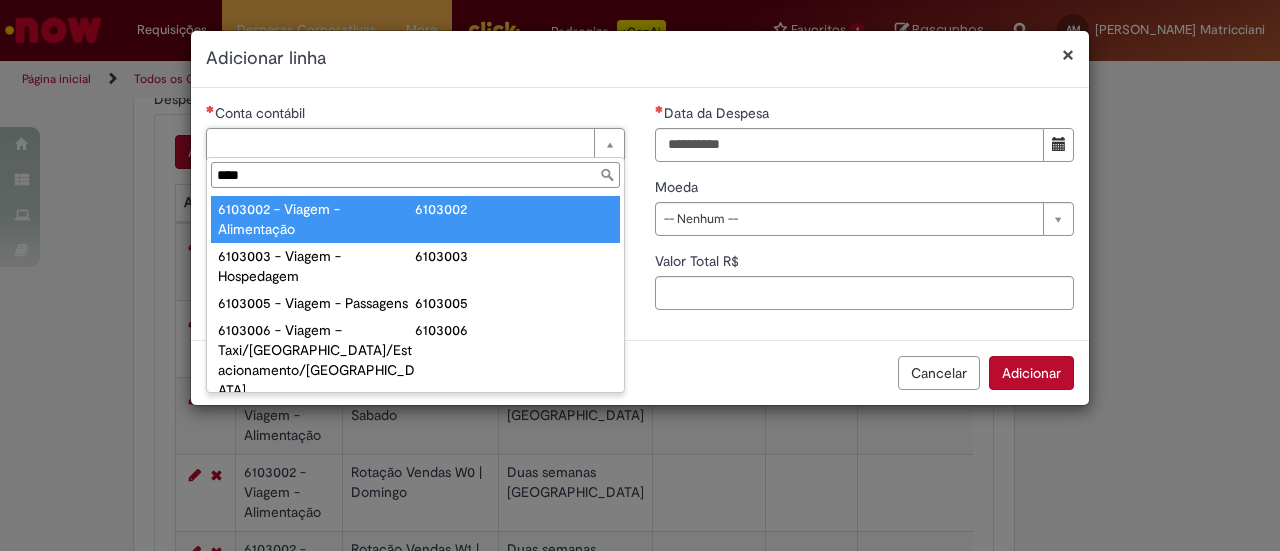 type on "****" 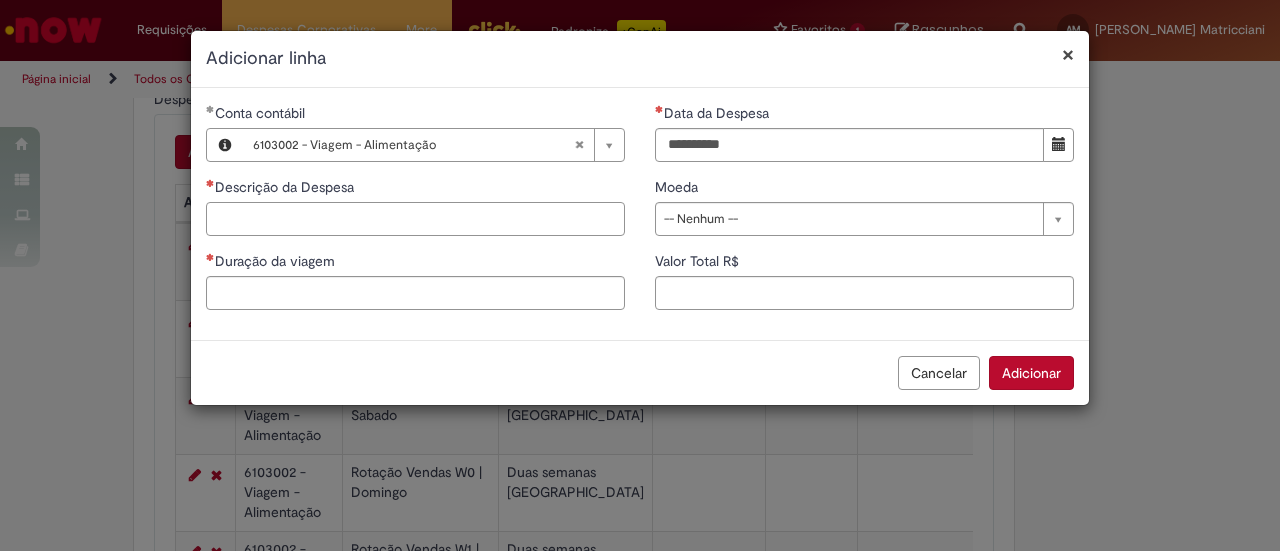 click on "Descrição da Despesa" at bounding box center (415, 219) 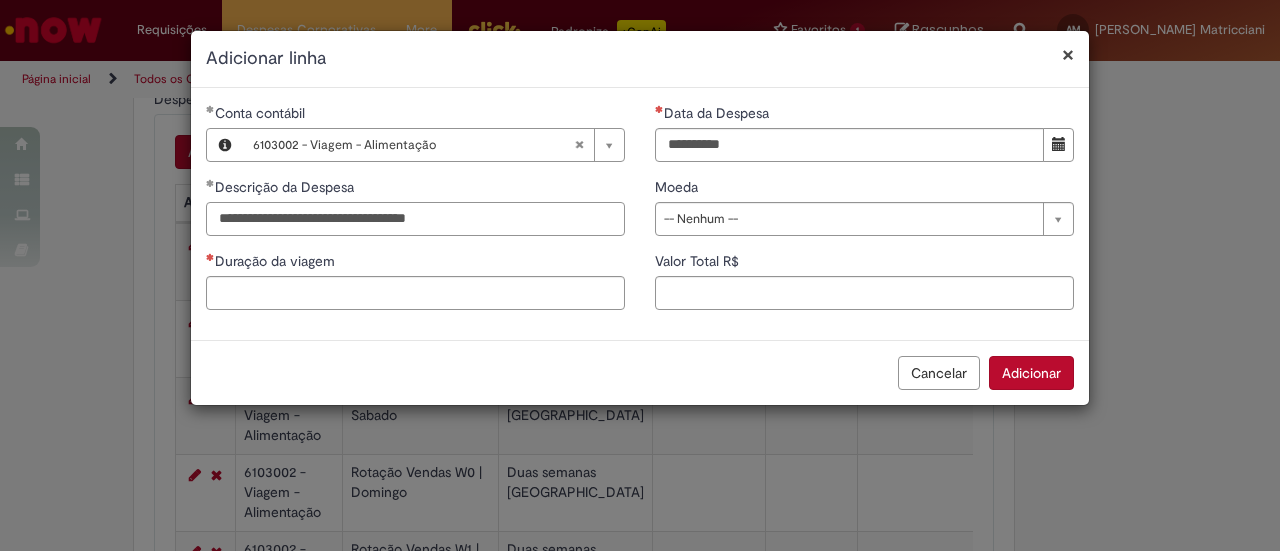 type on "**********" 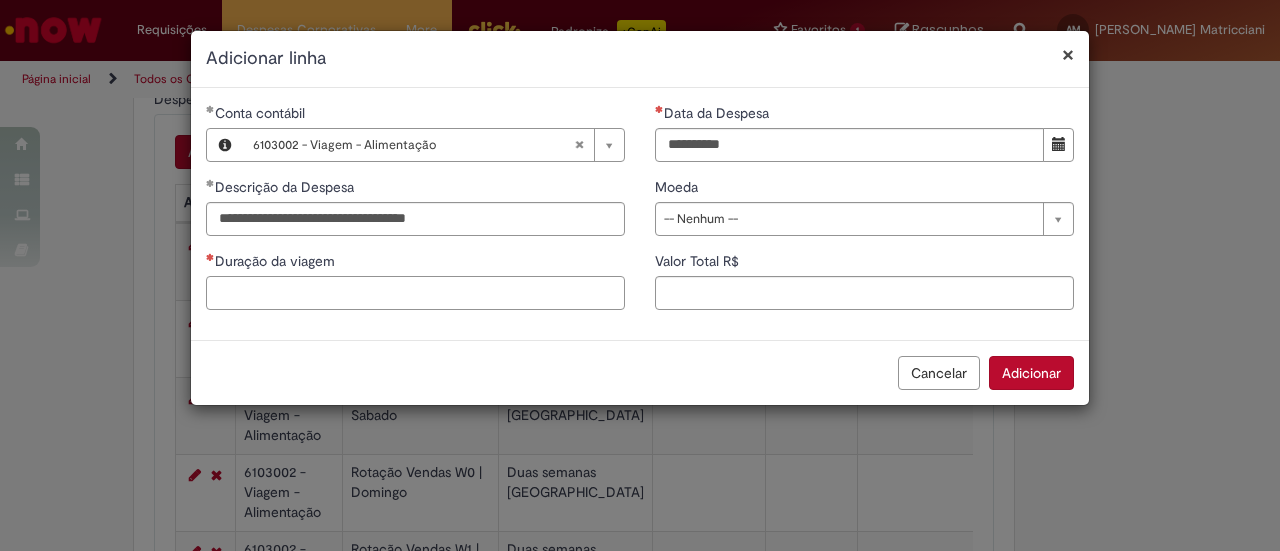 click on "Duração da viagem" at bounding box center [415, 293] 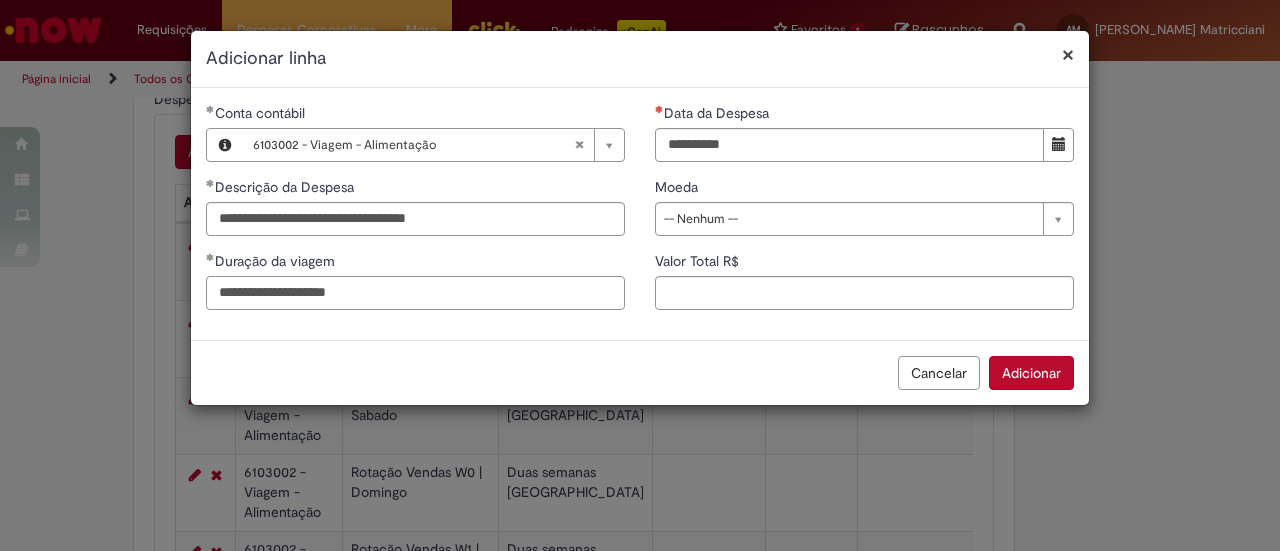 type on "**********" 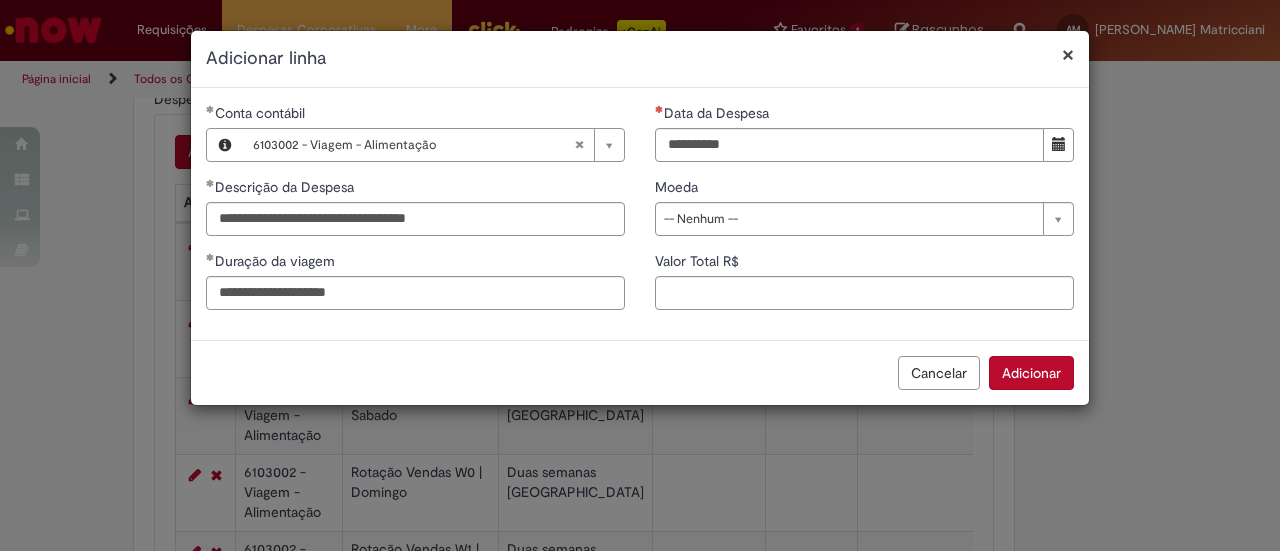 click on "**********" at bounding box center (864, 214) 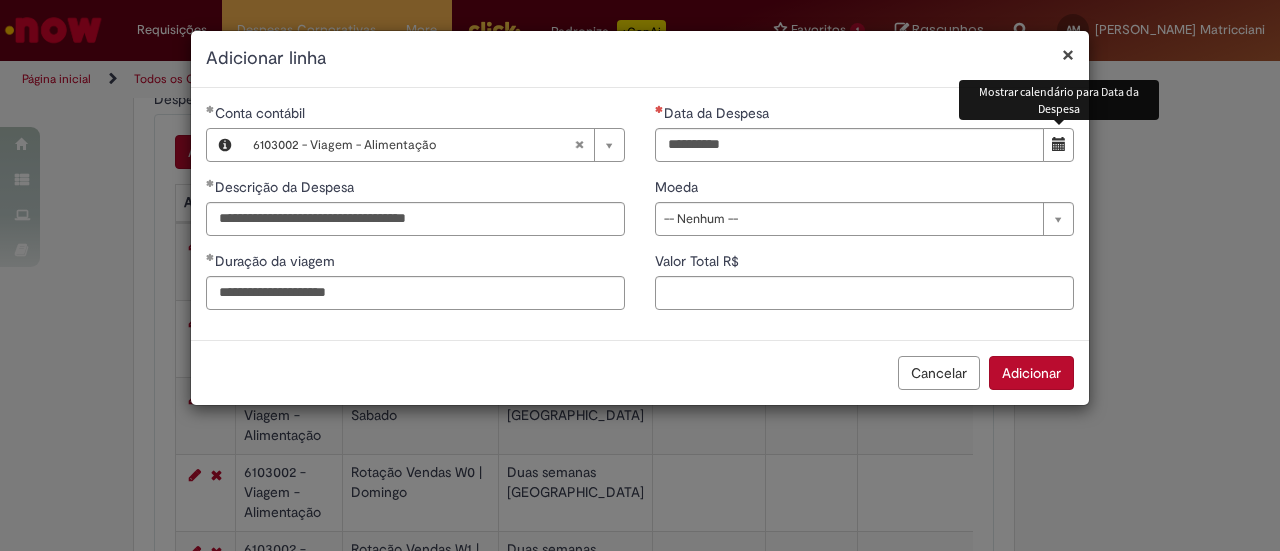 click at bounding box center (1059, 144) 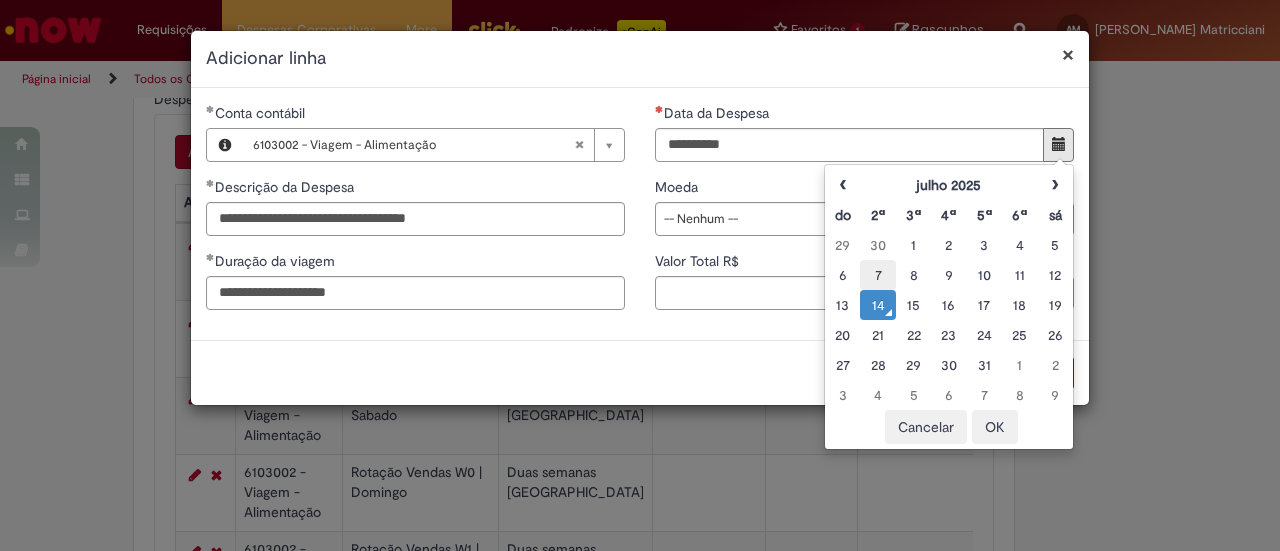 click on "7" at bounding box center (877, 275) 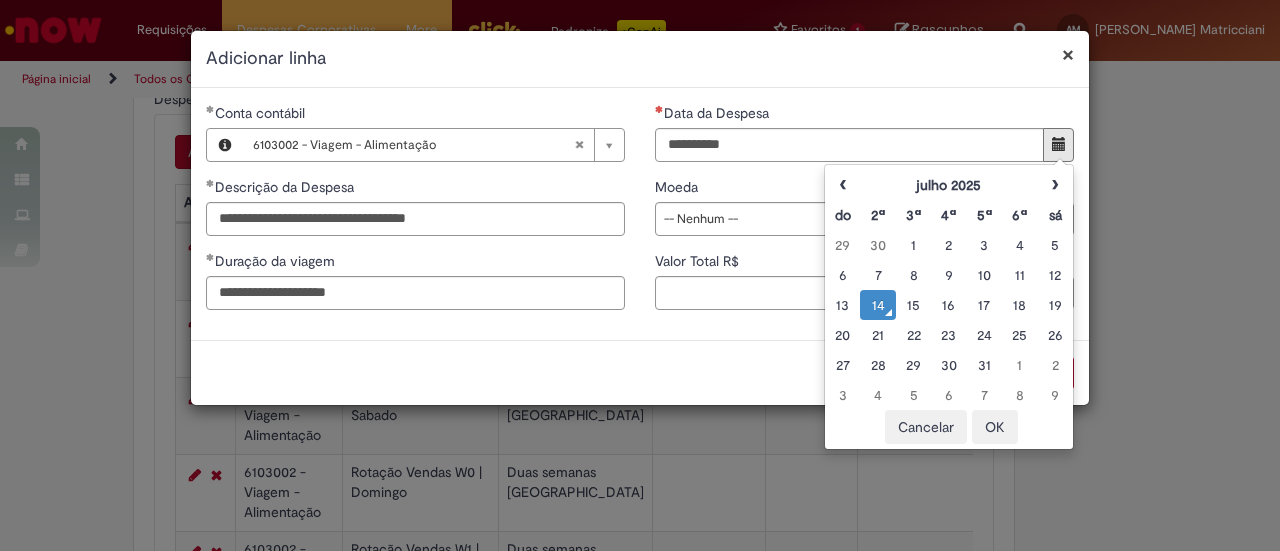 type on "**********" 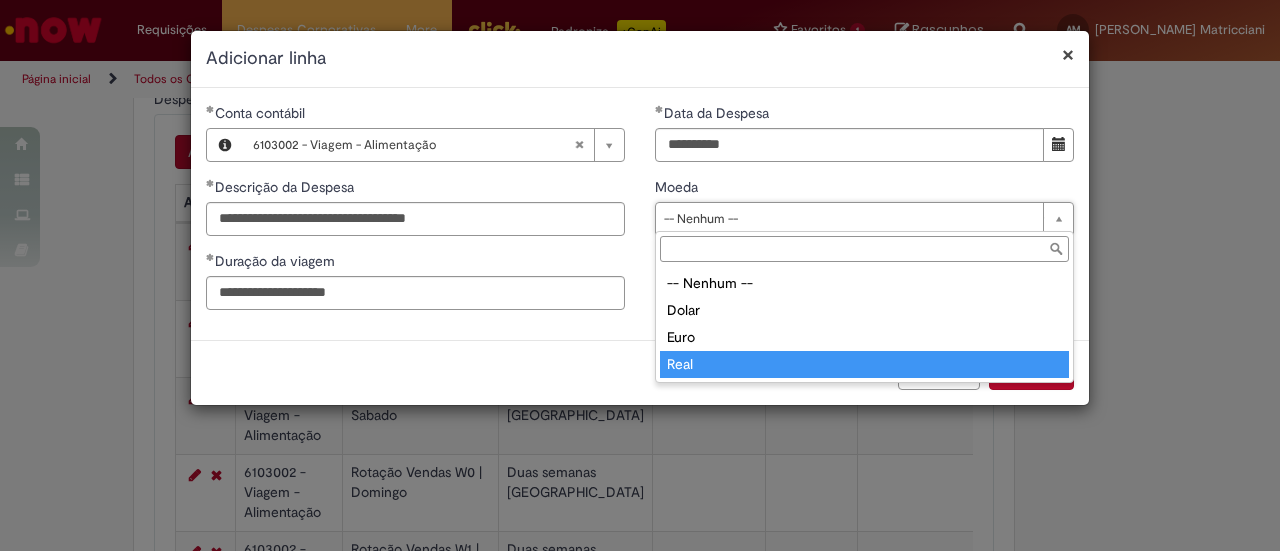 drag, startPoint x: 728, startPoint y: 361, endPoint x: 727, endPoint y: 339, distance: 22.022715 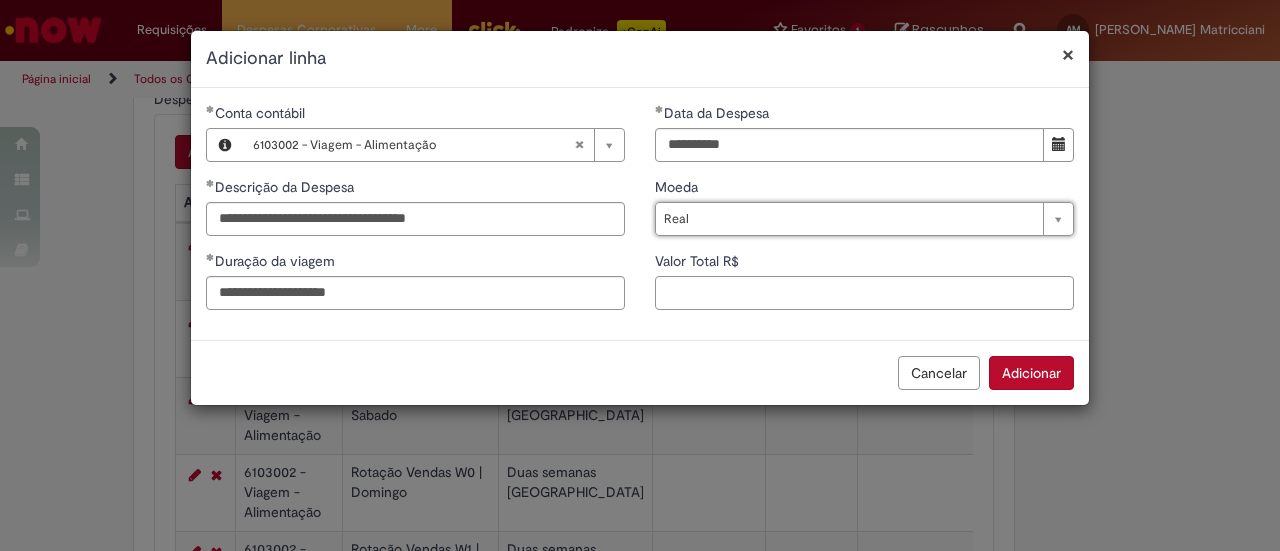 click on "Valor Total R$" at bounding box center (864, 293) 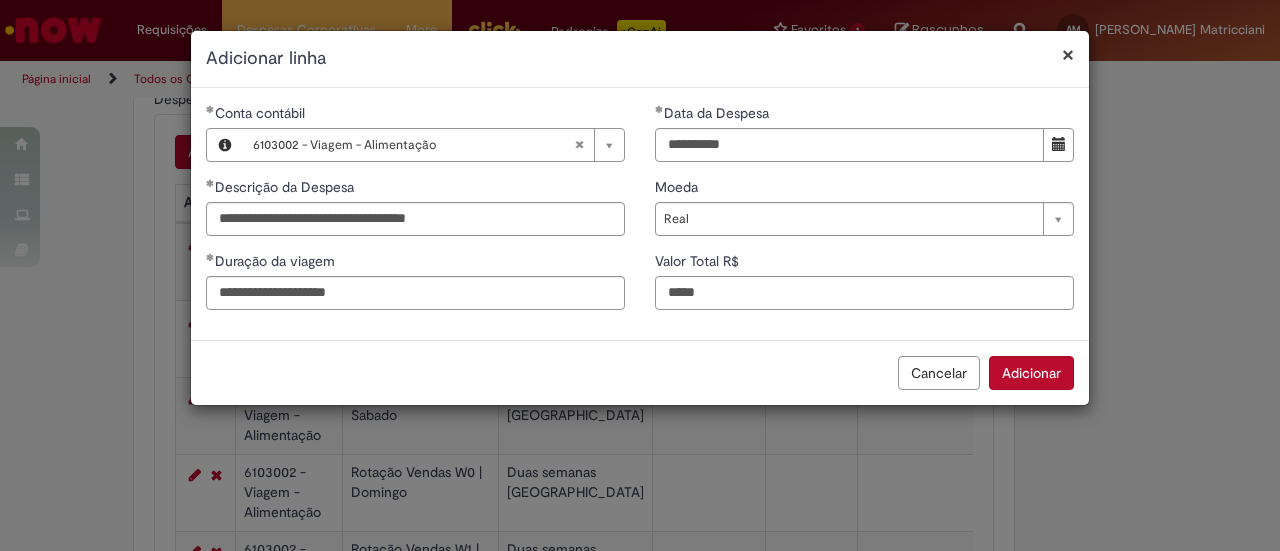 type on "*****" 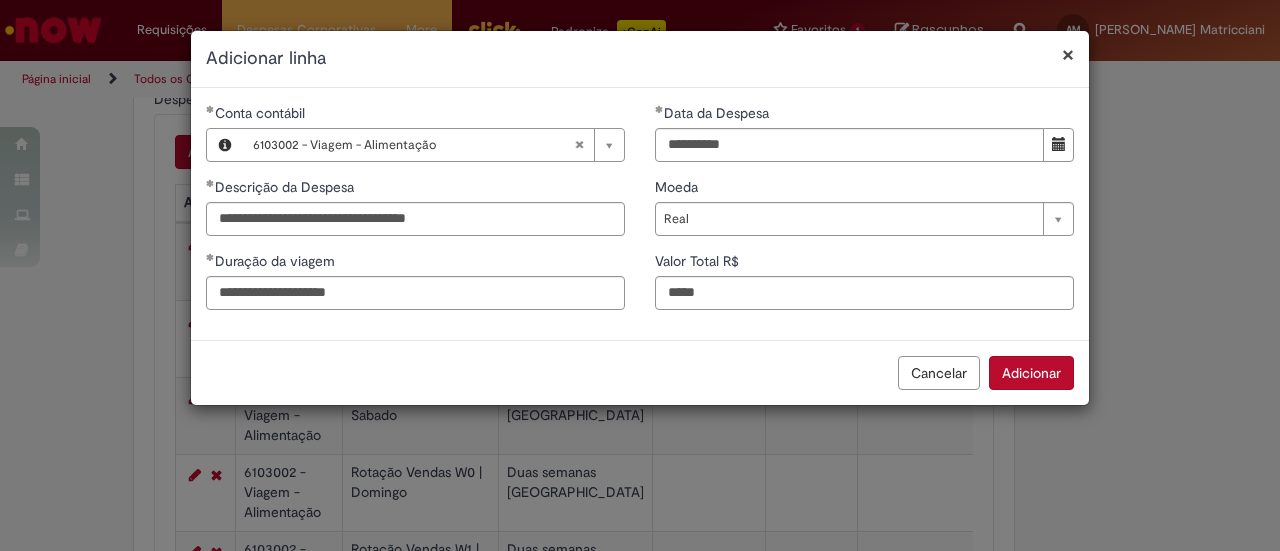click on "**********" at bounding box center (864, 214) 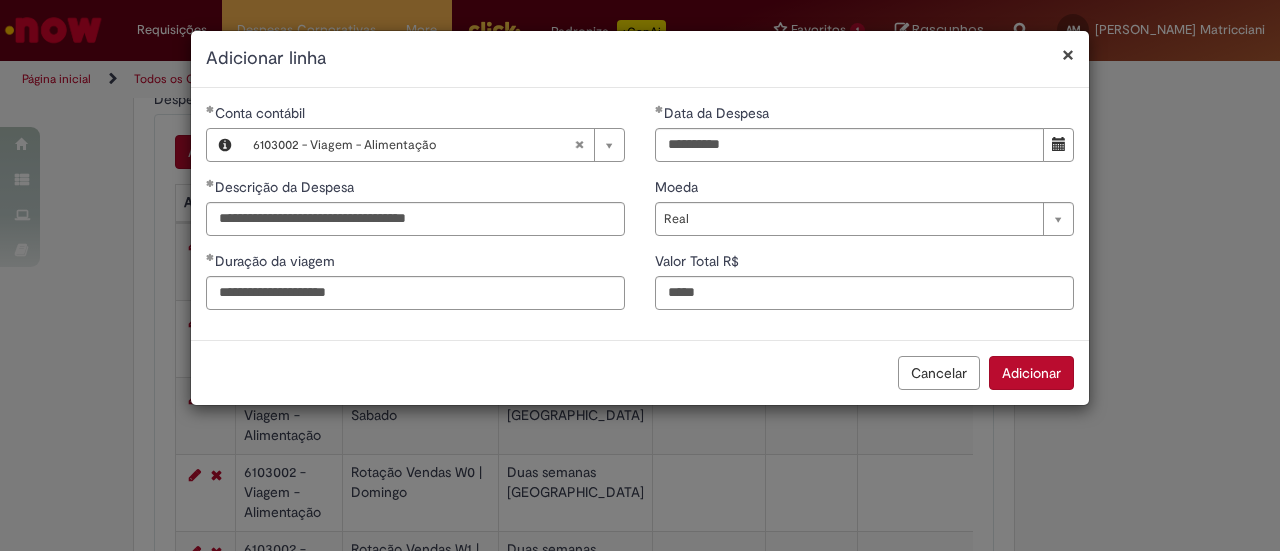 click on "Adicionar" at bounding box center [1031, 373] 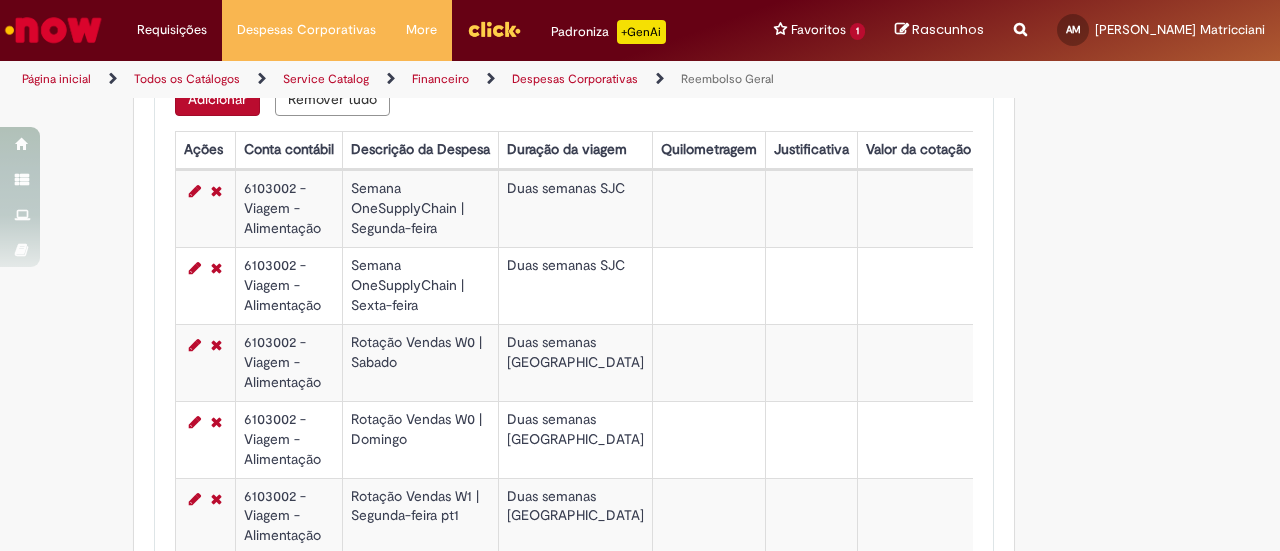 scroll, scrollTop: 733, scrollLeft: 0, axis: vertical 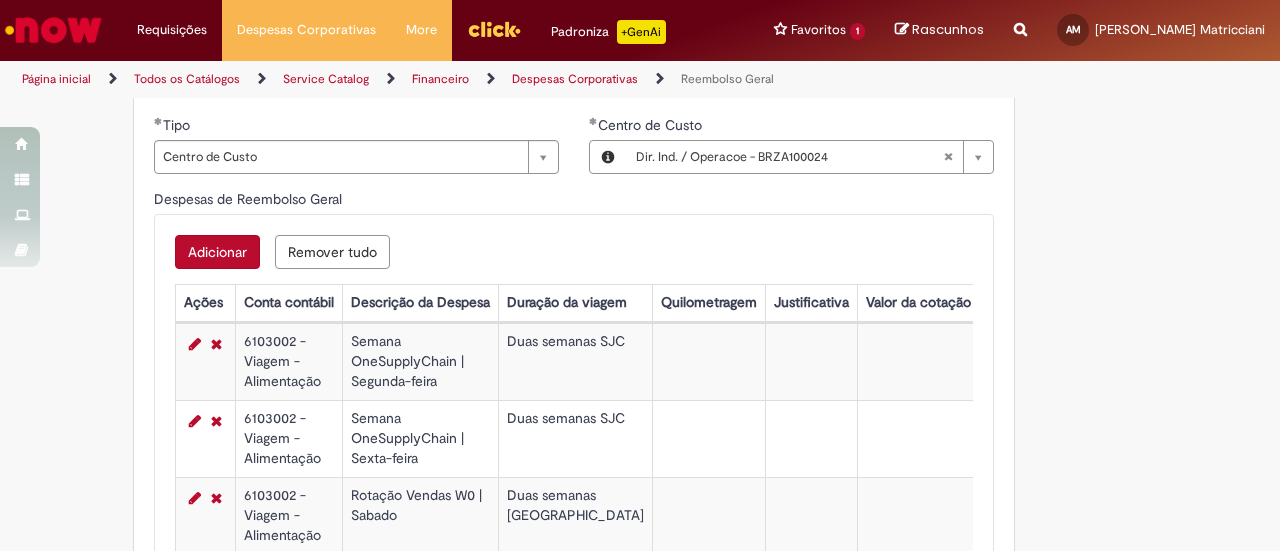 click on "Adicionar" at bounding box center (217, 252) 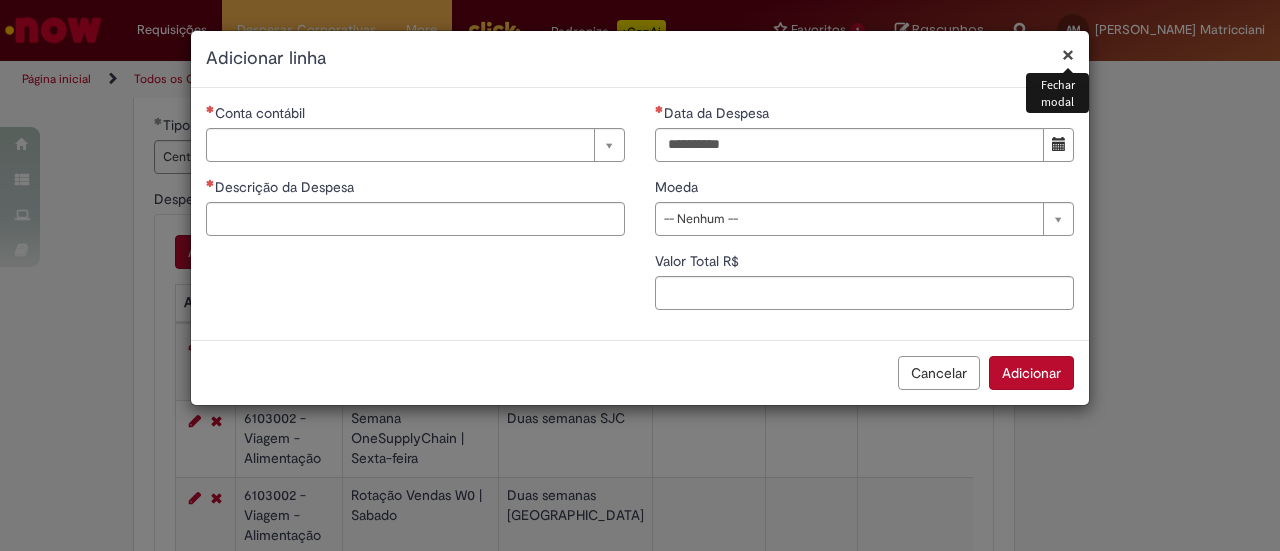 click on "Conta contábil          Pesquisar usando lista                 Conta contábil                     Descrição da Despesa Duração da viagem Quilometragem Justificativa Valor da cotação Valor por Litro" at bounding box center (415, 177) 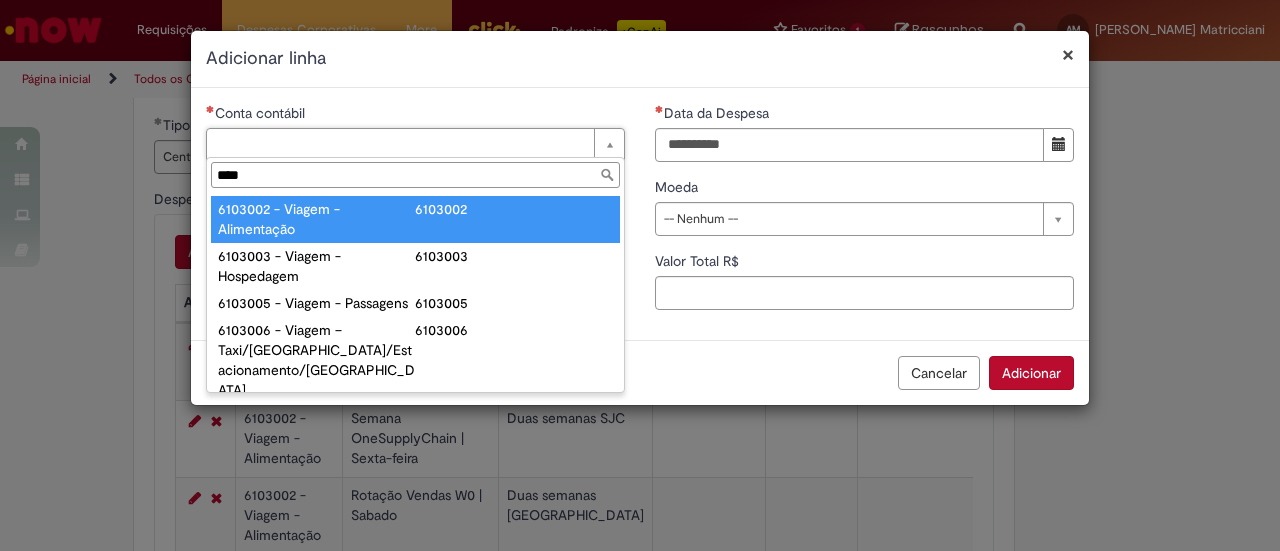 type on "****" 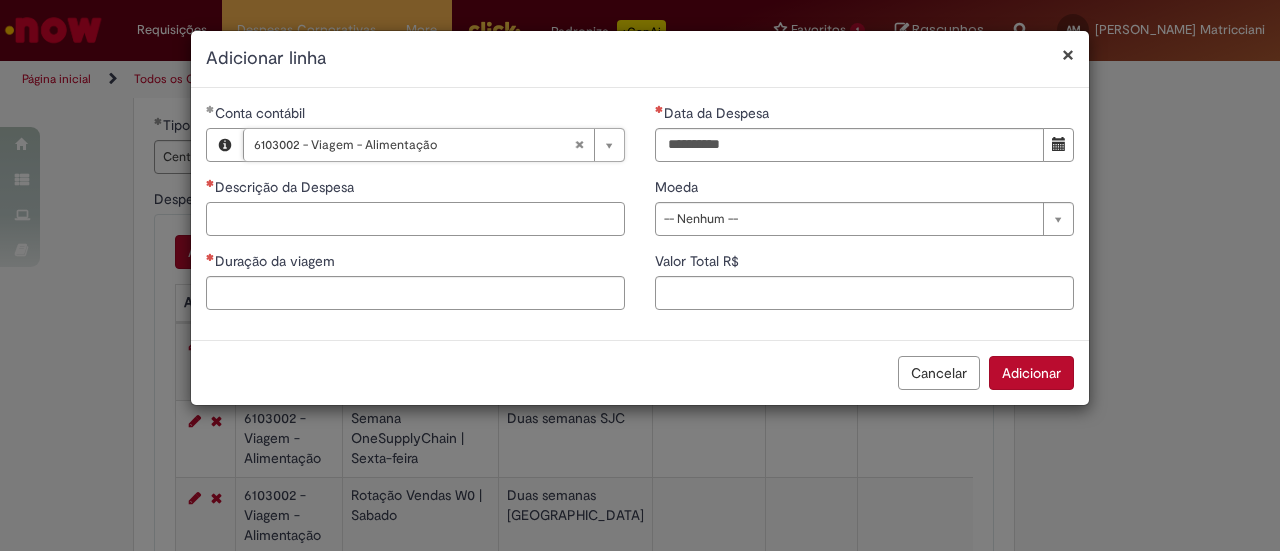 click on "Descrição da Despesa" at bounding box center (415, 219) 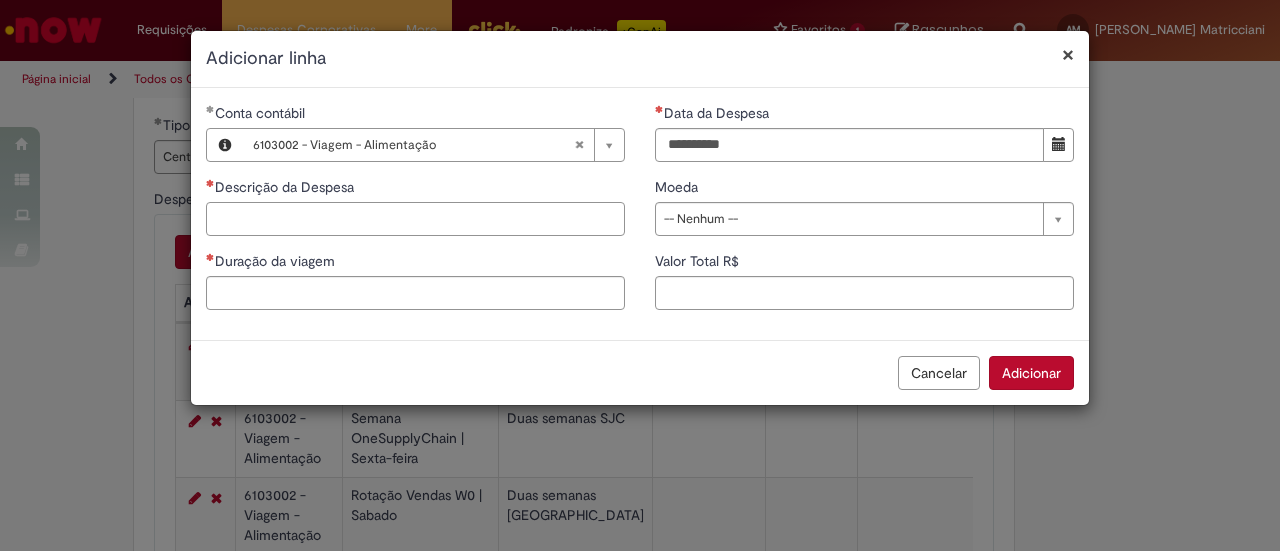 type on "*" 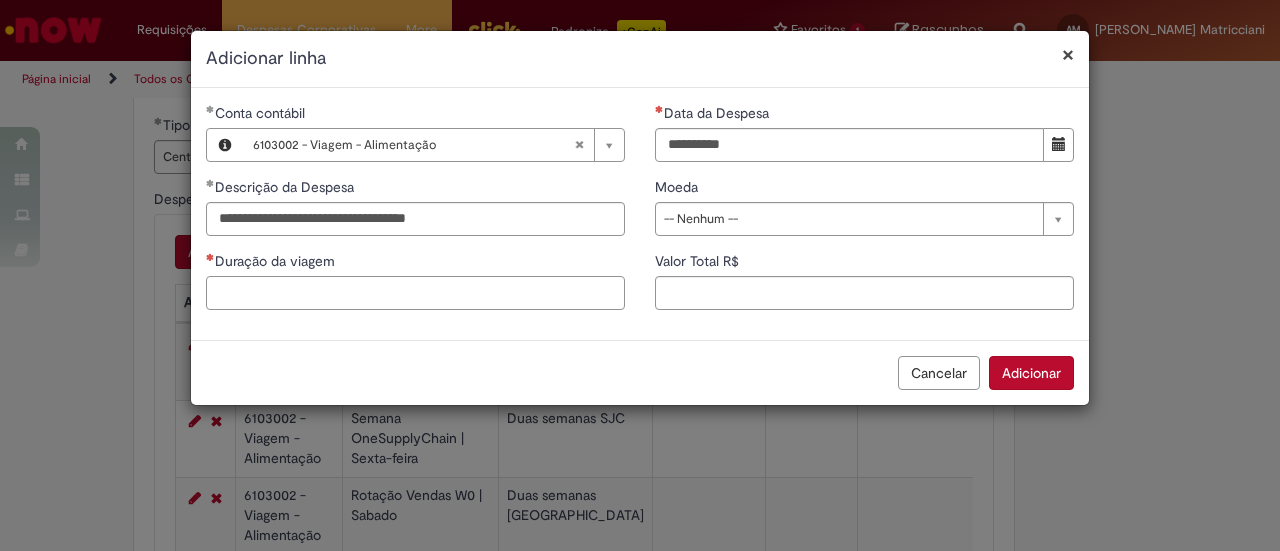 click on "Duração da viagem" at bounding box center (415, 293) 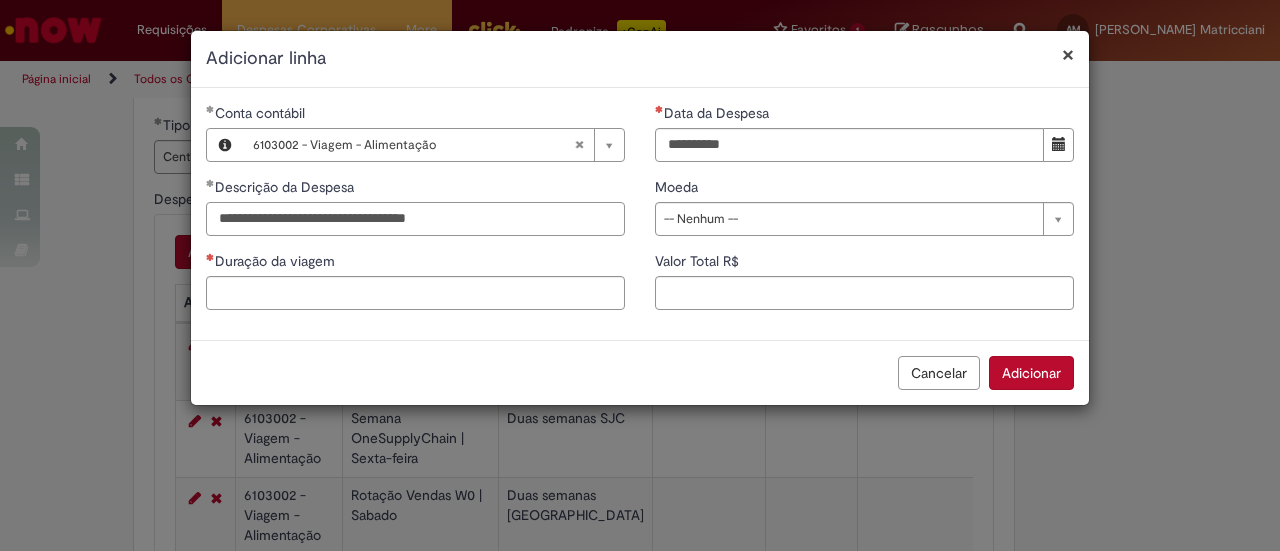 click on "**********" at bounding box center (415, 219) 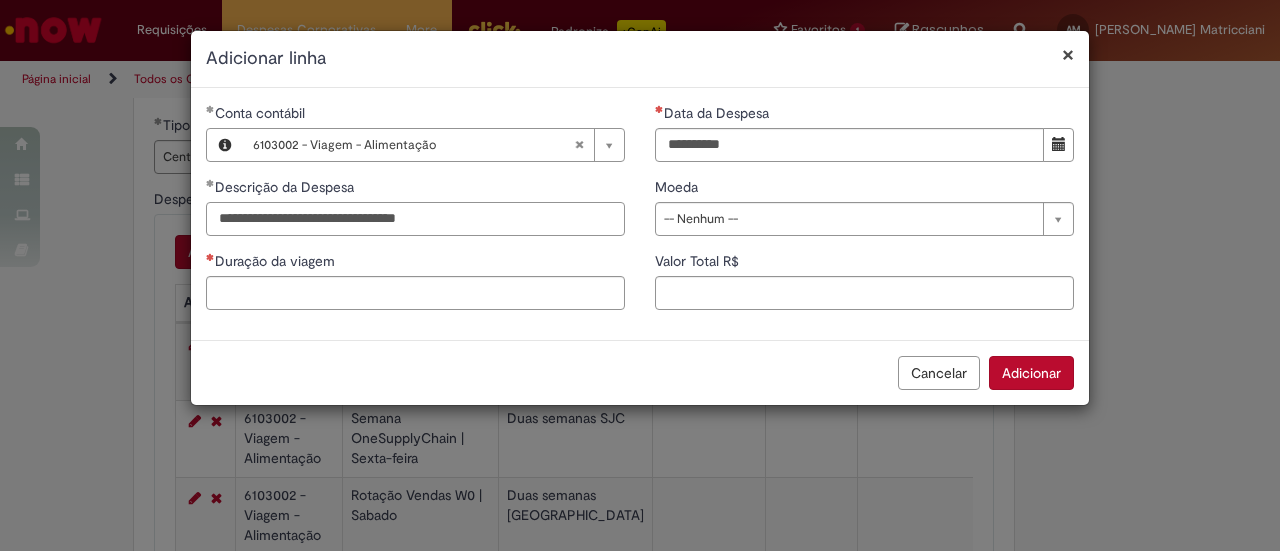 type on "**********" 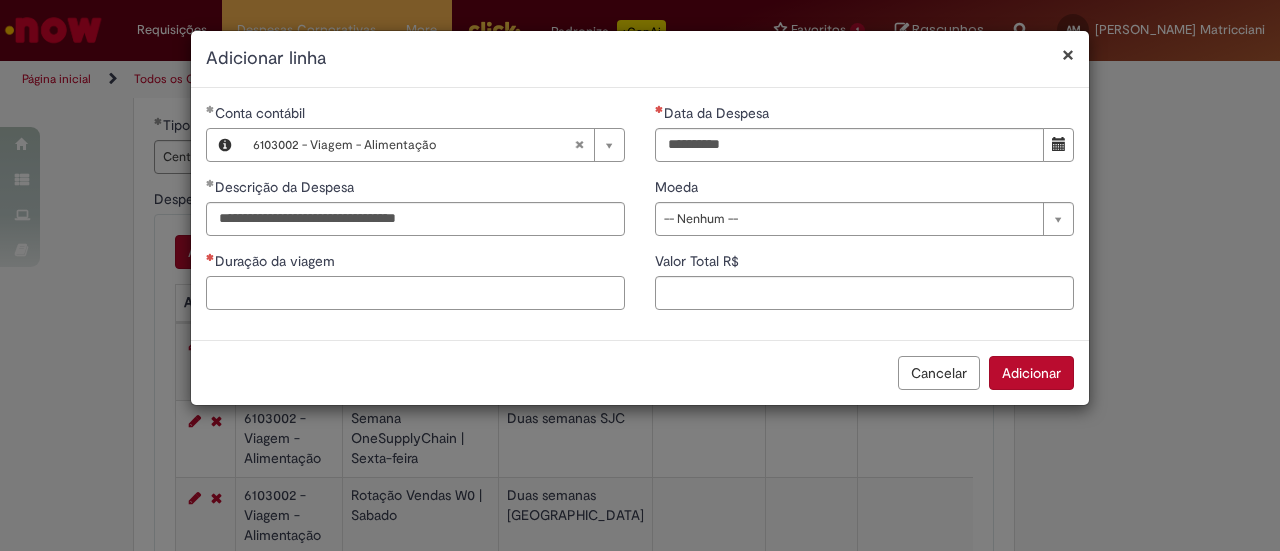 click on "Duração da viagem" at bounding box center [415, 293] 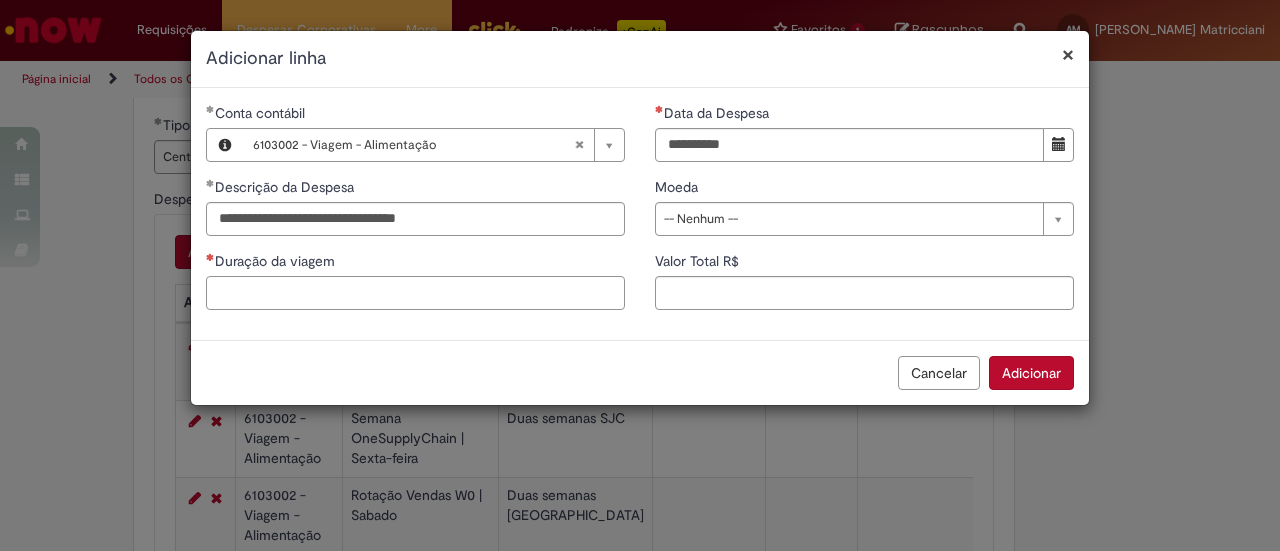 paste on "**********" 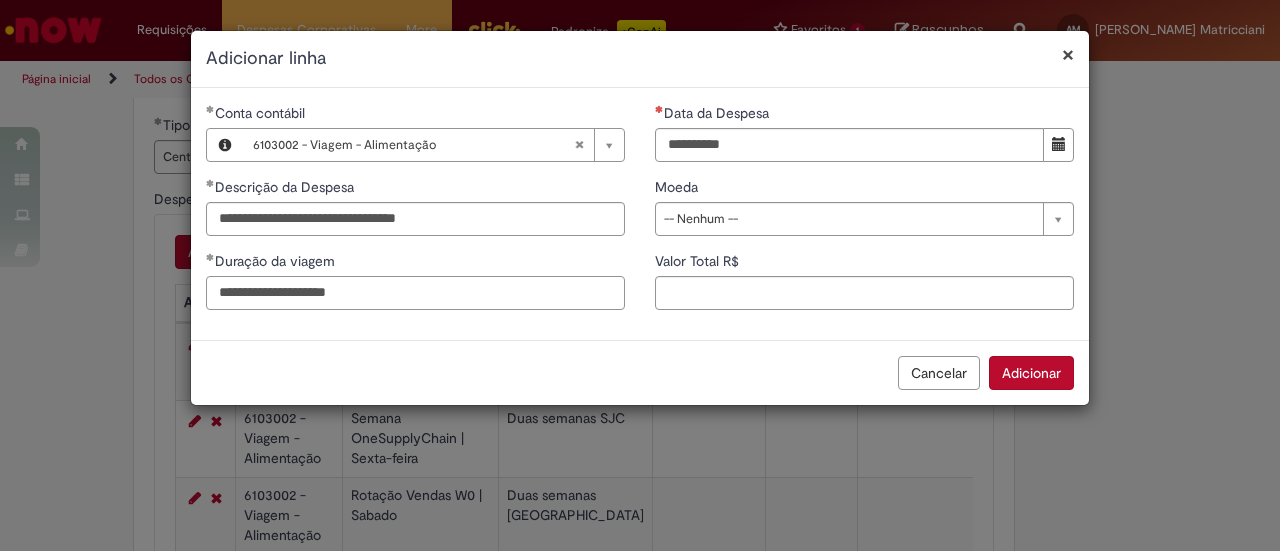 type on "**********" 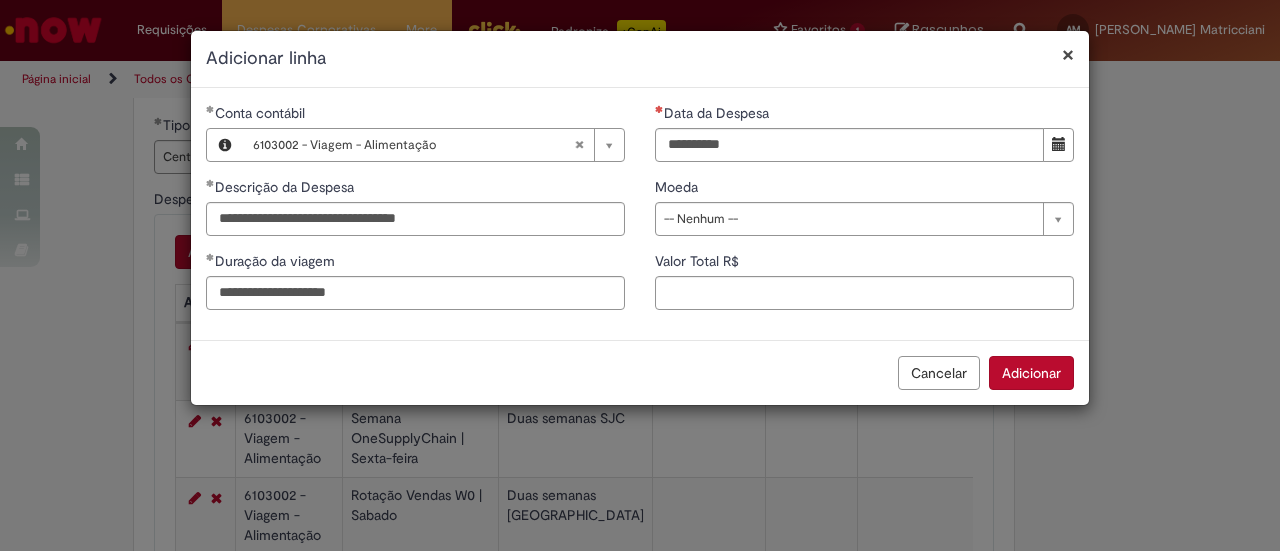click on "Duração da viagem" at bounding box center [415, 263] 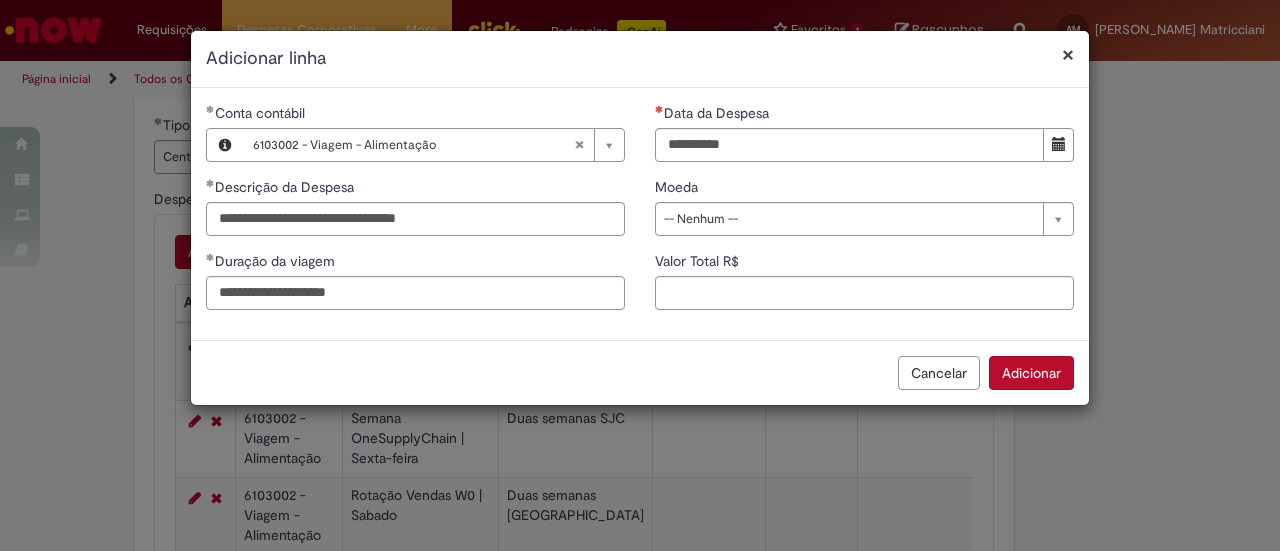 click at bounding box center [1058, 145] 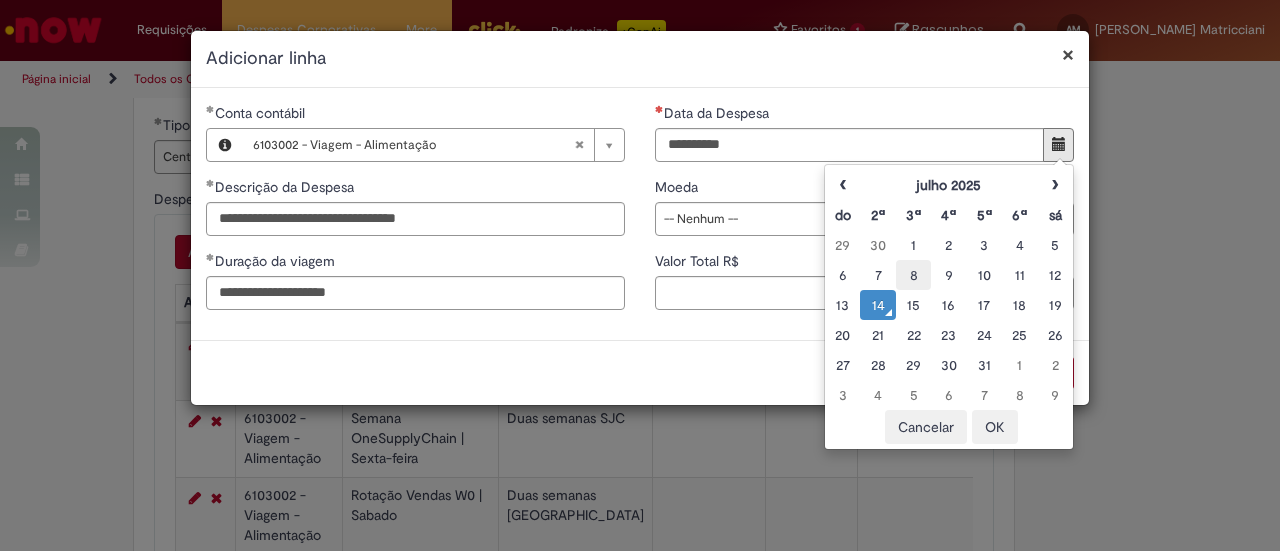 click on "8" at bounding box center (913, 275) 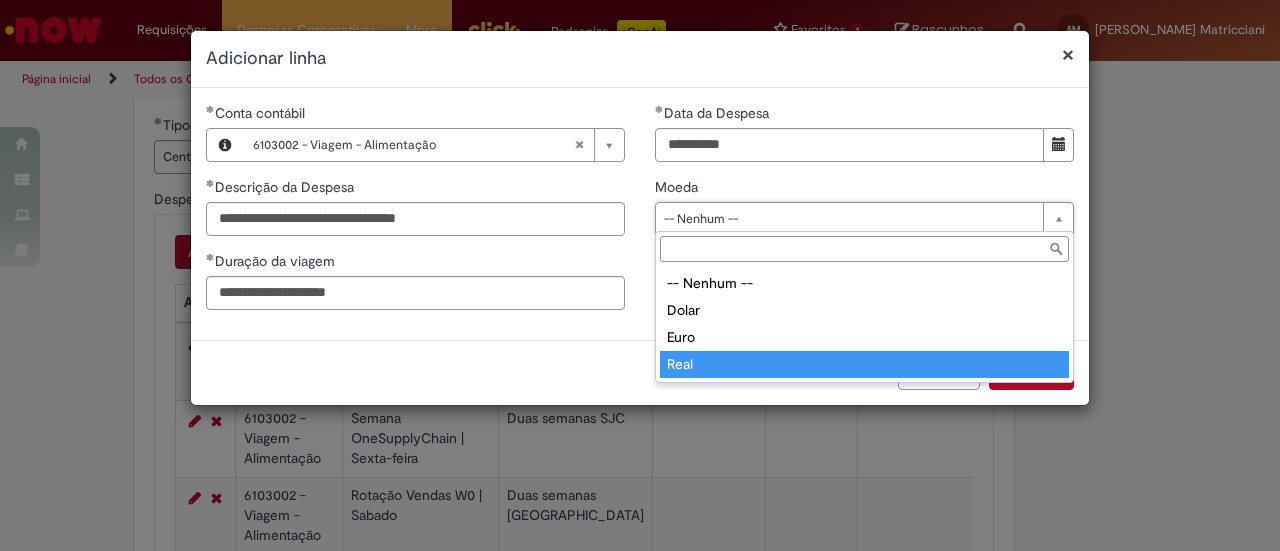 type on "****" 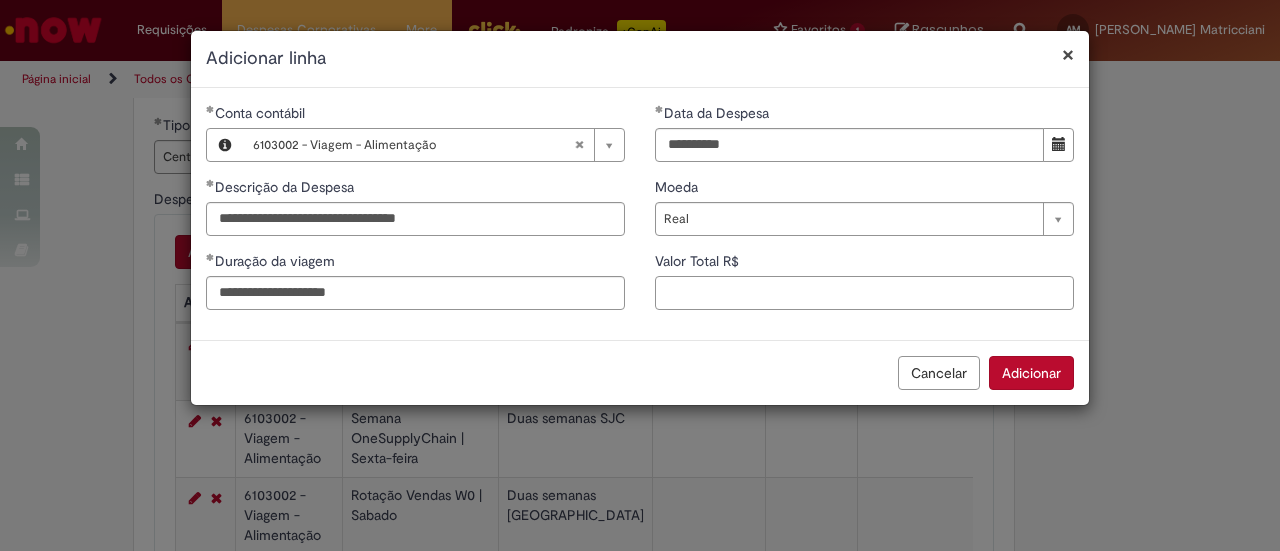 click on "Valor Total R$" at bounding box center [864, 293] 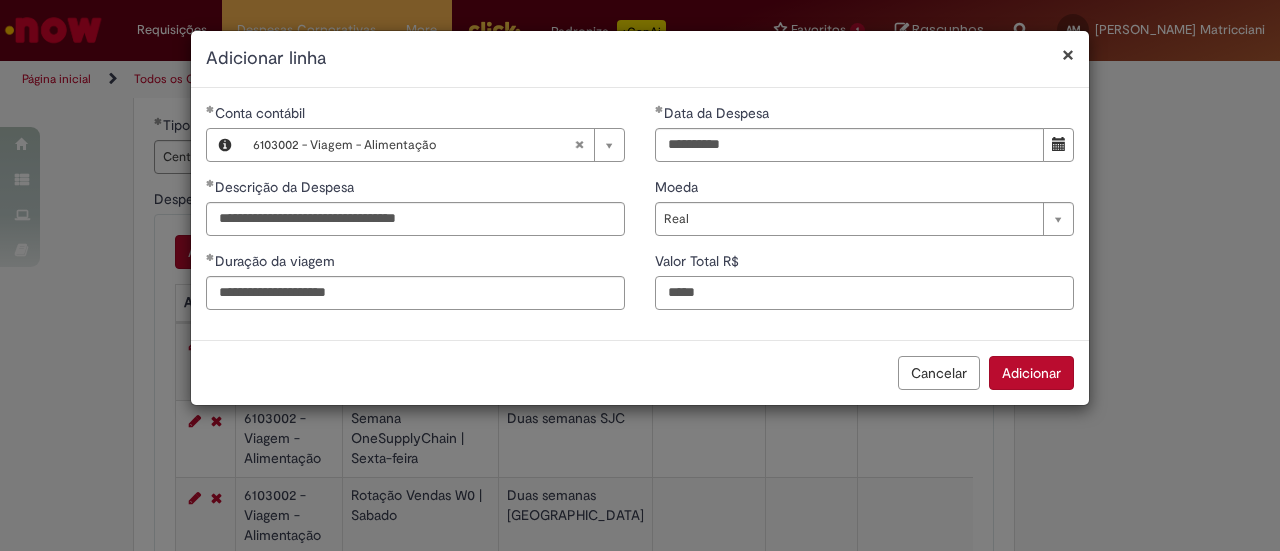 type on "*****" 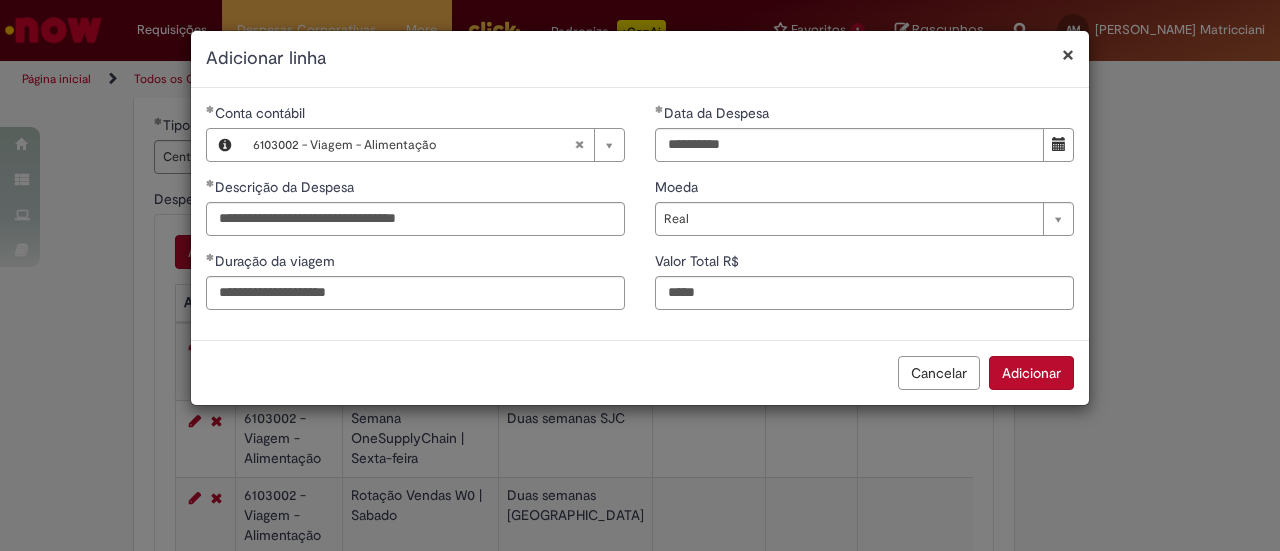 click on "**********" at bounding box center (864, 214) 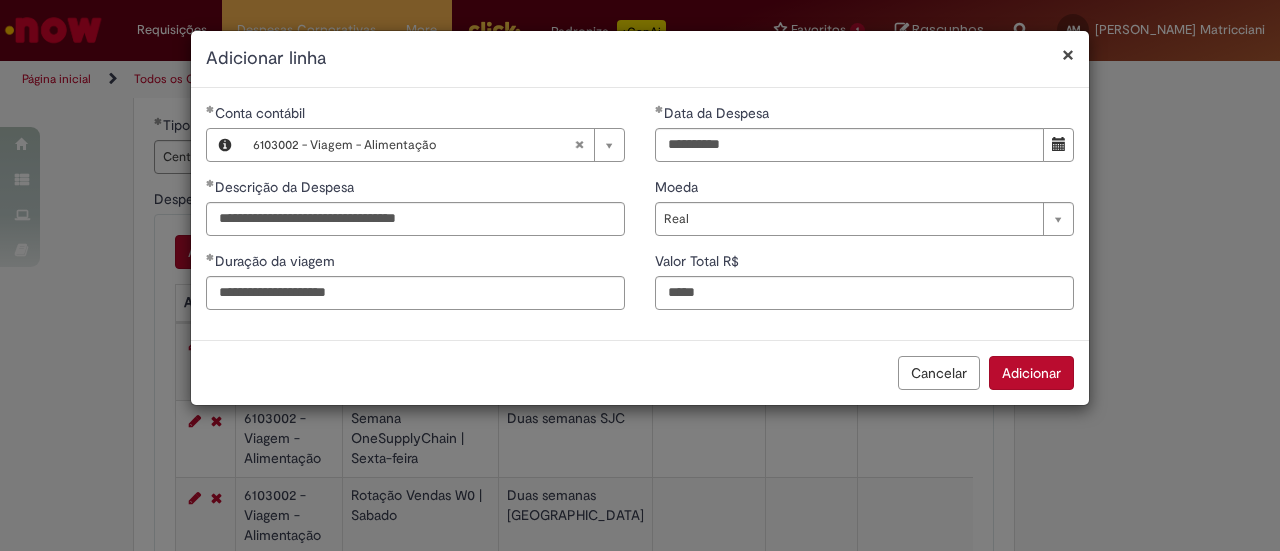 click on "Adicionar" at bounding box center [1031, 373] 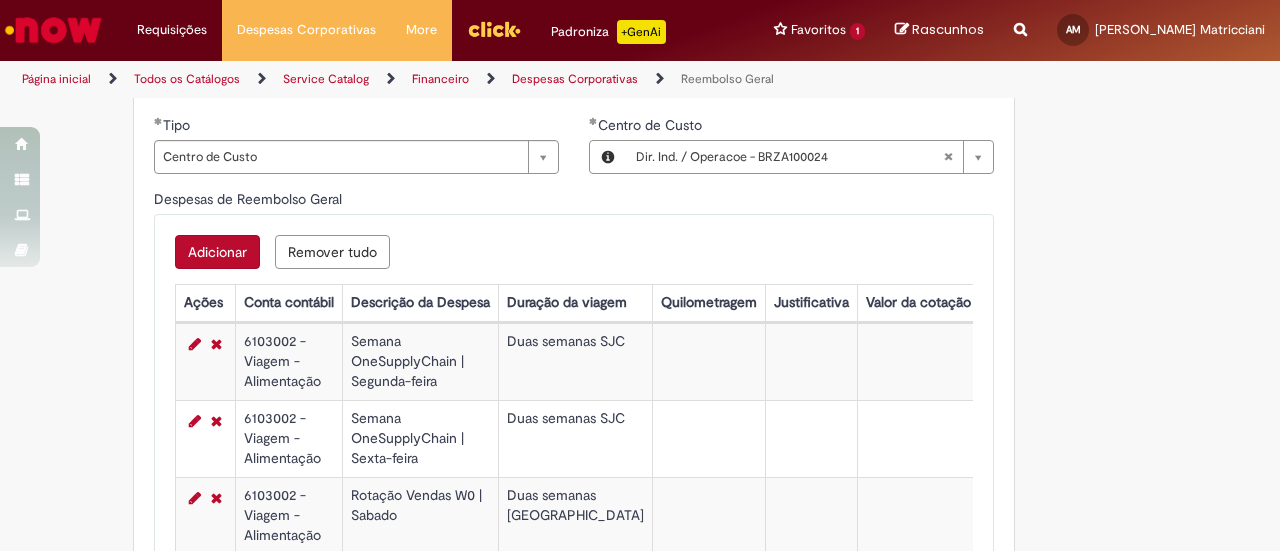 scroll, scrollTop: 833, scrollLeft: 0, axis: vertical 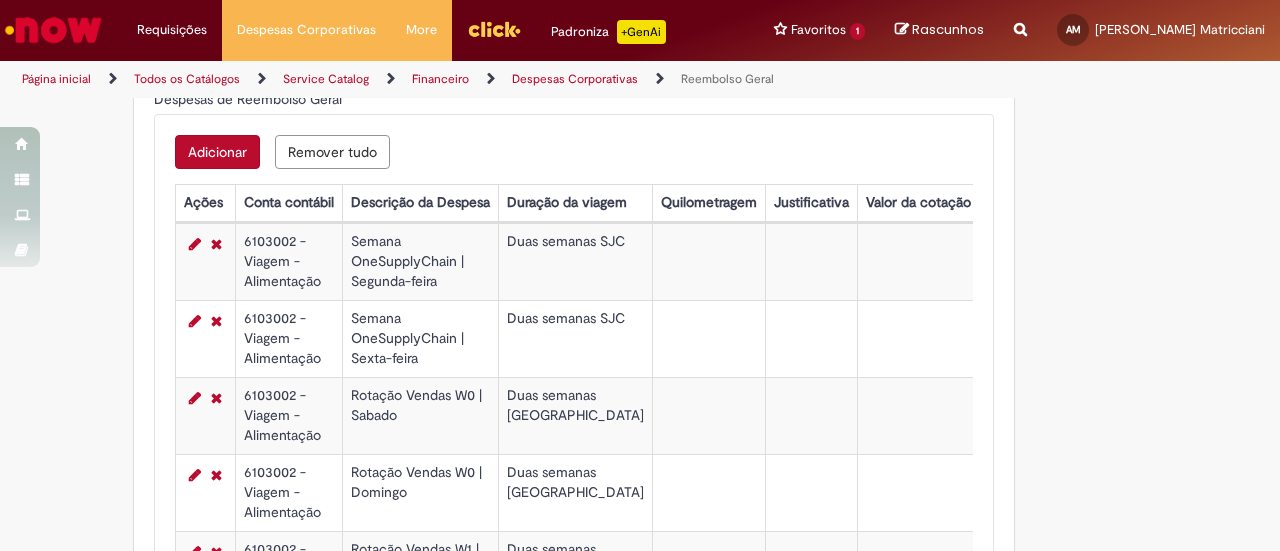 click on "Adicionar" at bounding box center [217, 152] 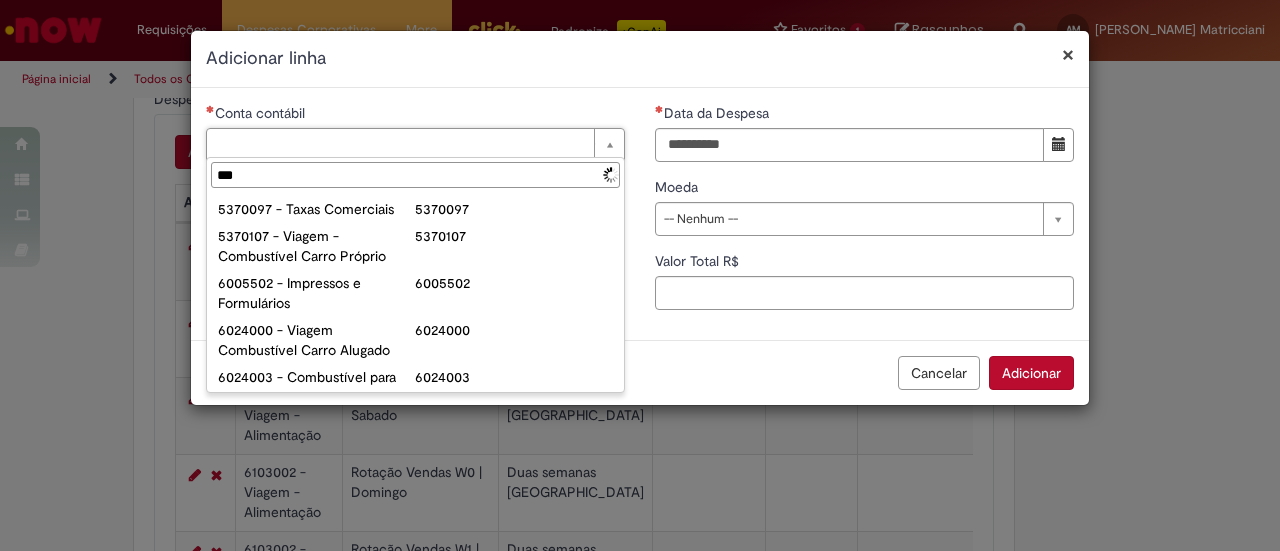 type on "****" 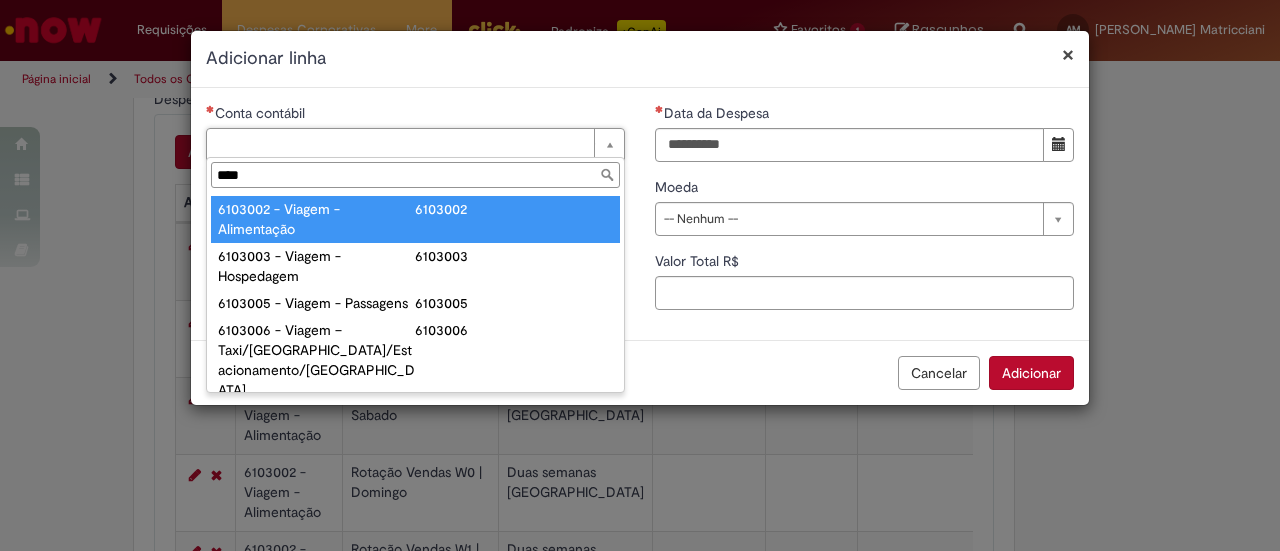 type on "**********" 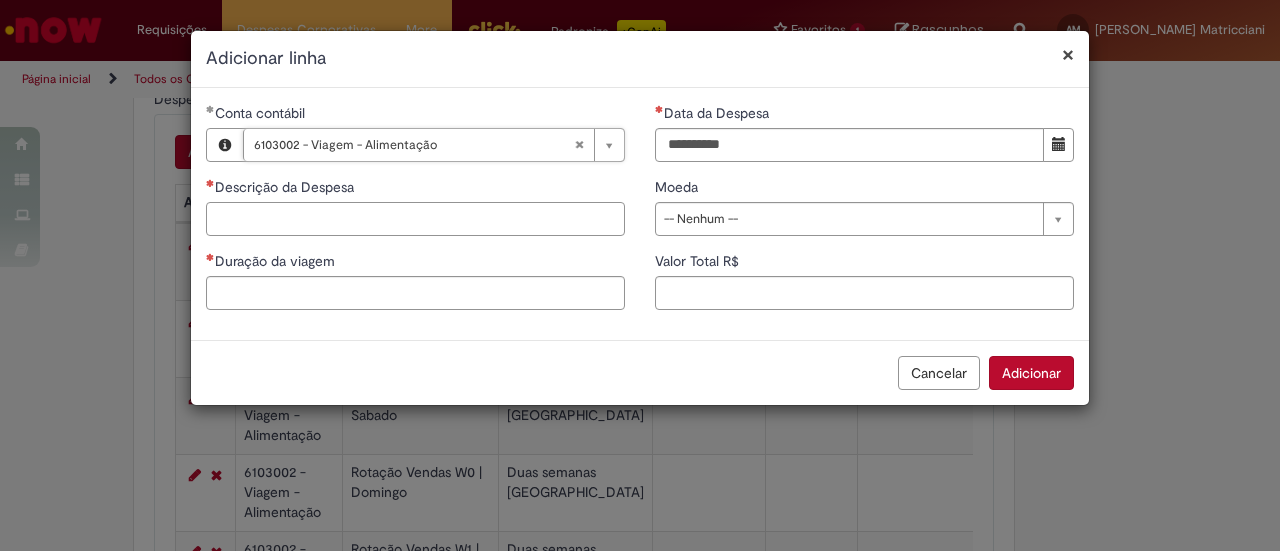 click on "Descrição da Despesa" at bounding box center (415, 219) 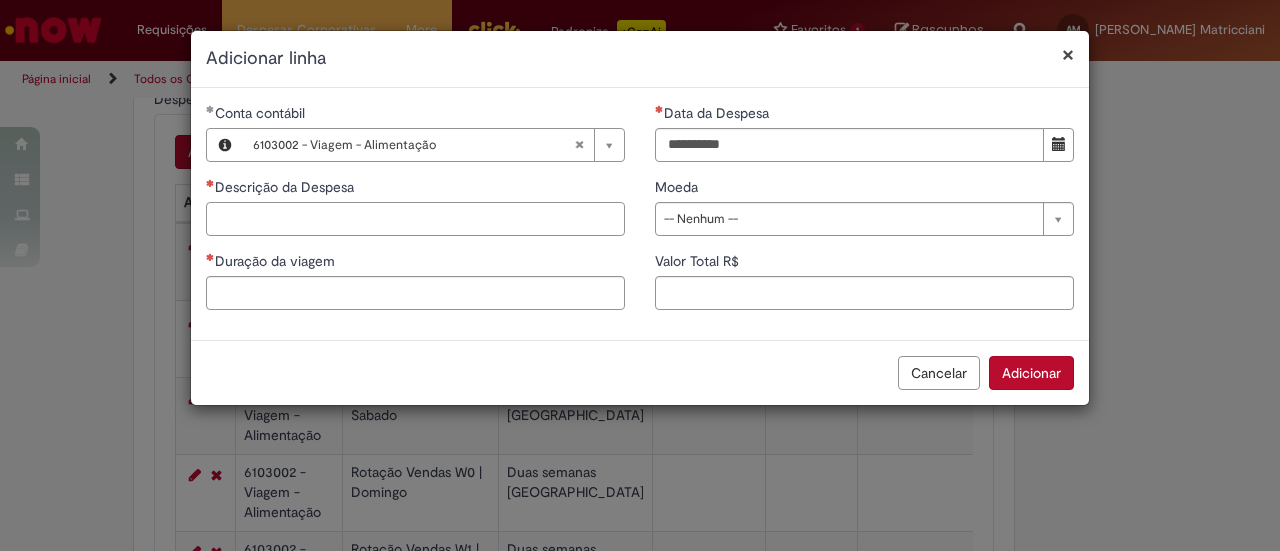 paste on "**********" 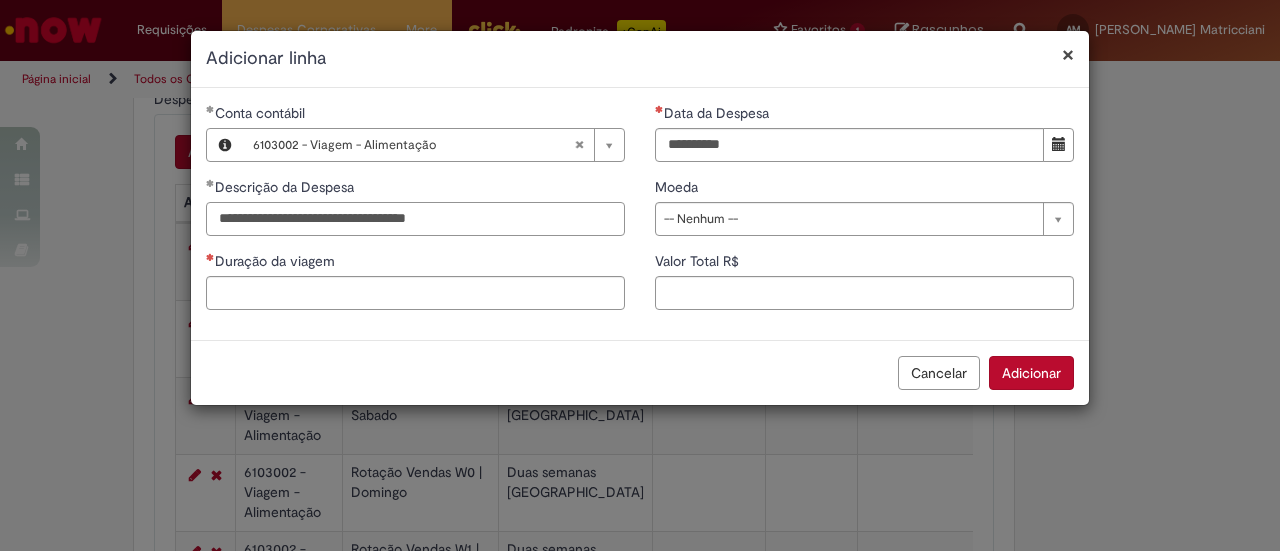 type on "**********" 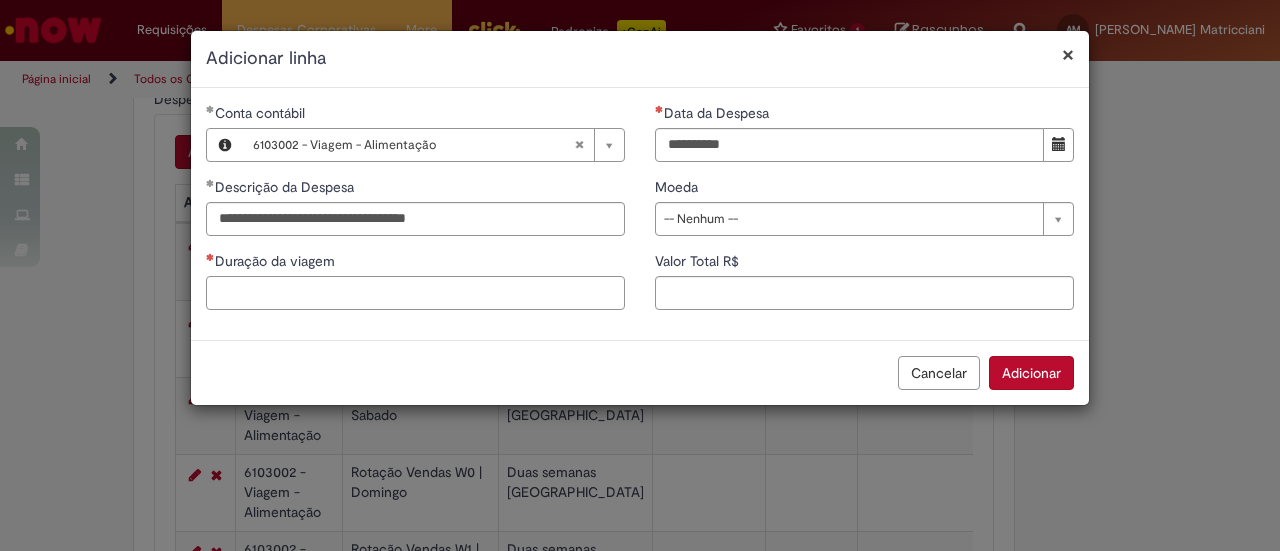 click on "Duração da viagem" at bounding box center (415, 293) 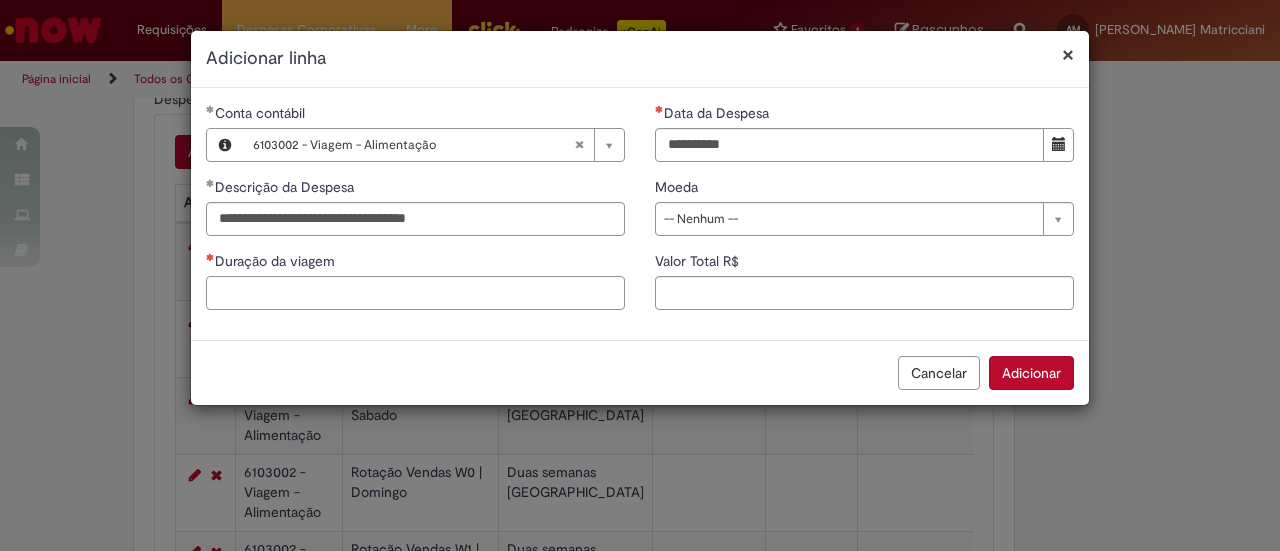 paste on "**********" 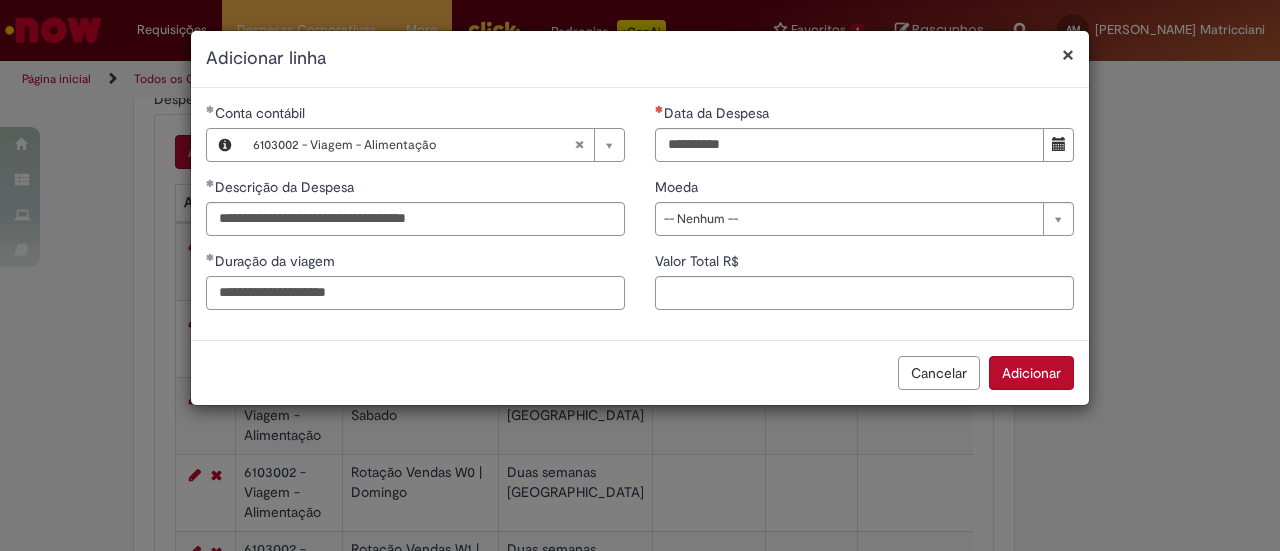 type on "**********" 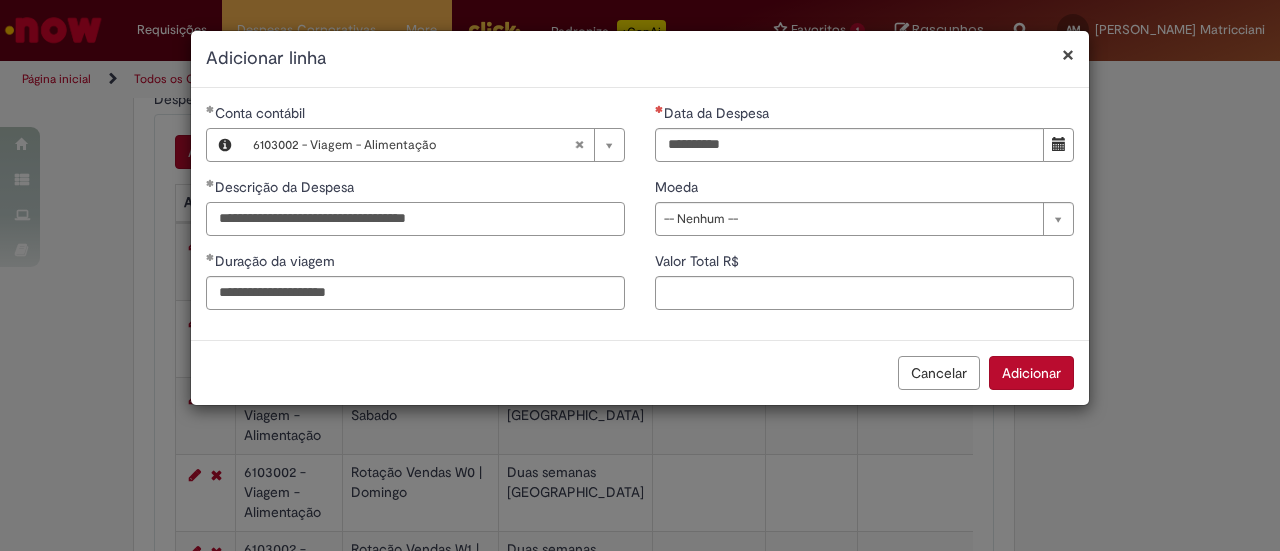 click on "**********" at bounding box center (415, 219) 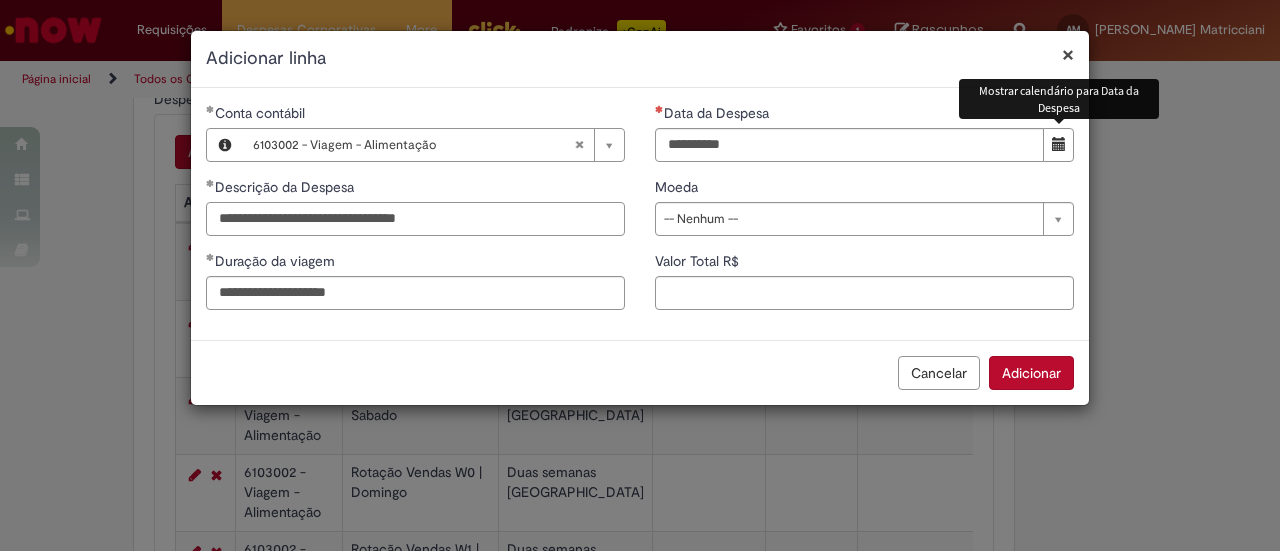 type on "**********" 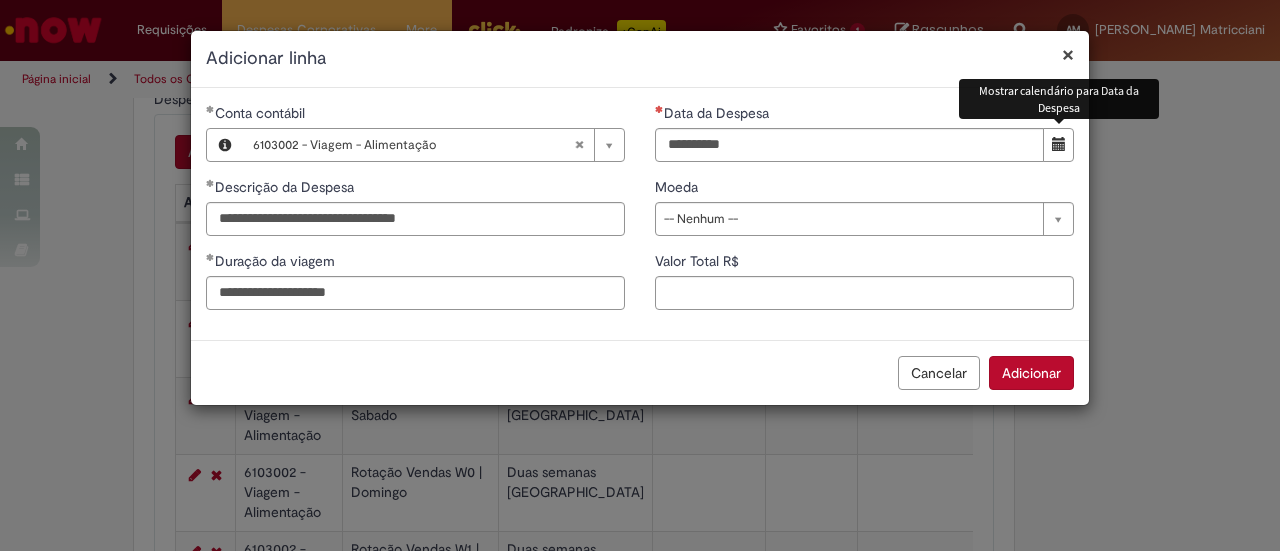 click at bounding box center (1058, 145) 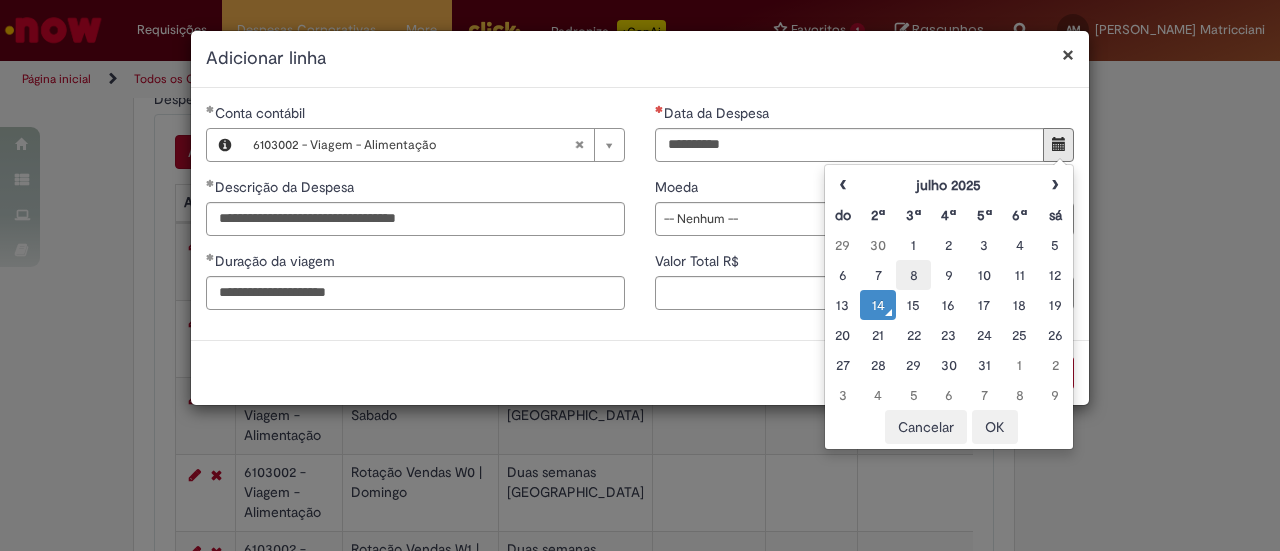 click on "8" at bounding box center (913, 275) 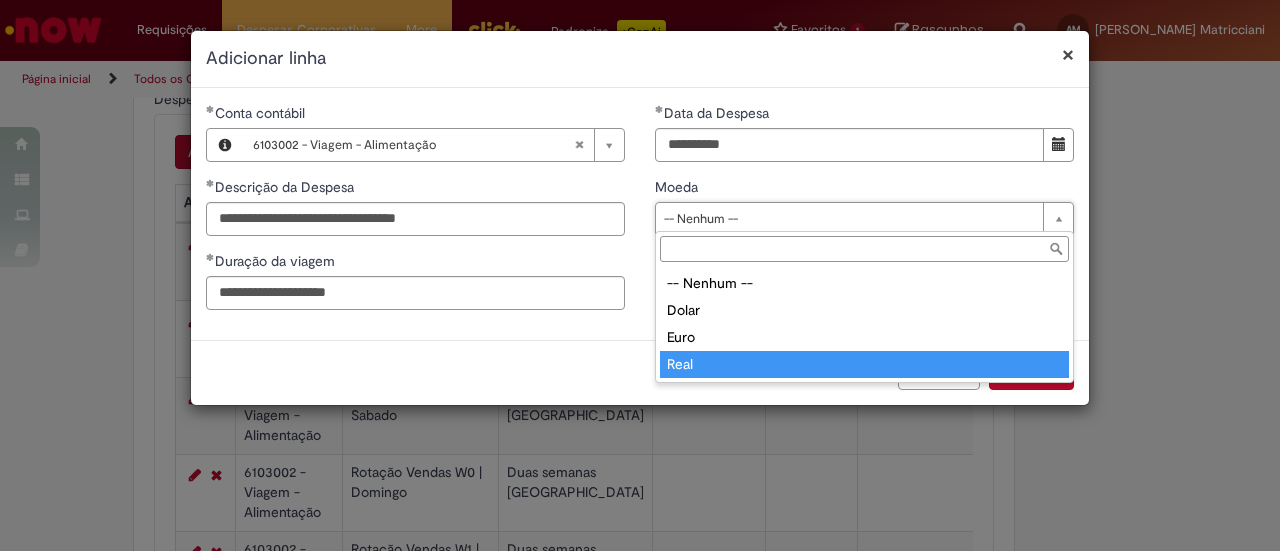 type on "****" 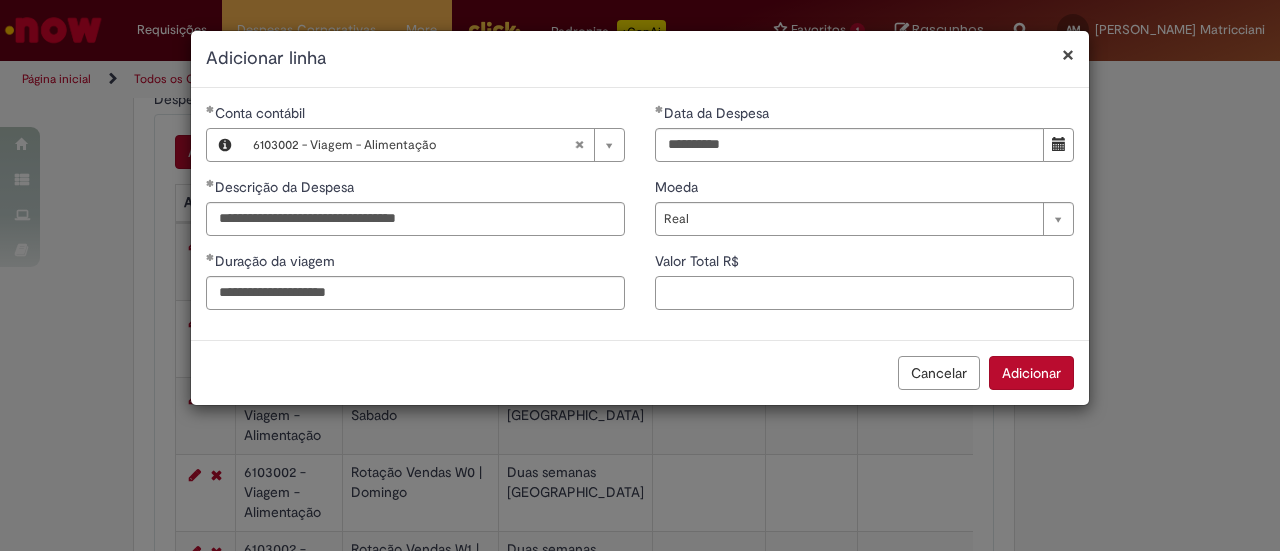 click on "Valor Total R$" at bounding box center [864, 293] 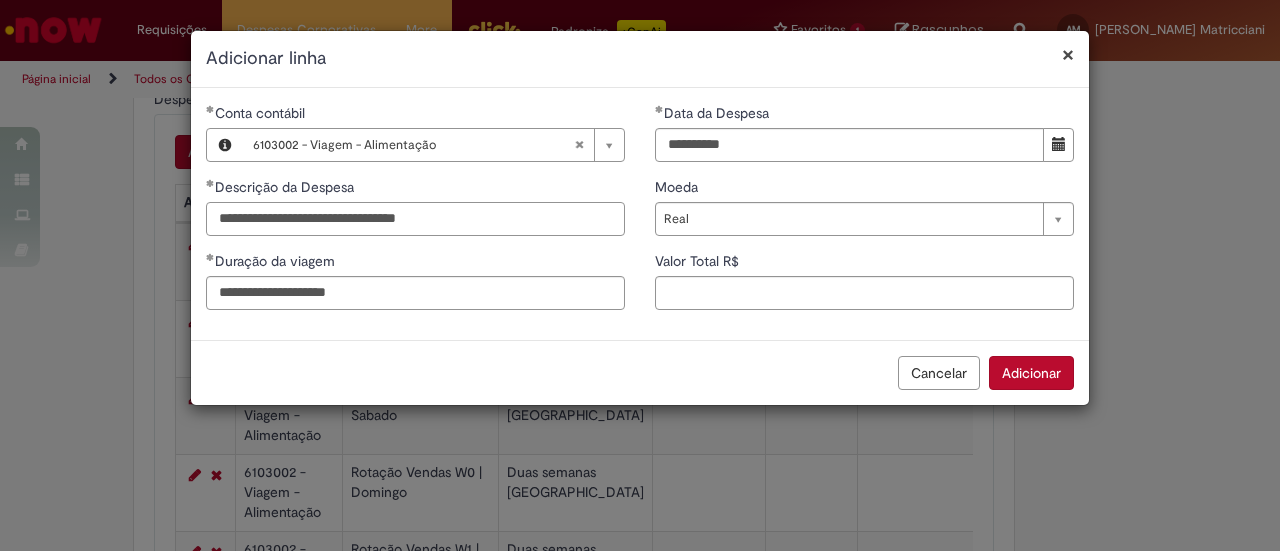 click on "**********" at bounding box center (415, 219) 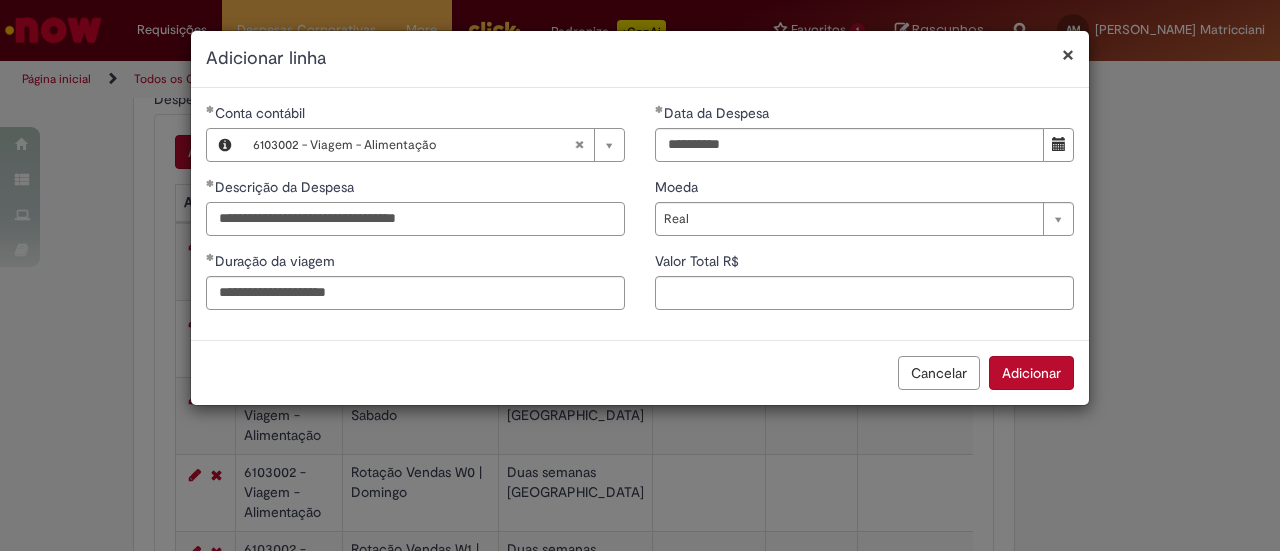 type on "**********" 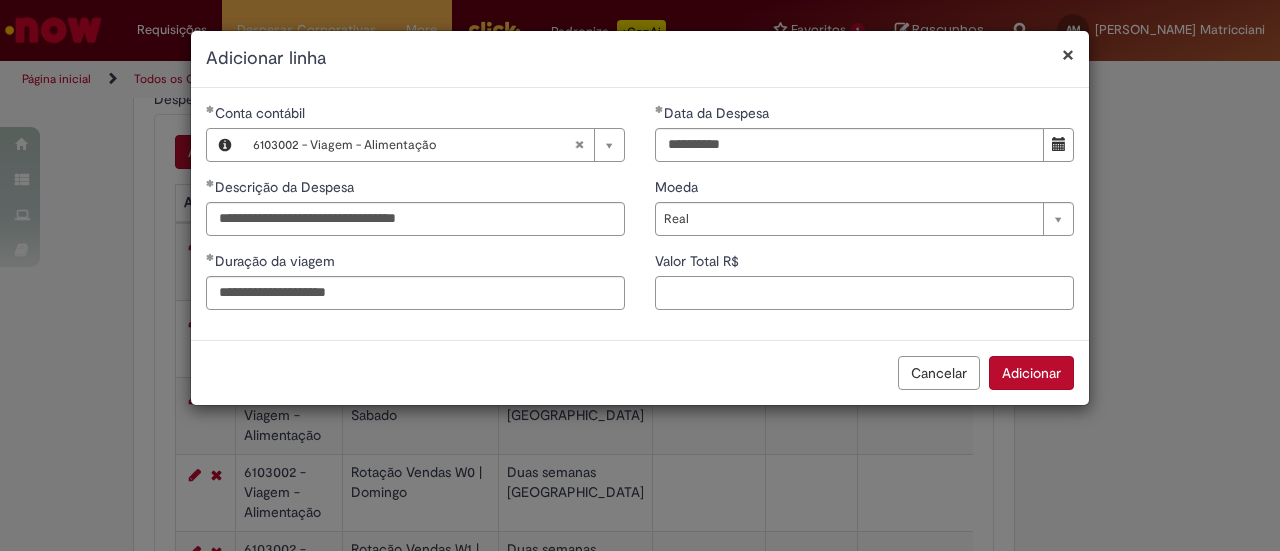 click on "Valor Total R$" at bounding box center [864, 293] 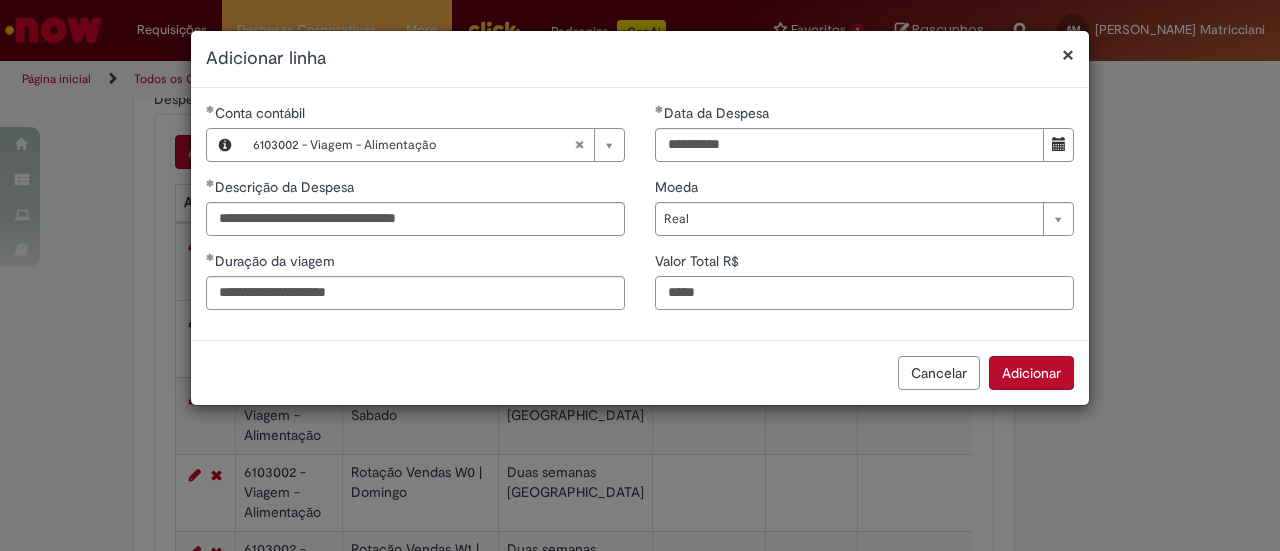 type on "*****" 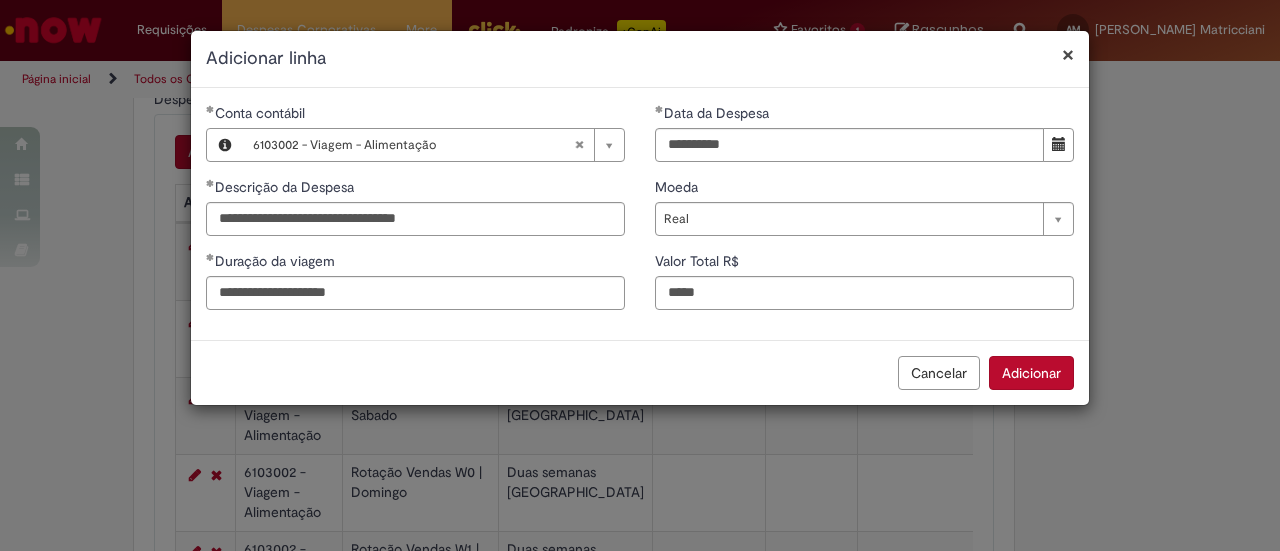 click on "**********" at bounding box center [640, 214] 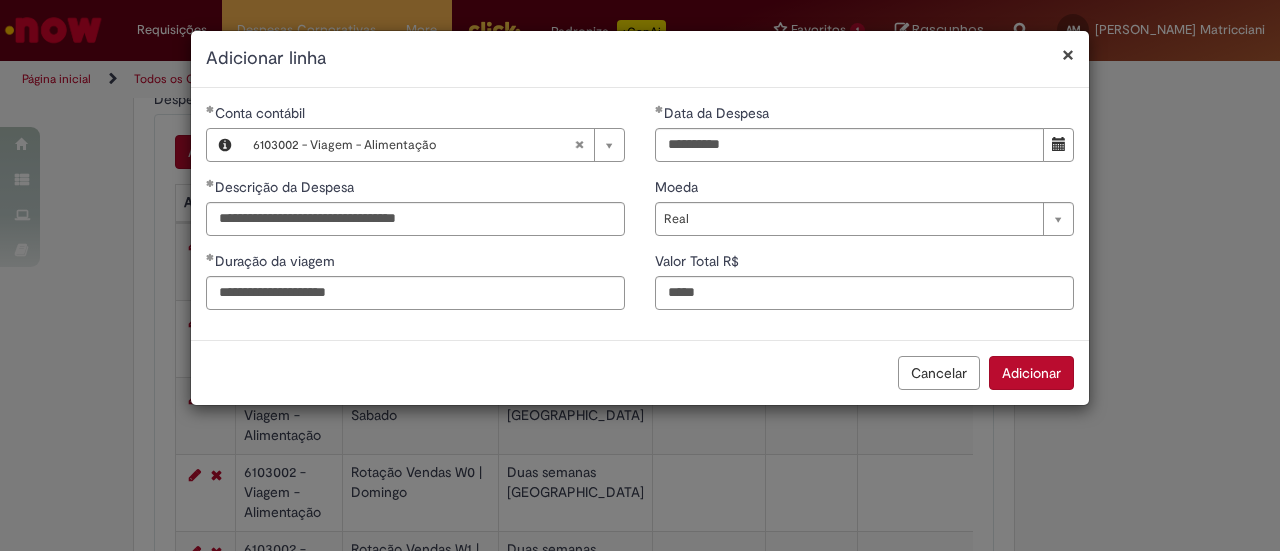 click on "Adicionar" at bounding box center [1031, 373] 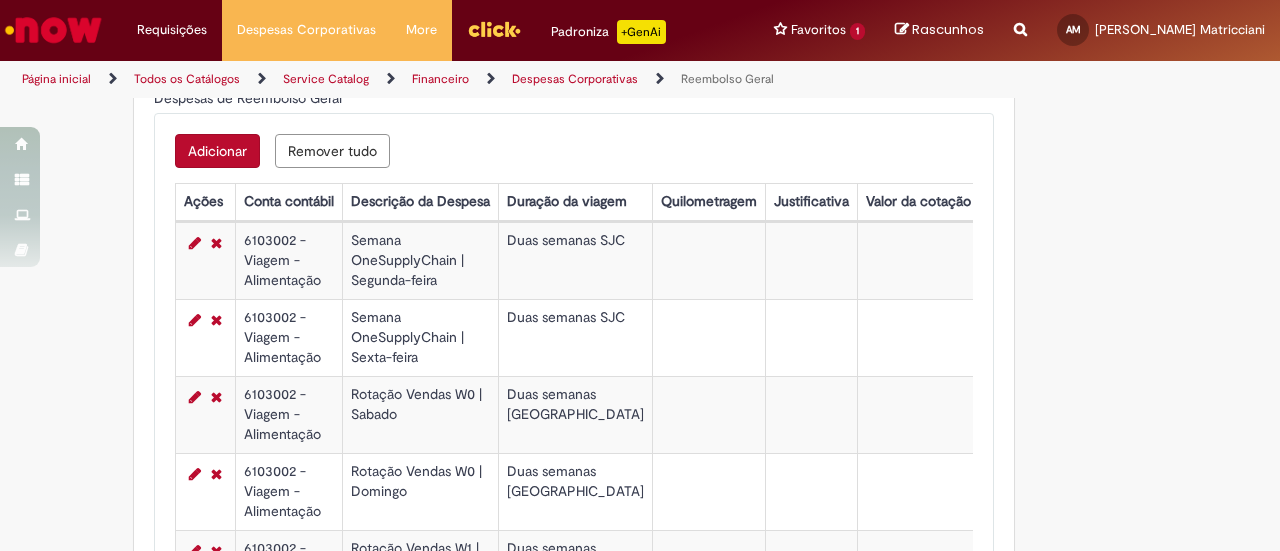 scroll, scrollTop: 833, scrollLeft: 0, axis: vertical 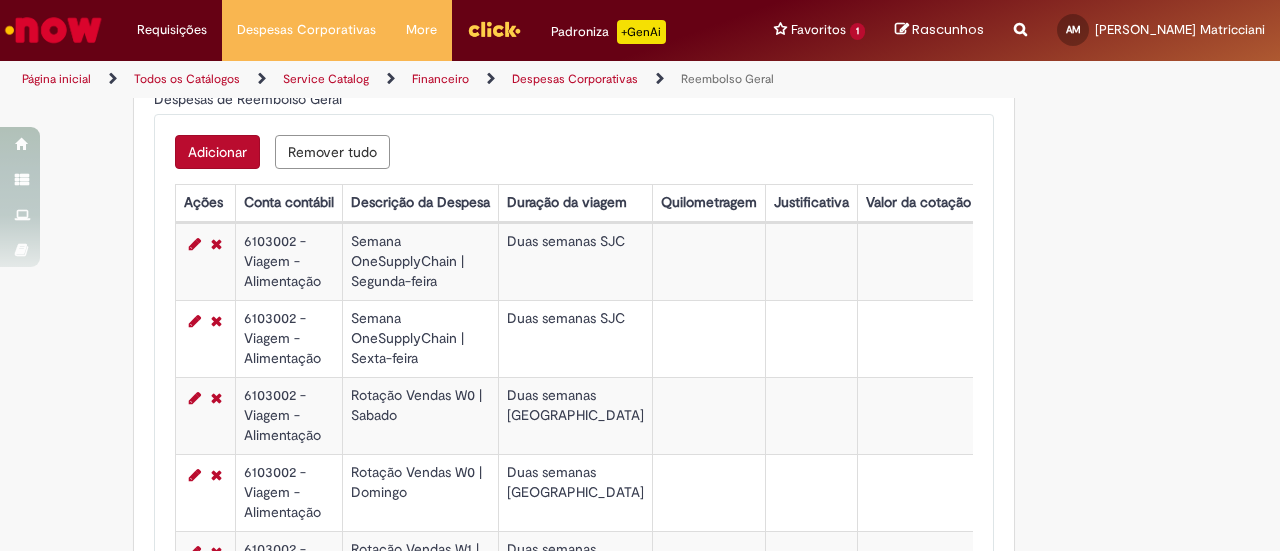click on "Adicionar" at bounding box center [217, 152] 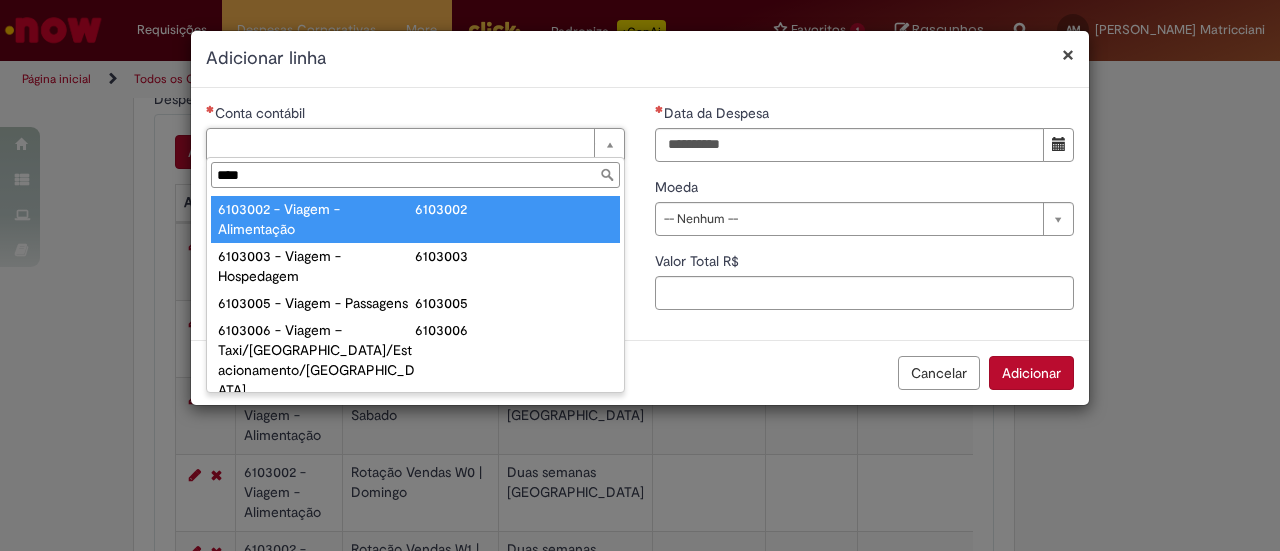 type on "****" 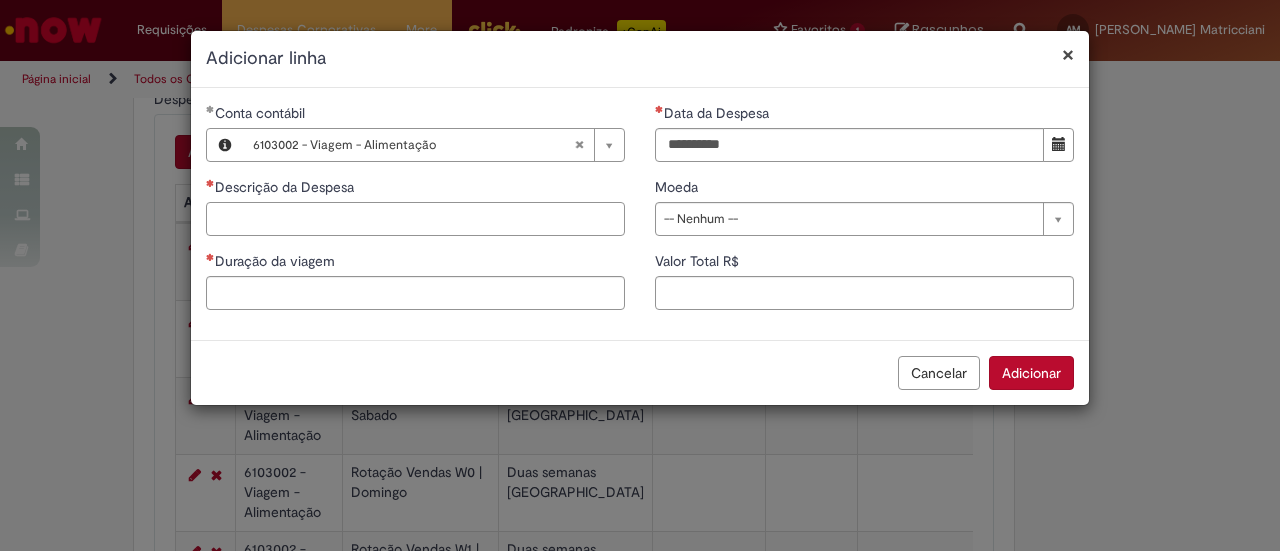 click on "Descrição da Despesa" at bounding box center (415, 219) 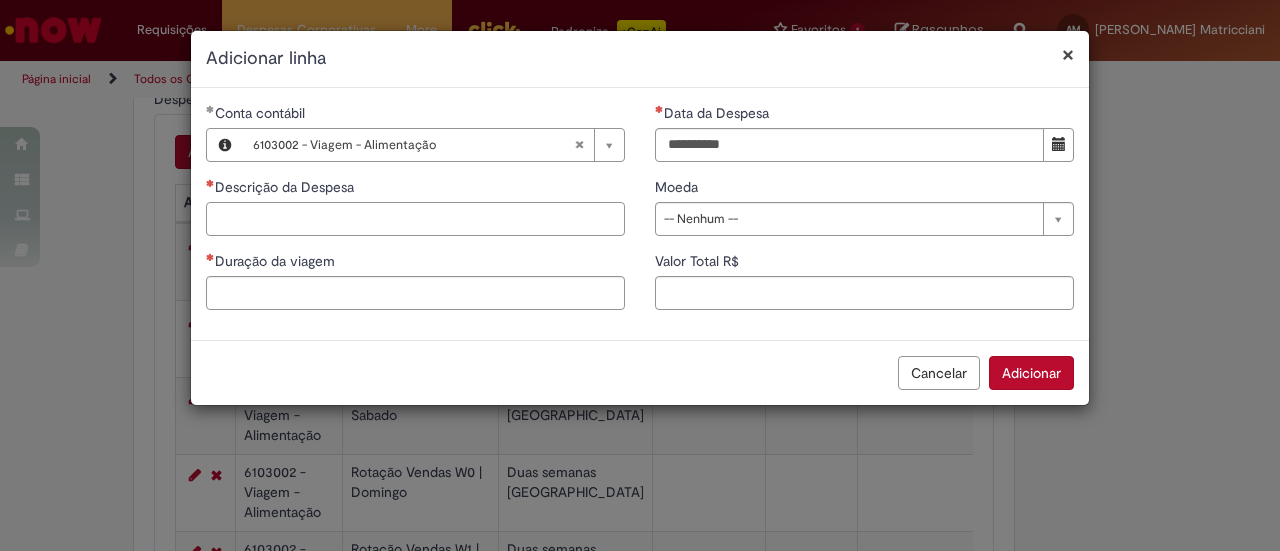 paste on "**********" 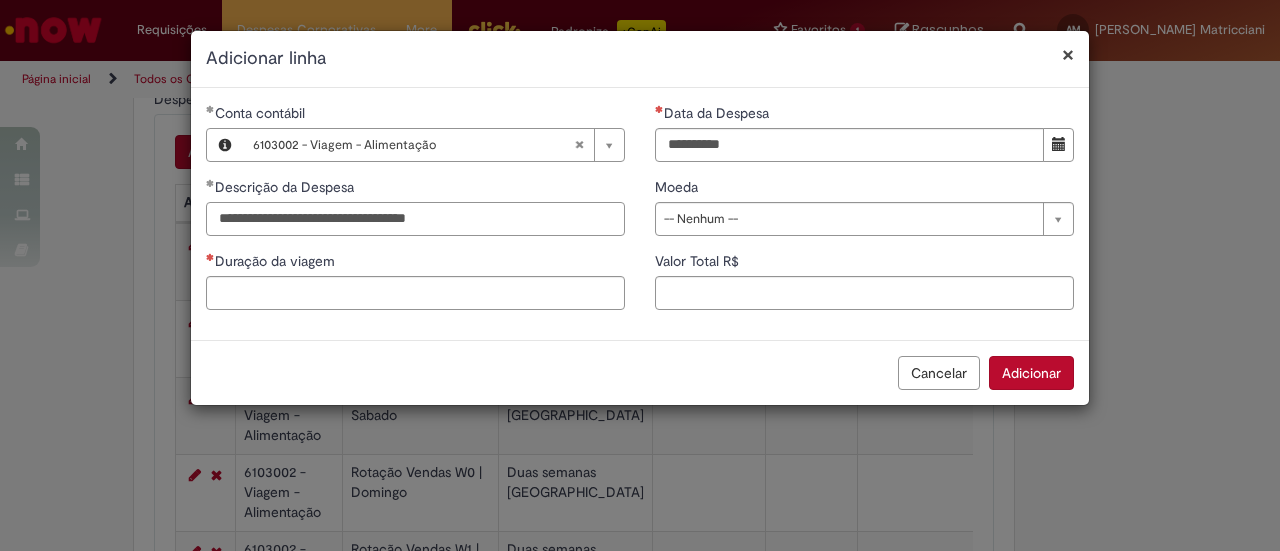 type on "**********" 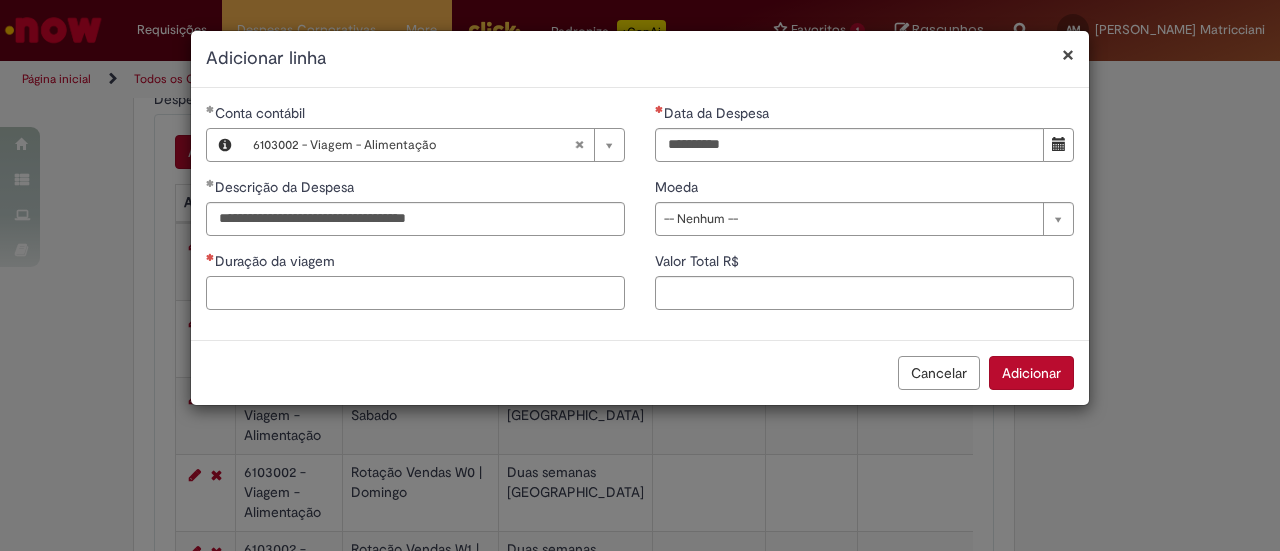 click on "Duração da viagem" at bounding box center [415, 293] 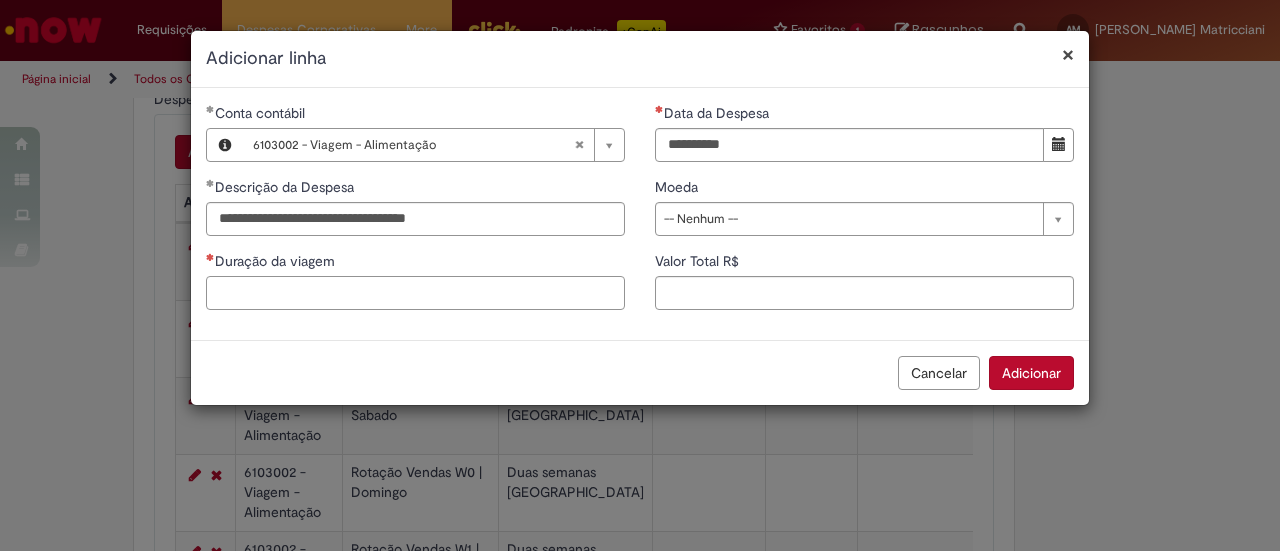 paste on "**********" 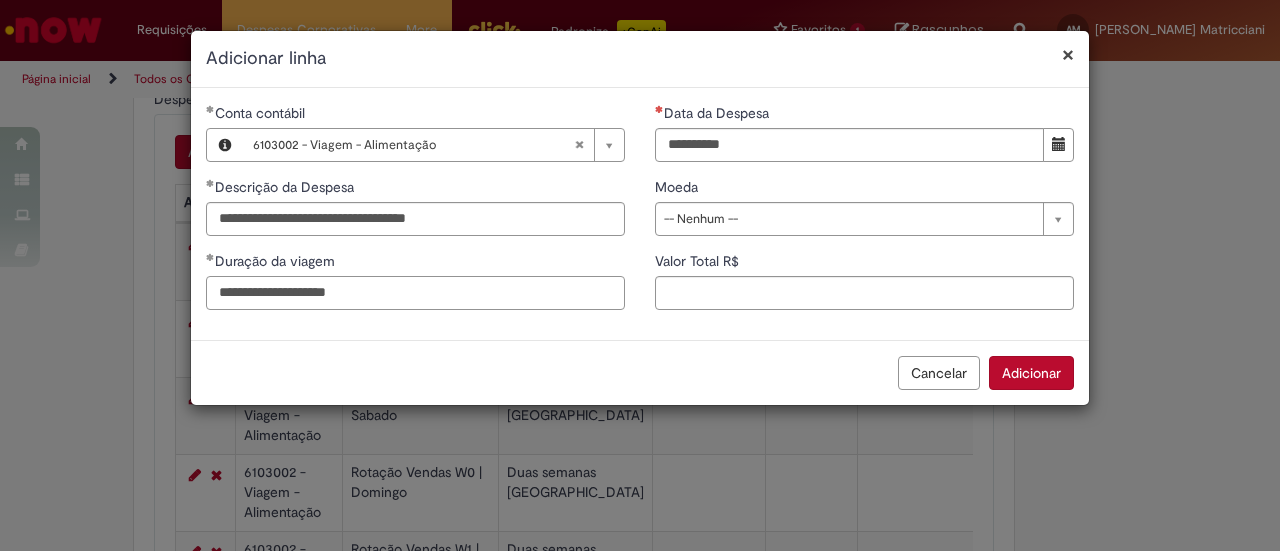 type on "**********" 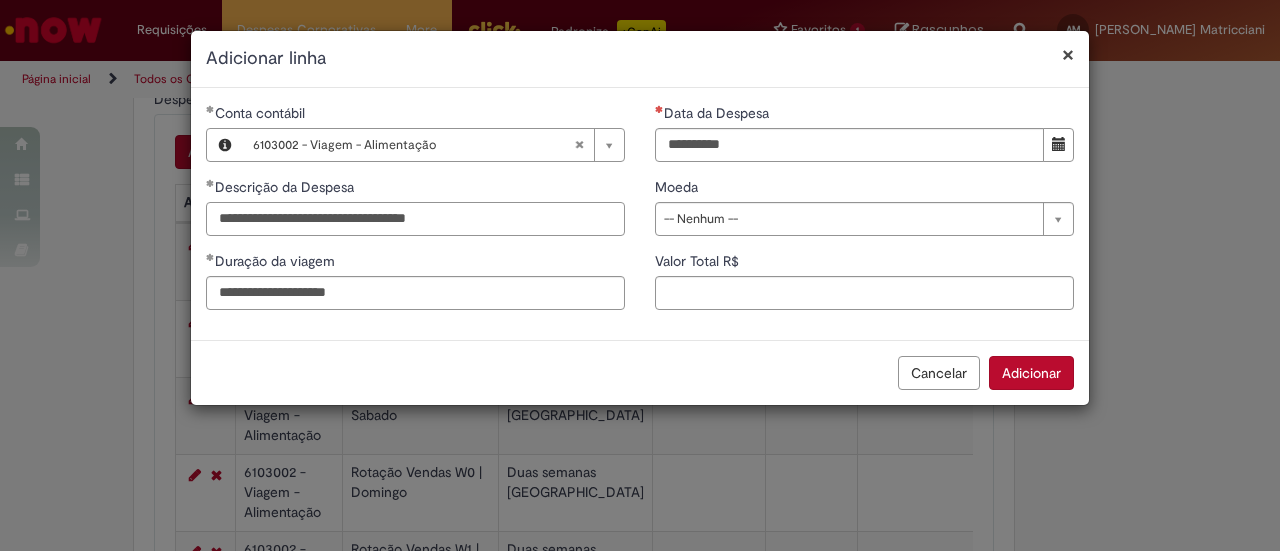 click on "**********" at bounding box center [415, 219] 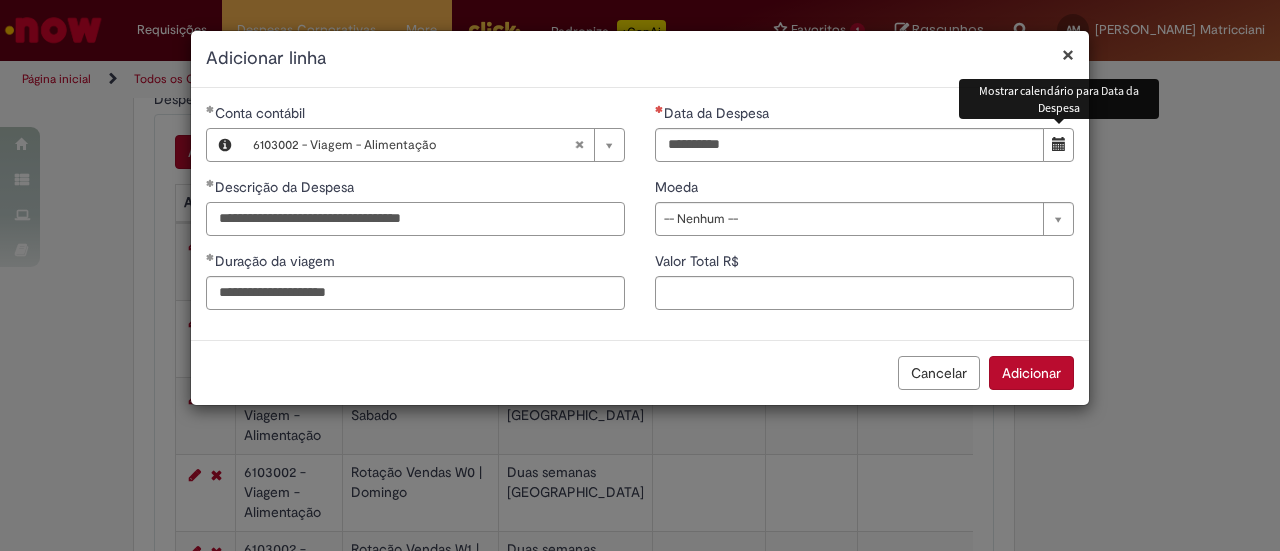 type on "**********" 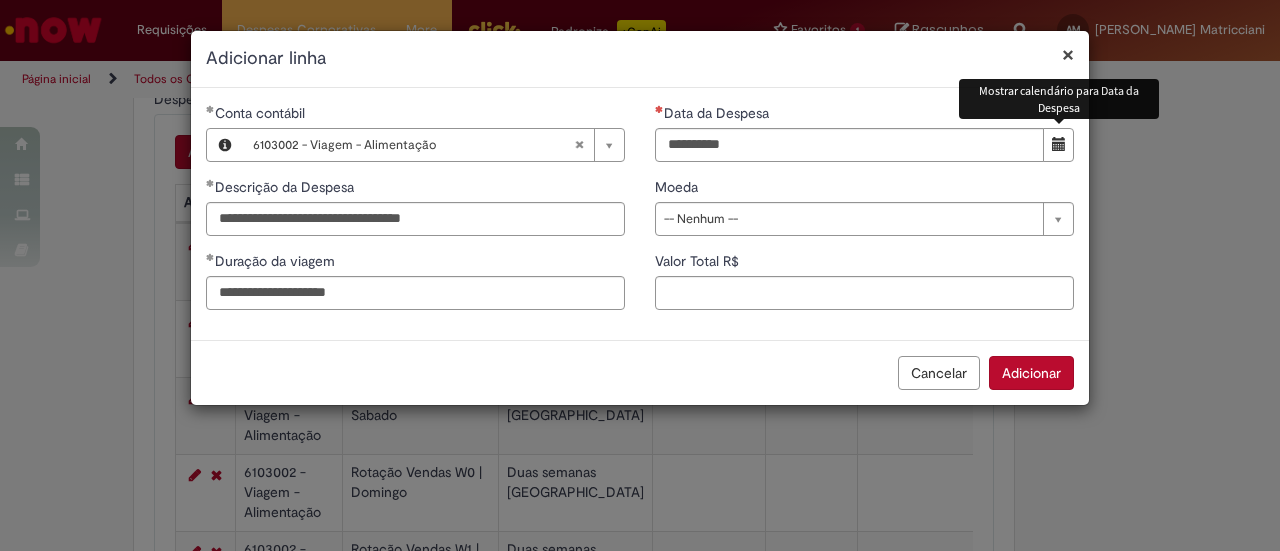 click at bounding box center (1059, 144) 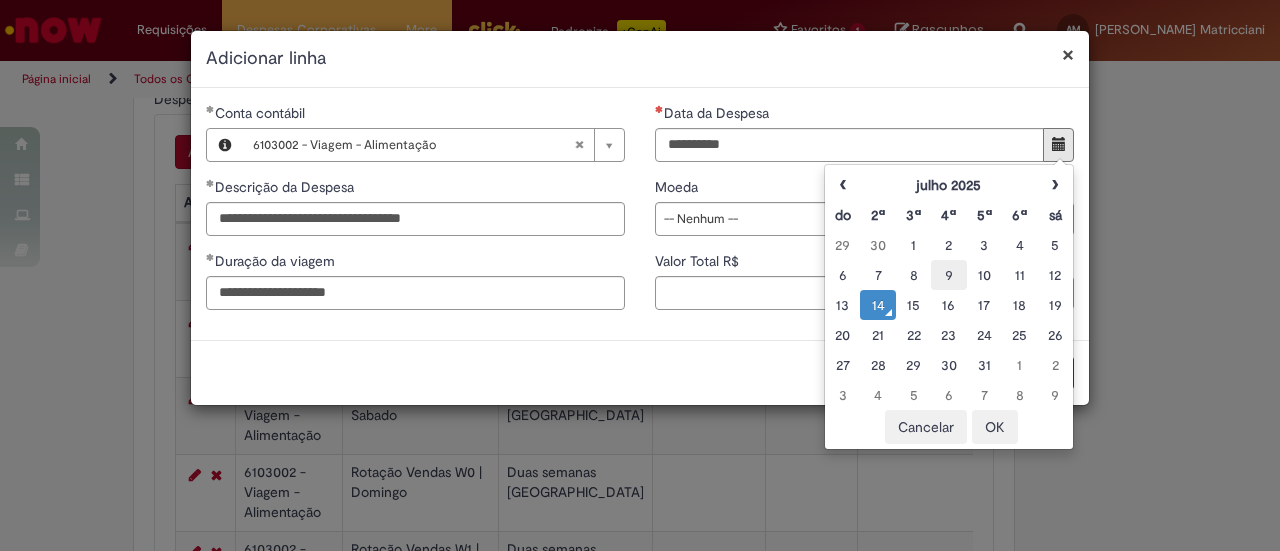 click on "9" at bounding box center [948, 275] 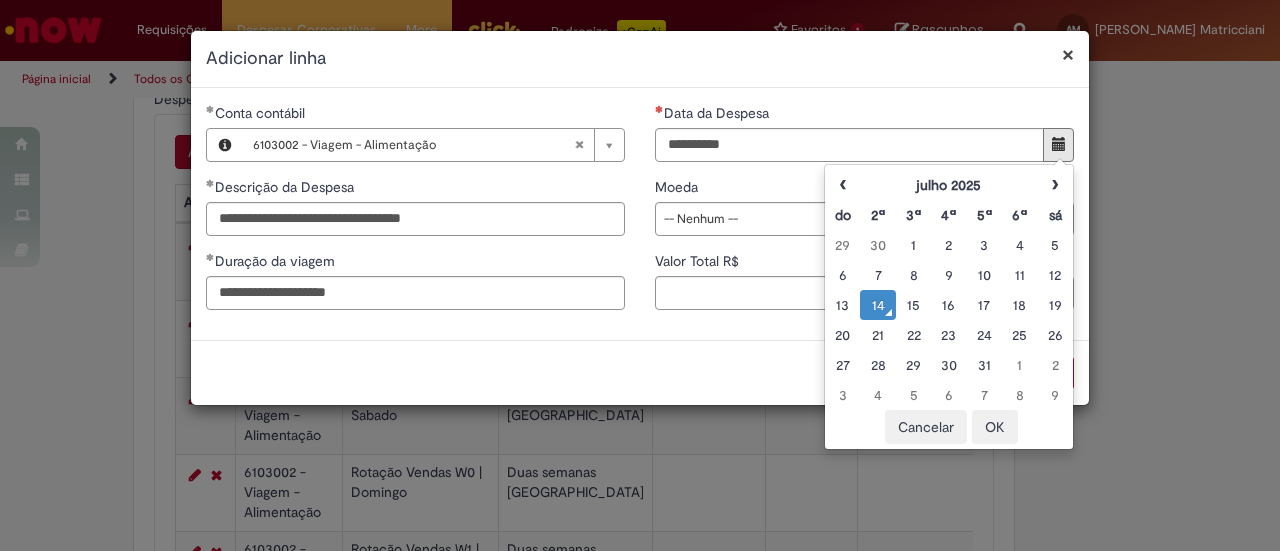 type on "**********" 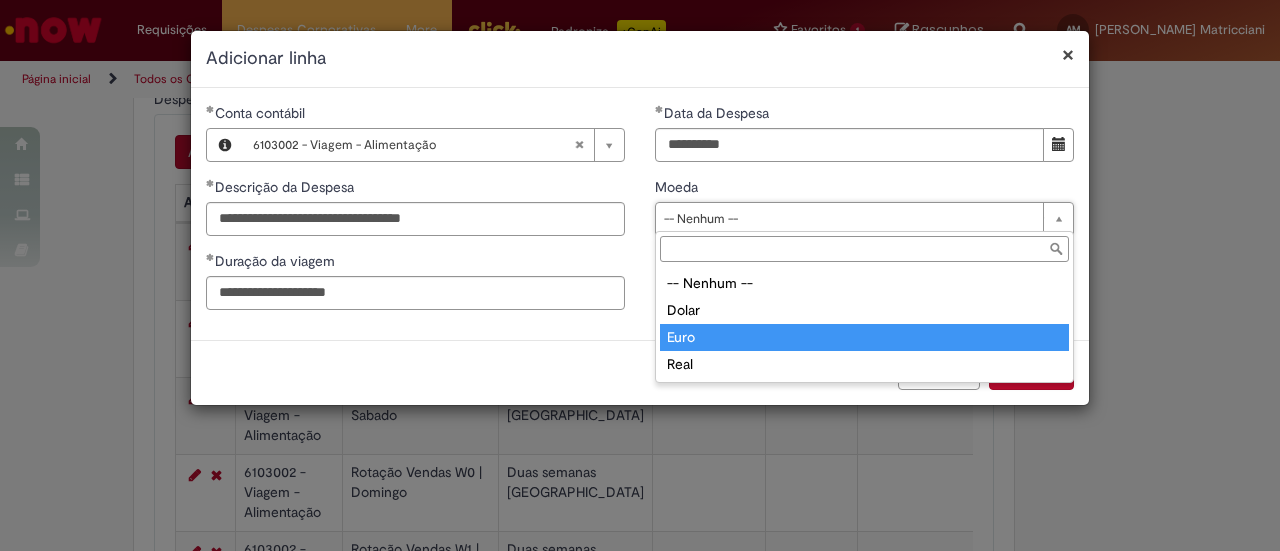 type on "****" 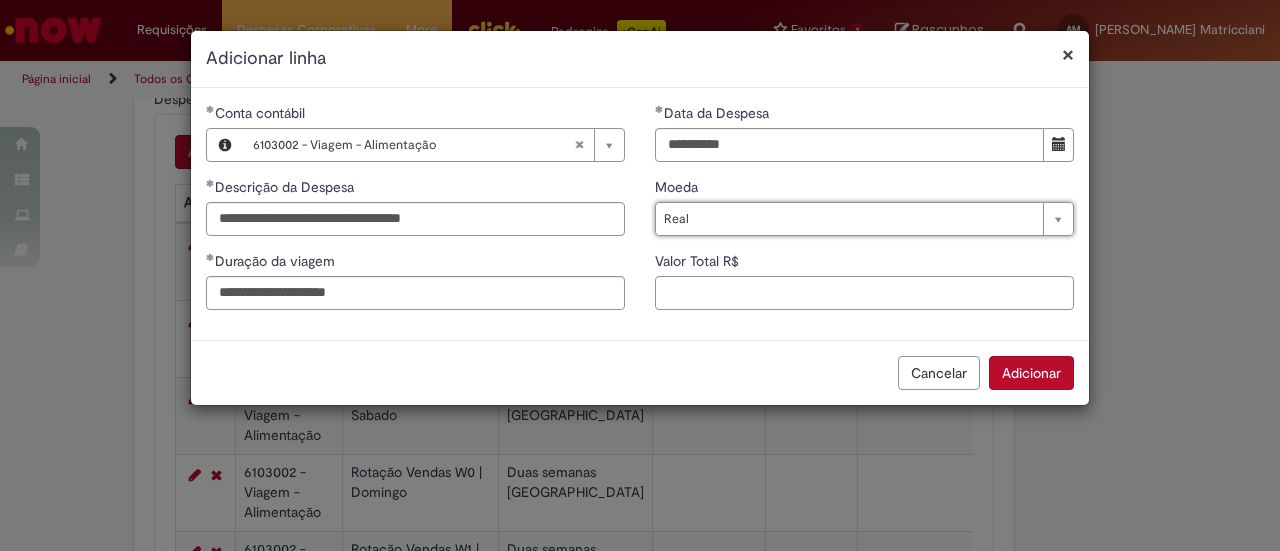 click on "Valor Total R$" at bounding box center [864, 293] 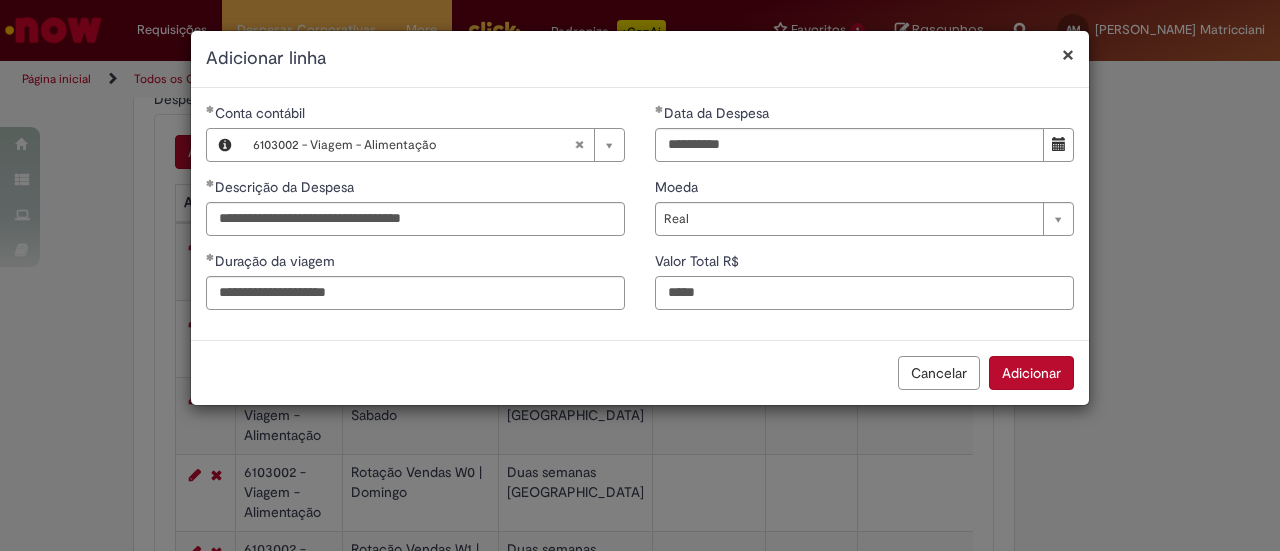 type on "*****" 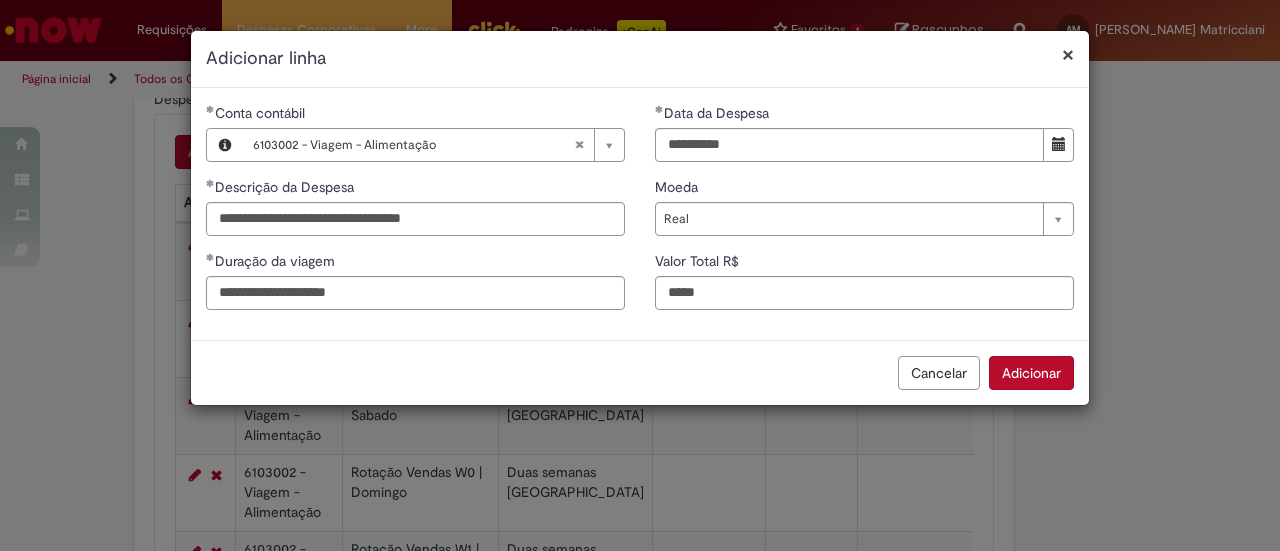 click on "**********" at bounding box center (640, 214) 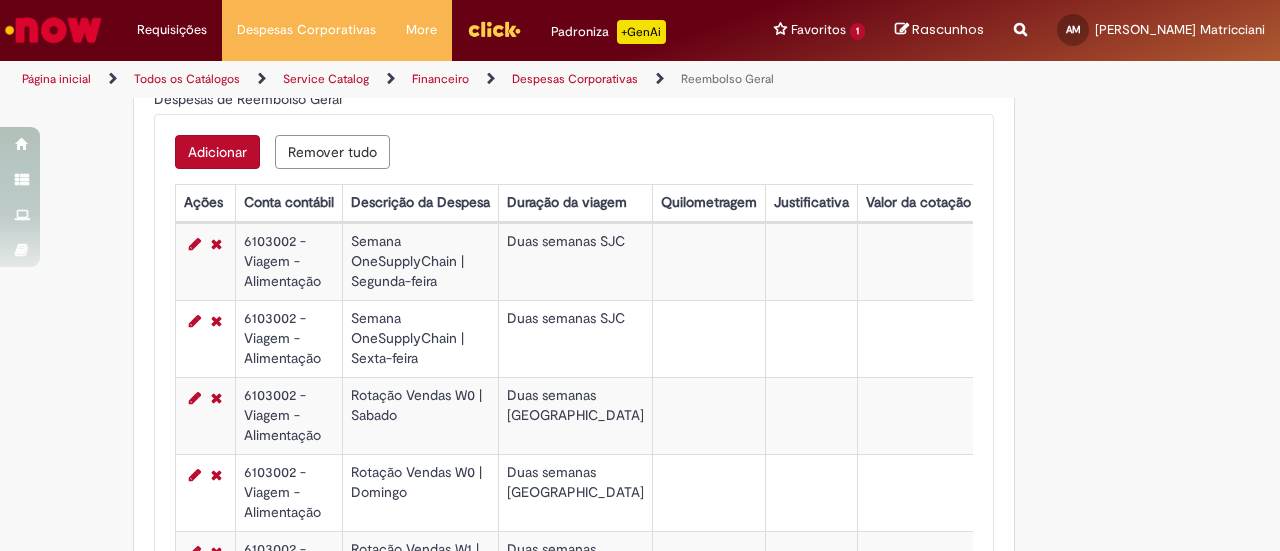 click on "Adicionar" at bounding box center [217, 152] 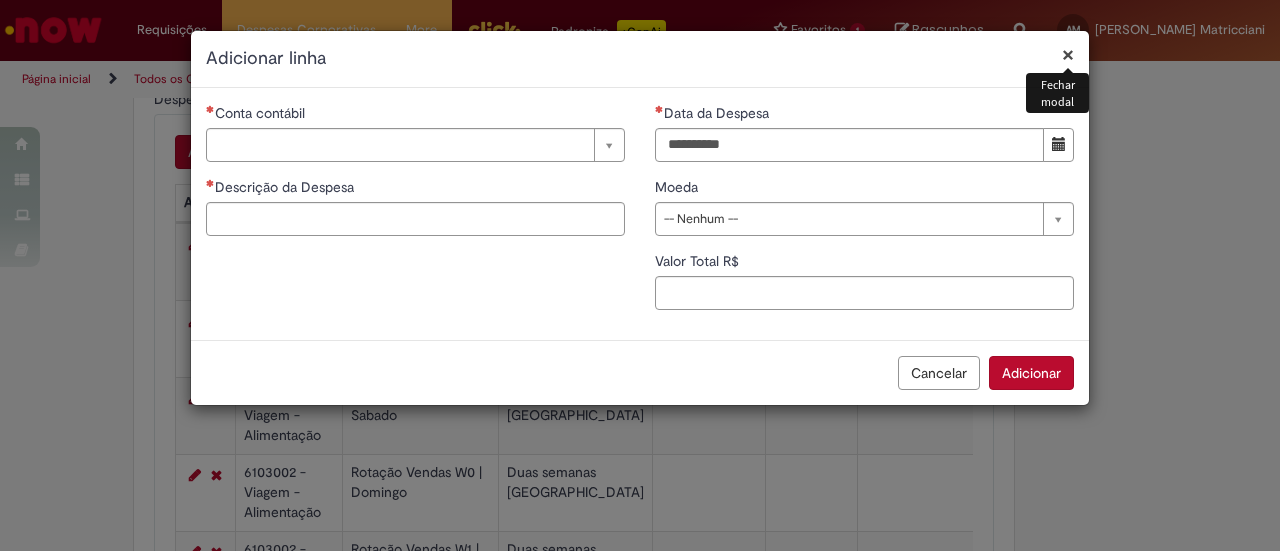 drag, startPoint x: 274, startPoint y: 144, endPoint x: 295, endPoint y: 139, distance: 21.587032 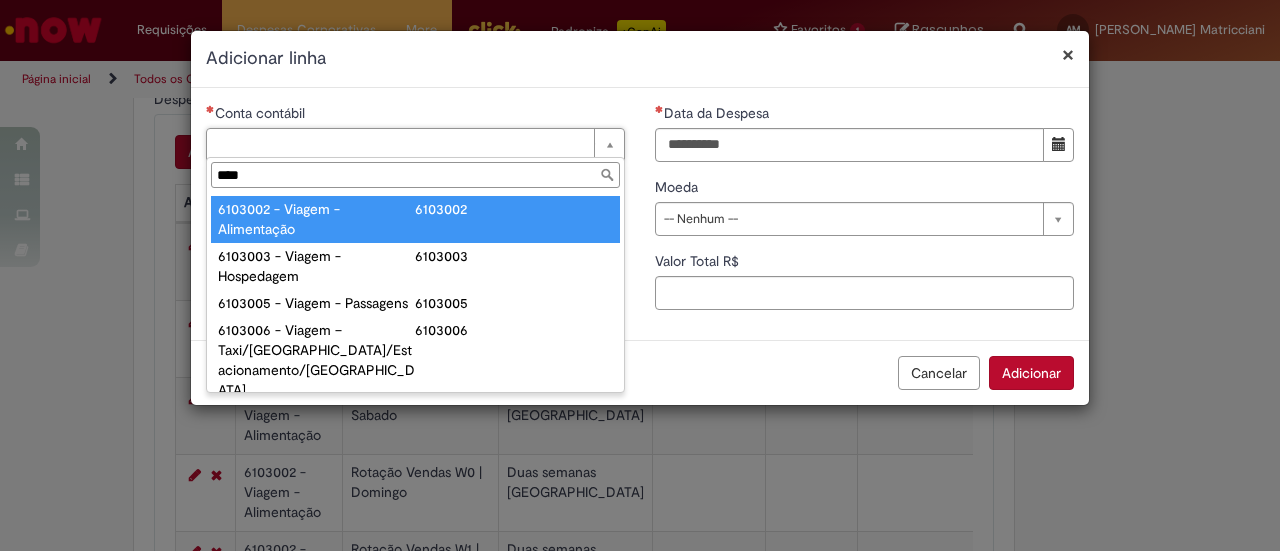 type on "****" 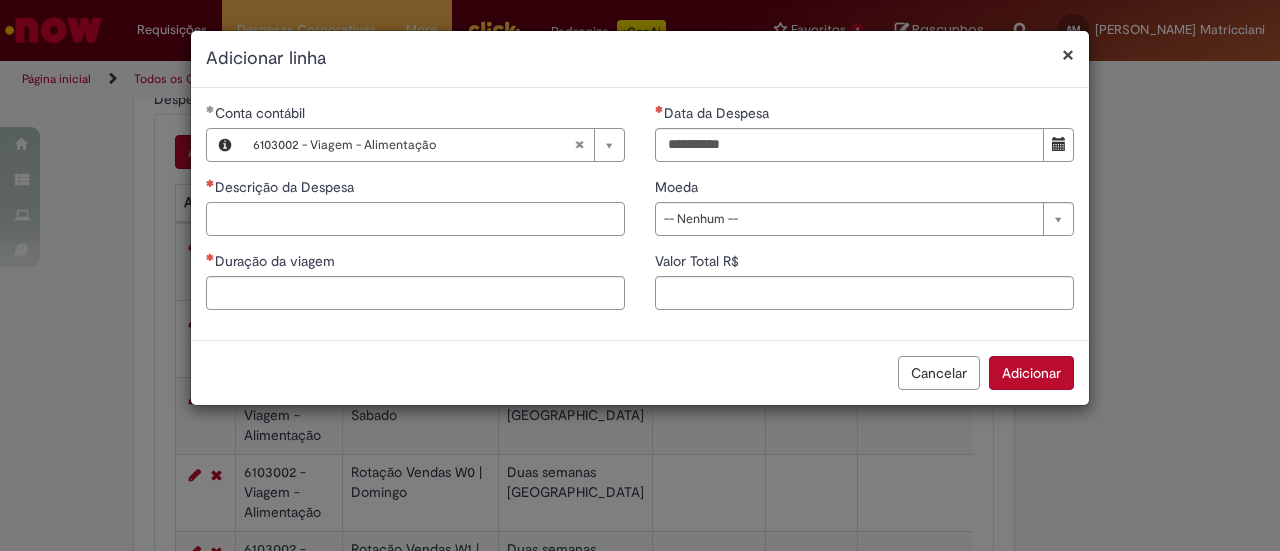 click on "Descrição da Despesa" at bounding box center (415, 219) 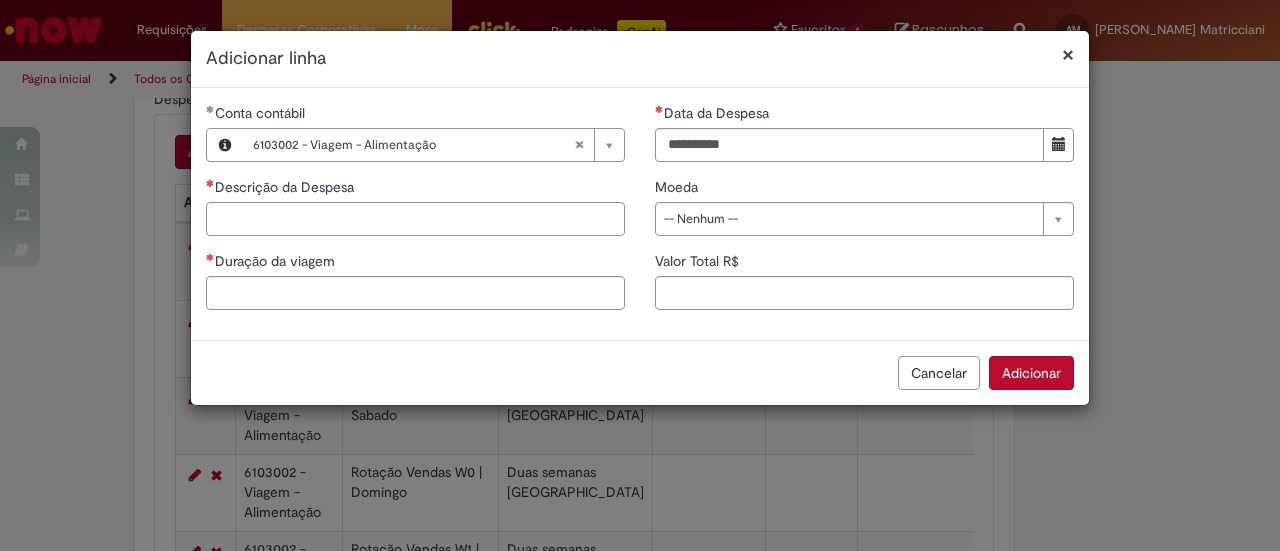 paste on "**********" 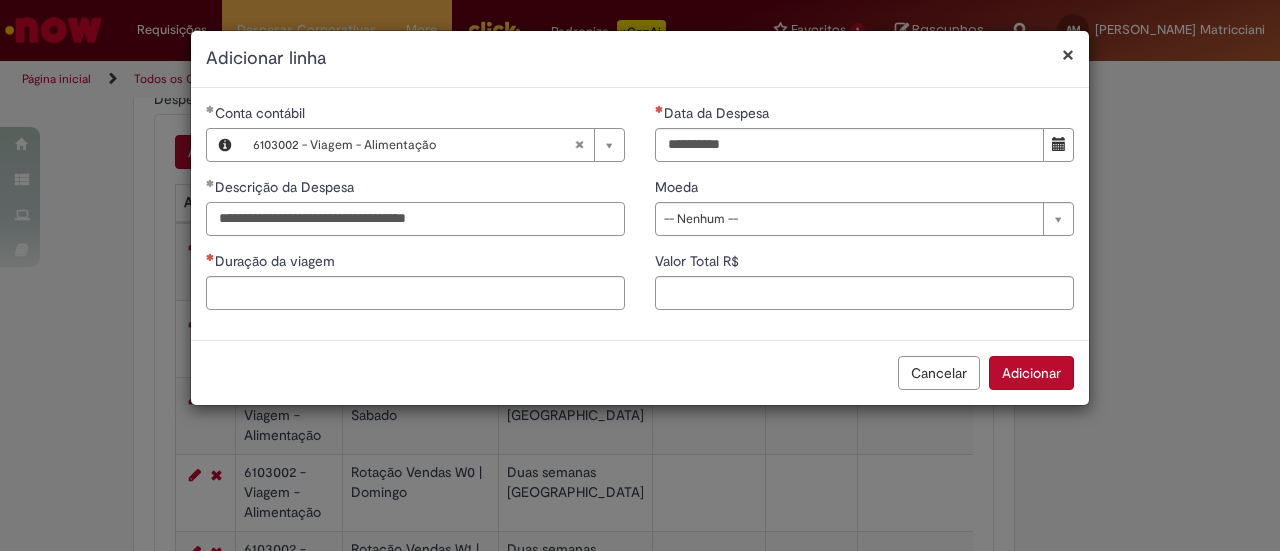 type on "**********" 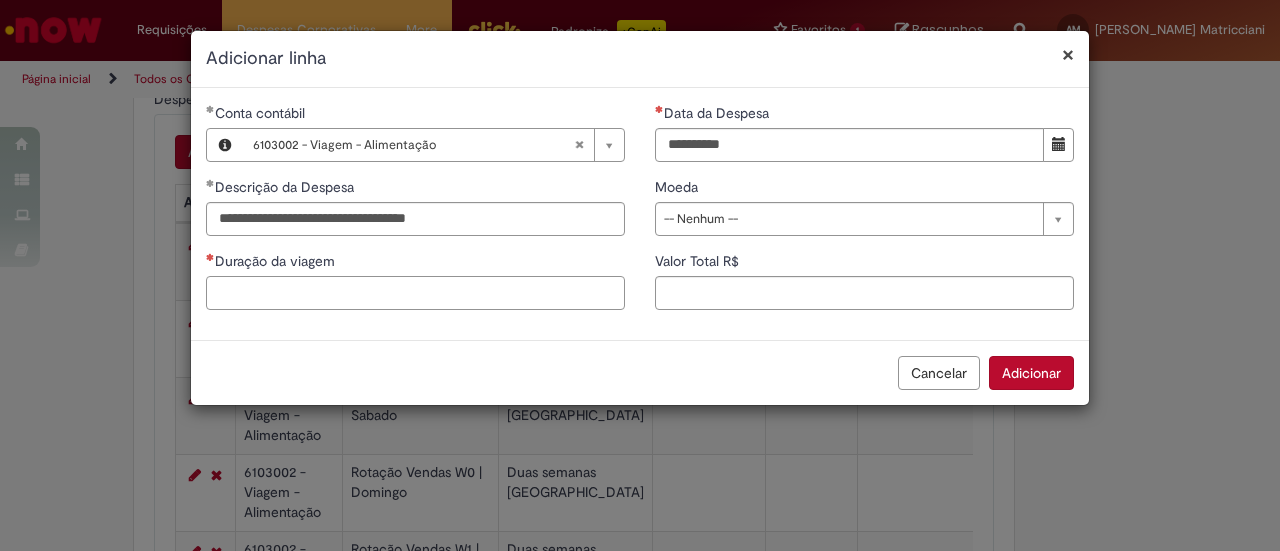 click on "Duração da viagem" at bounding box center [415, 293] 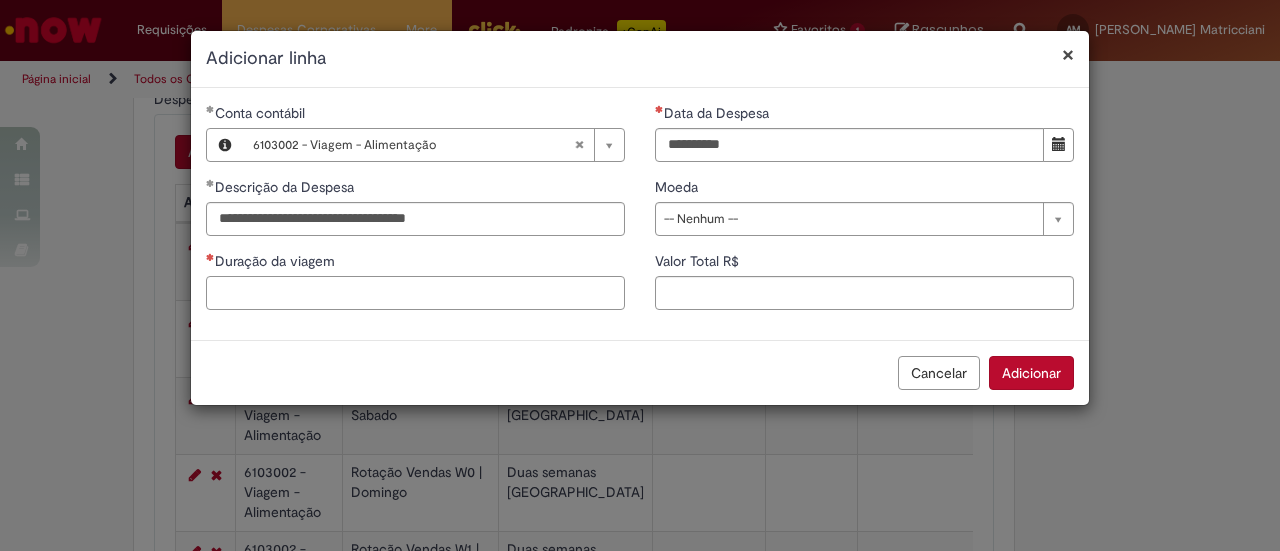 paste on "**********" 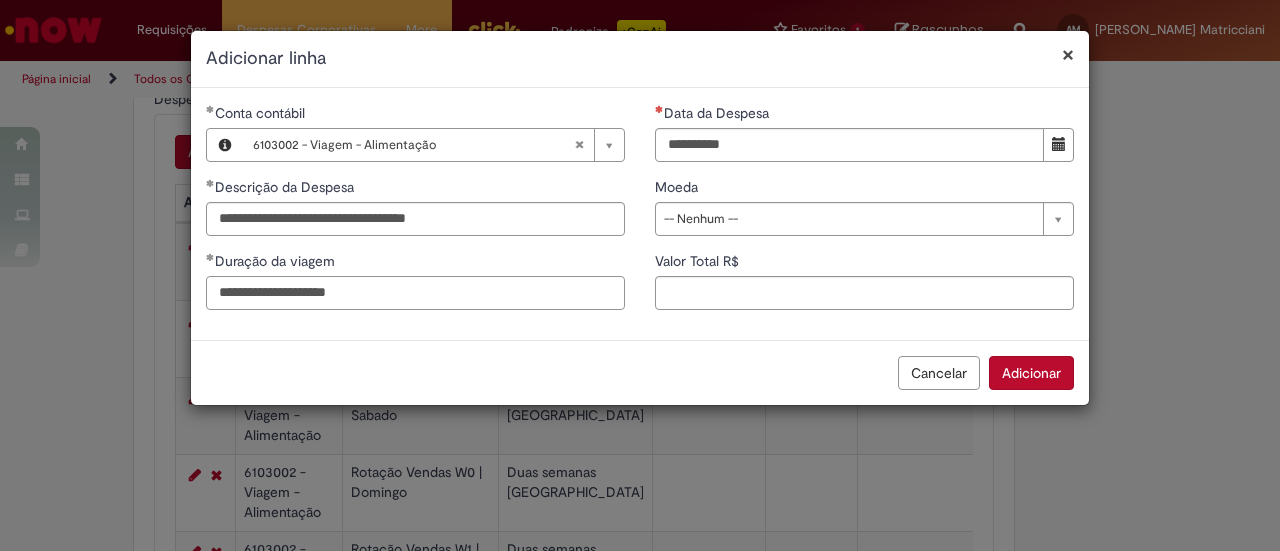 type on "**********" 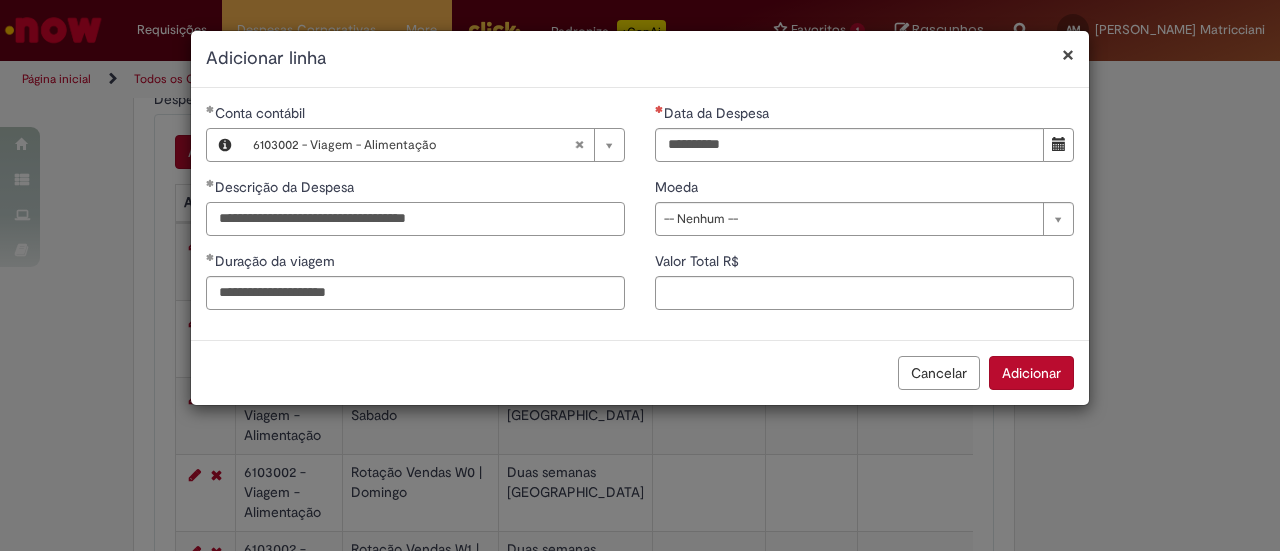 click on "**********" at bounding box center (415, 219) 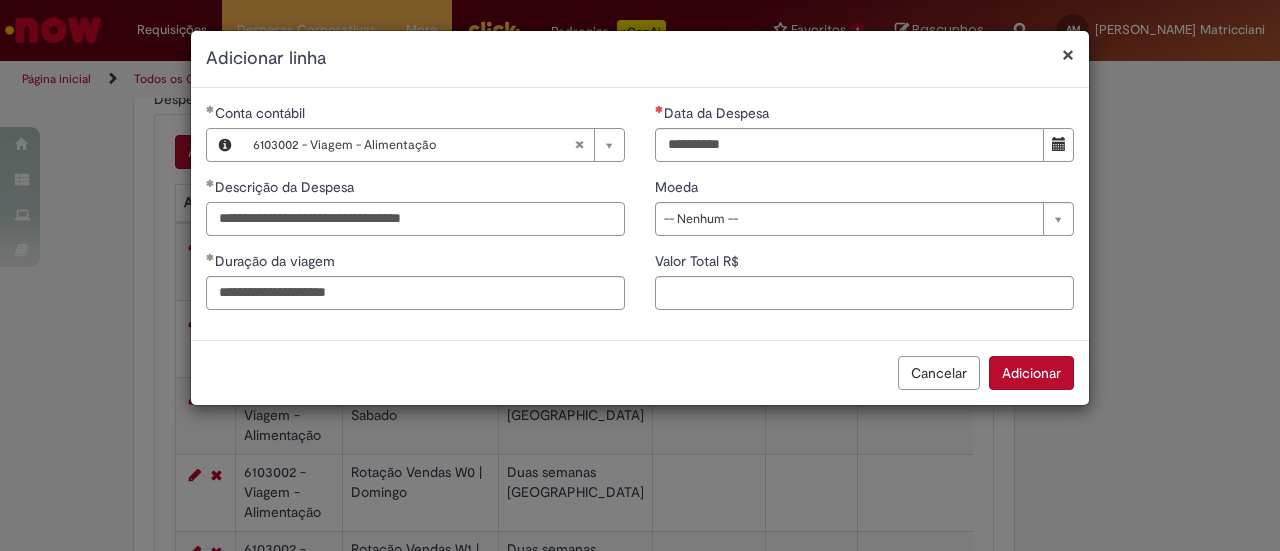 type on "**********" 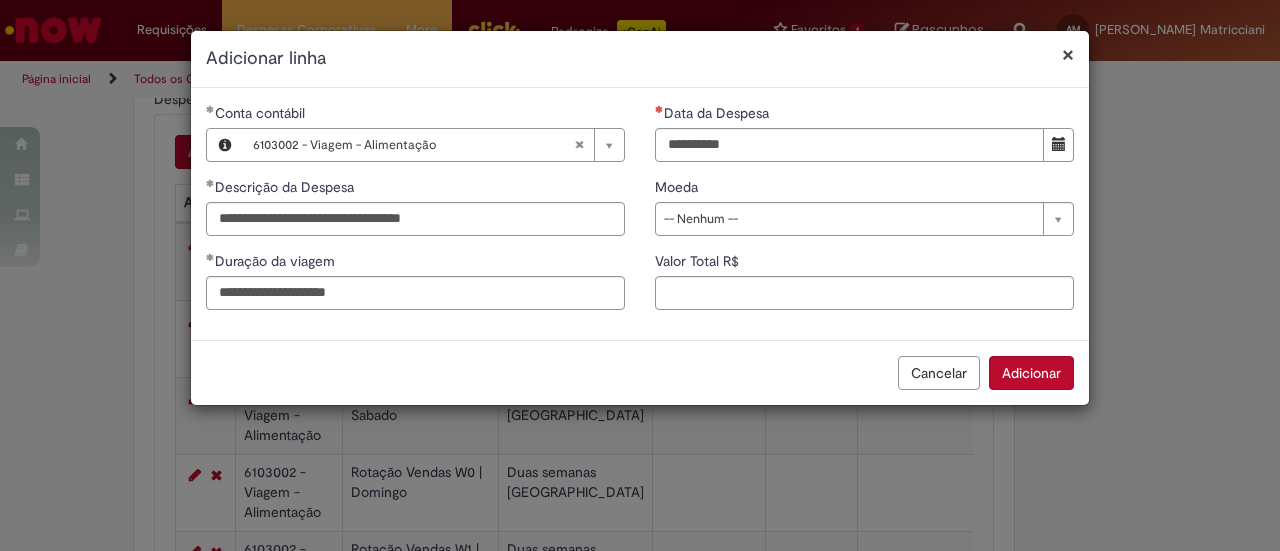 click on "Data da Despesa" at bounding box center [864, 115] 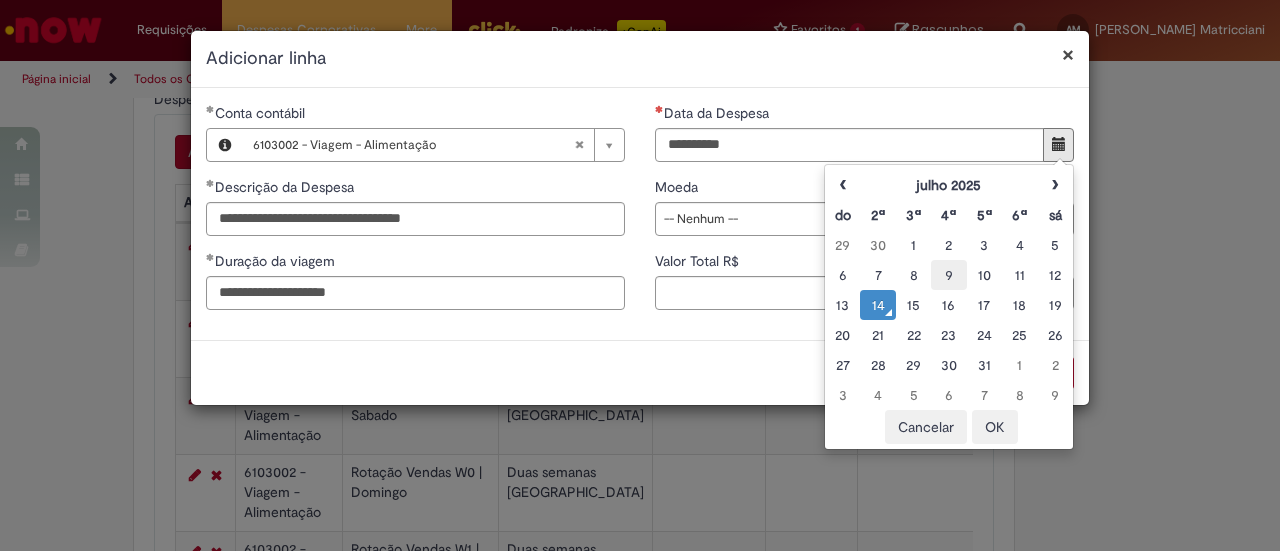 click on "9" at bounding box center [948, 275] 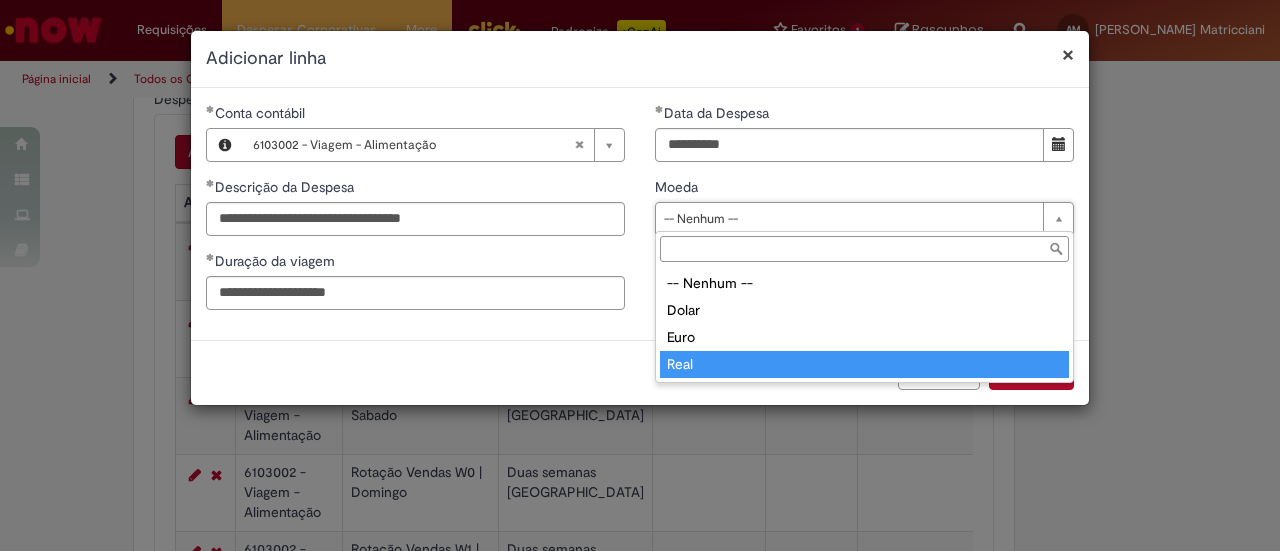 type on "****" 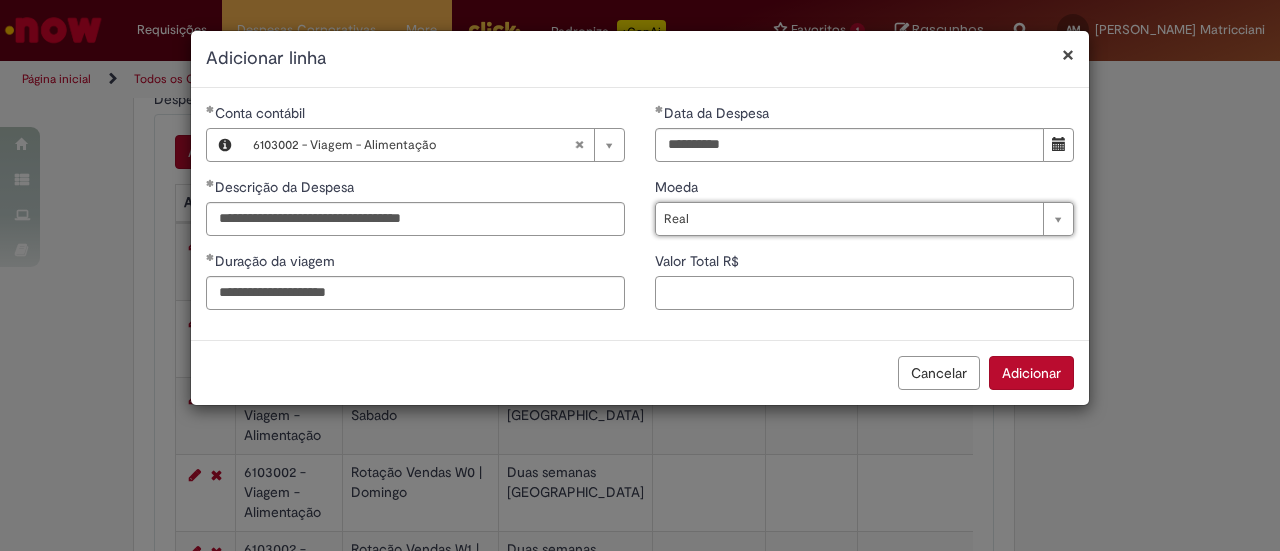 click on "Valor Total R$" at bounding box center [864, 293] 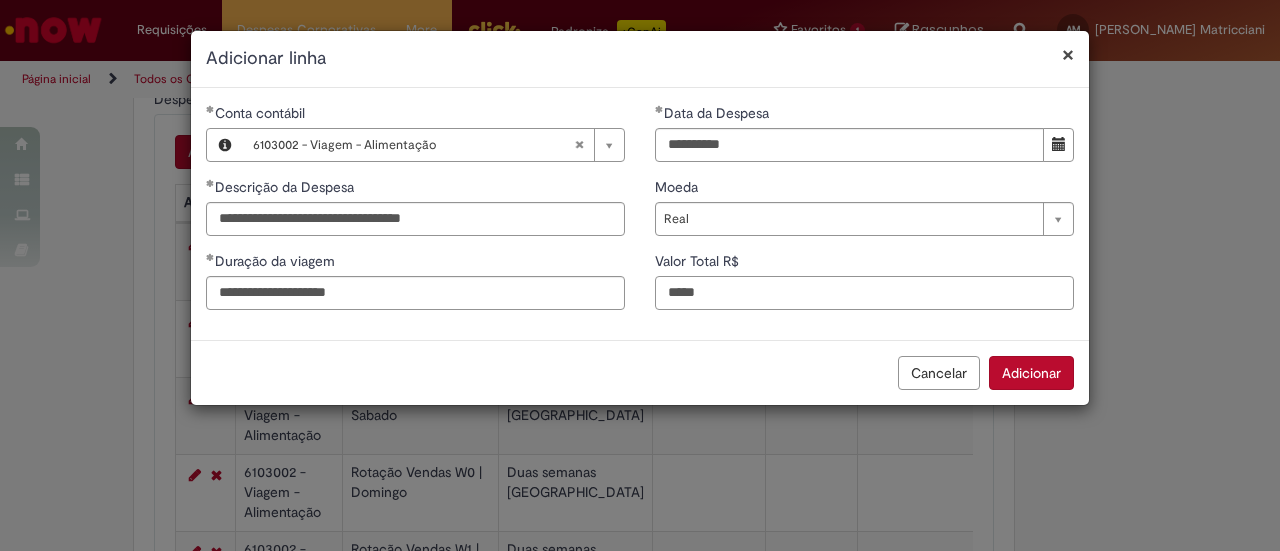 type on "*****" 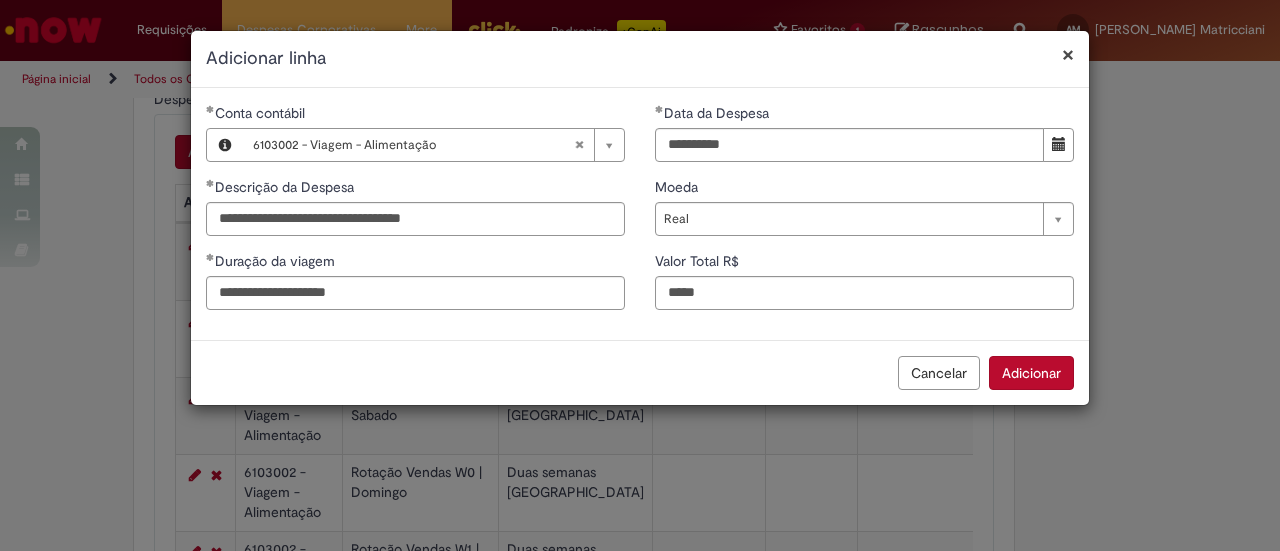 click on "**********" at bounding box center (864, 214) 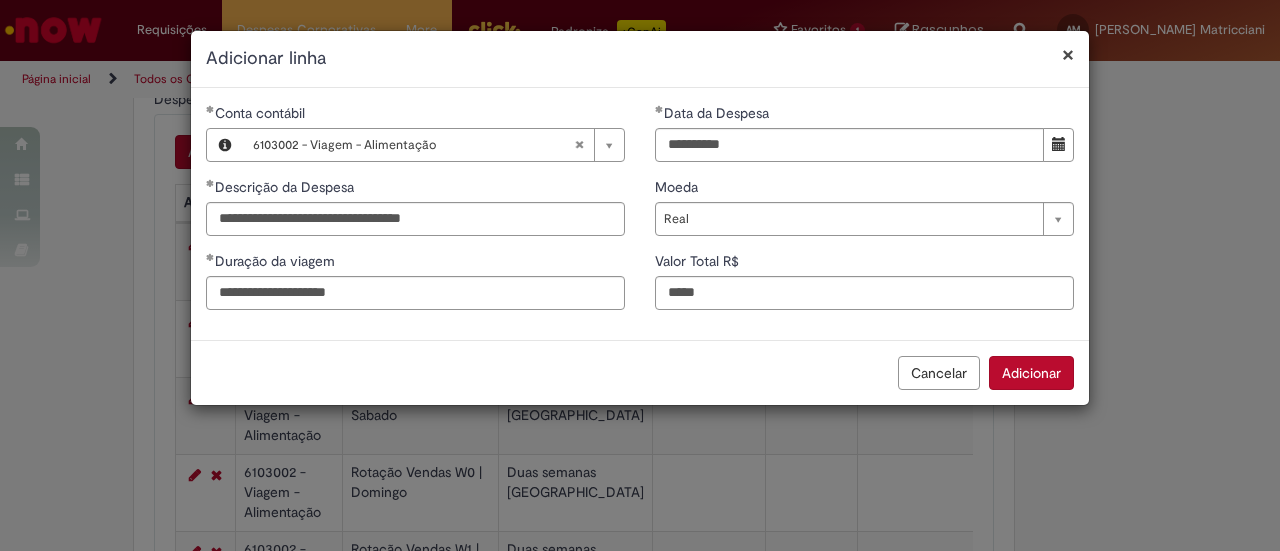 click on "Adicionar" at bounding box center [1031, 373] 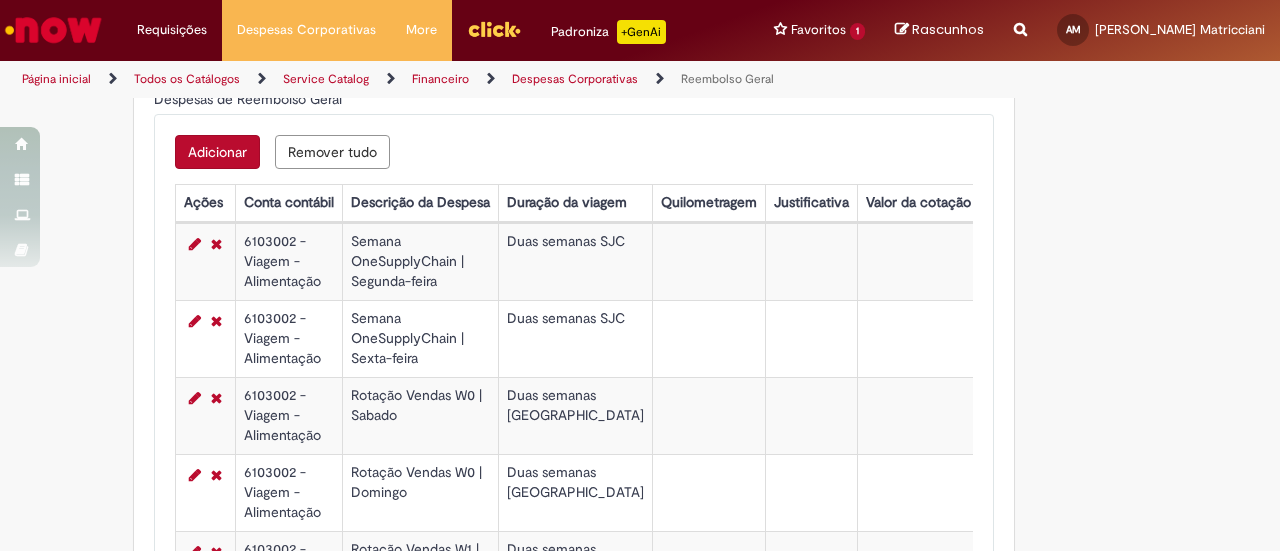 click on "Adicionar" at bounding box center [217, 152] 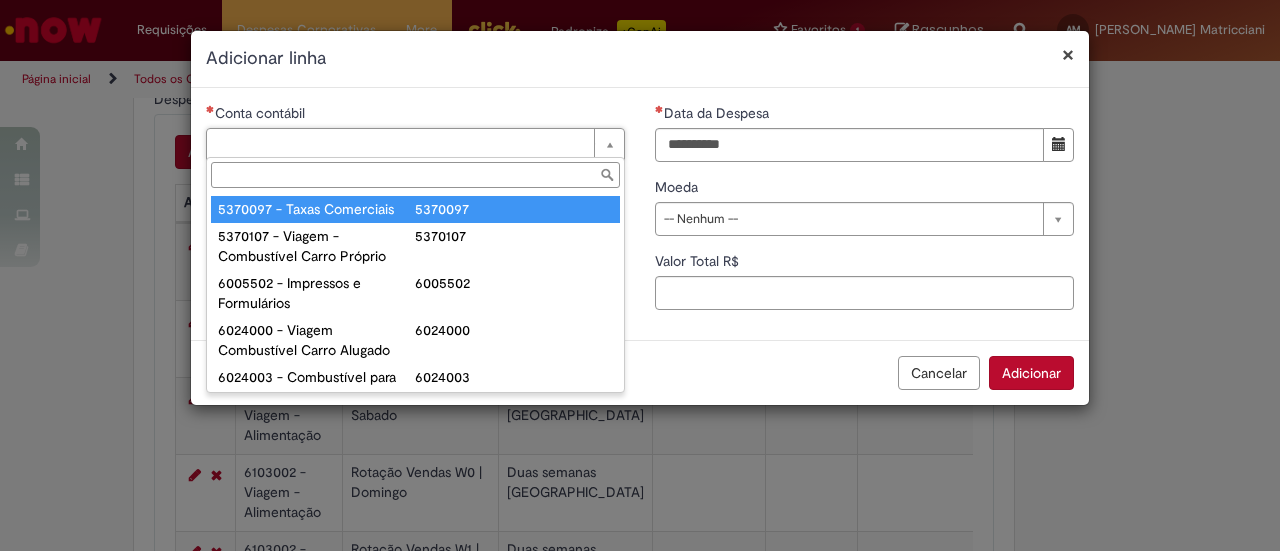 type on "*" 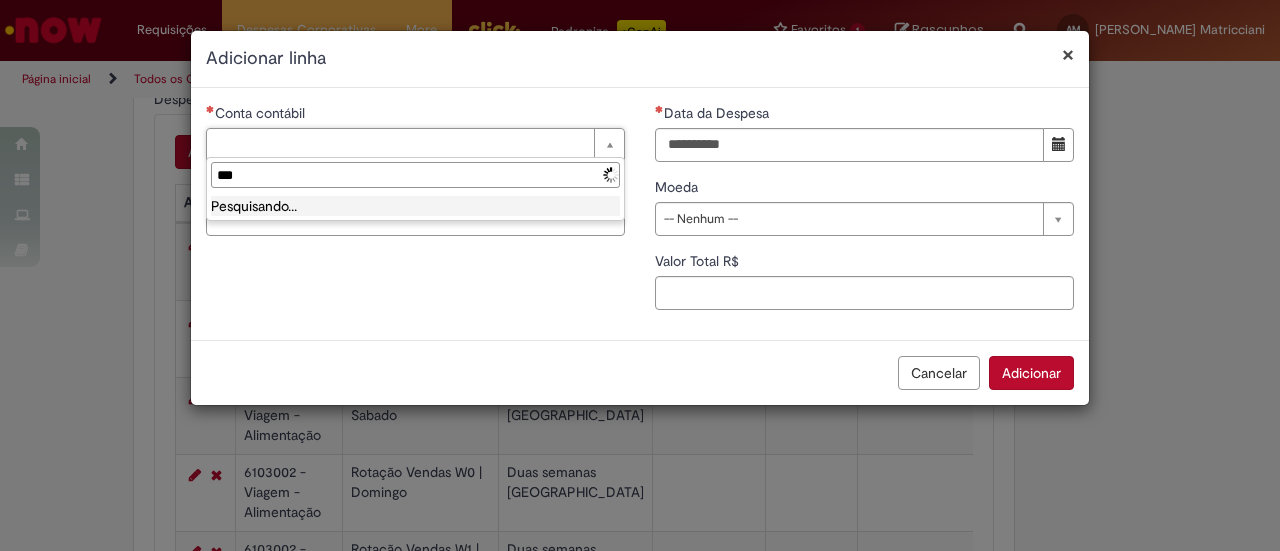 type on "****" 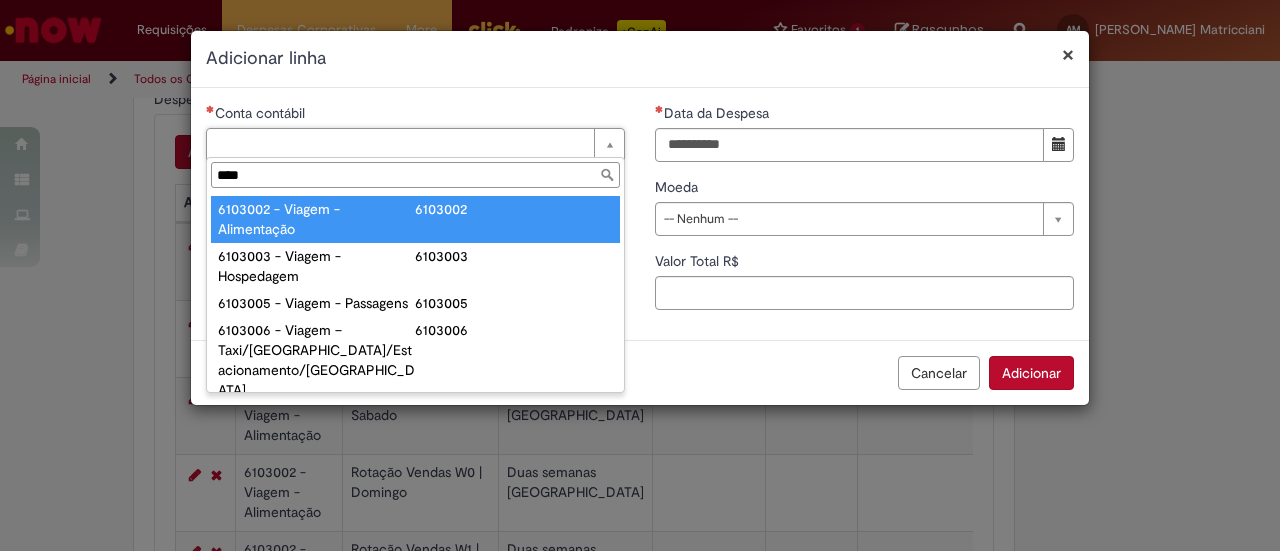 type on "**********" 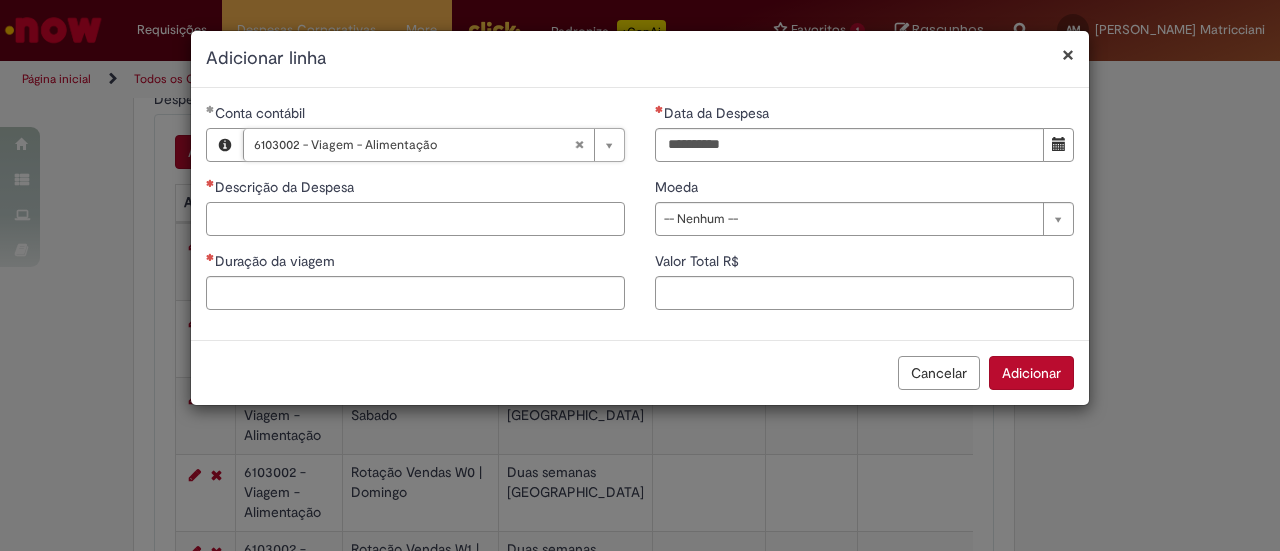 click on "Descrição da Despesa" at bounding box center (415, 219) 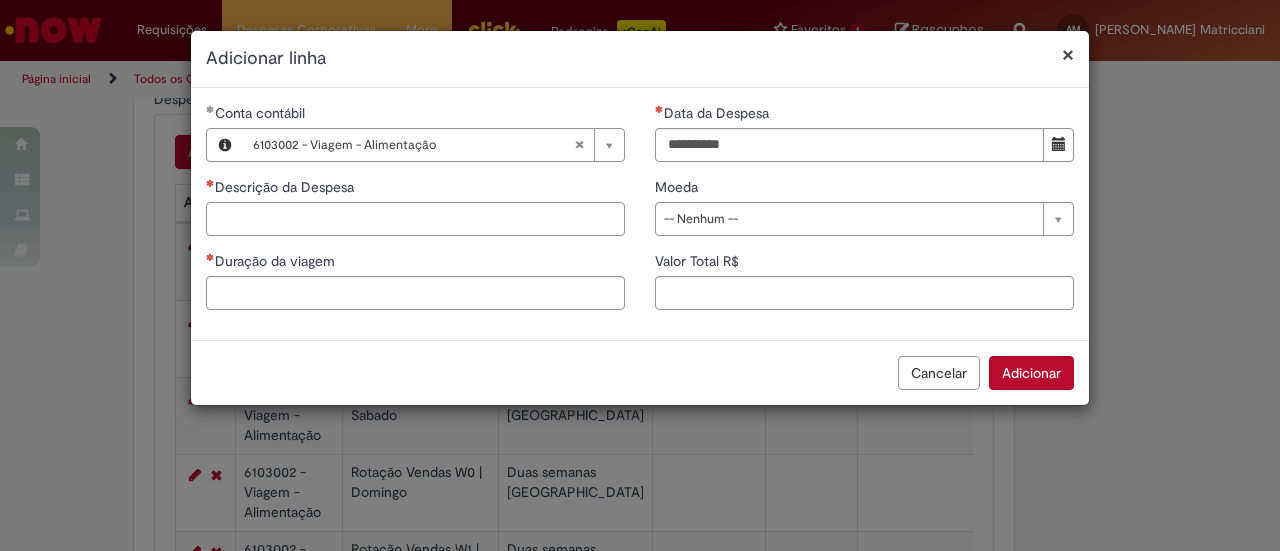 paste on "**********" 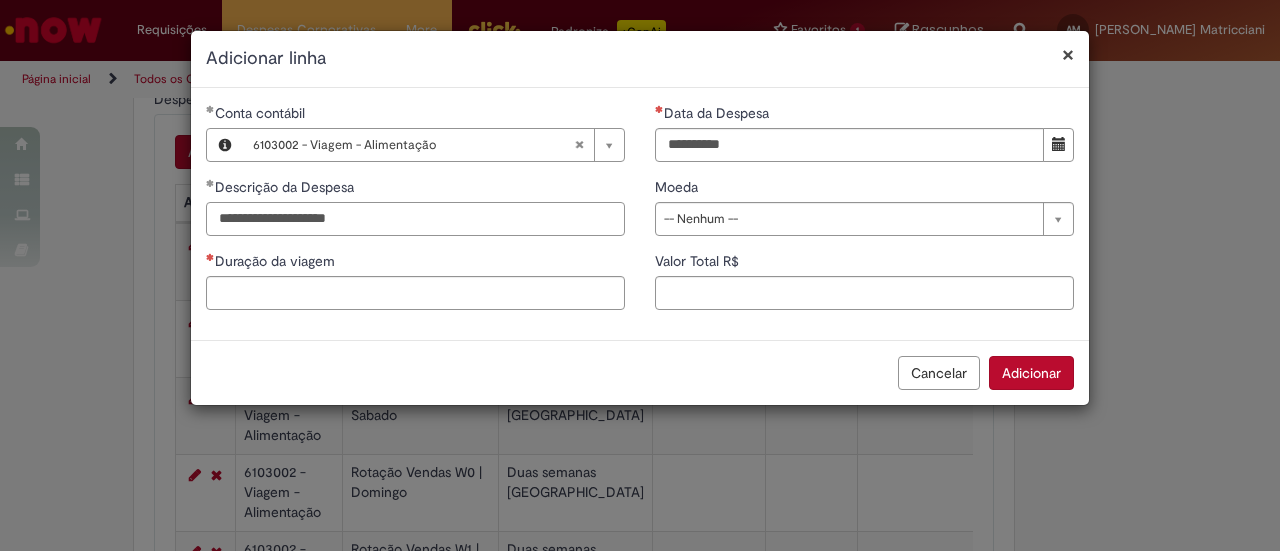 type 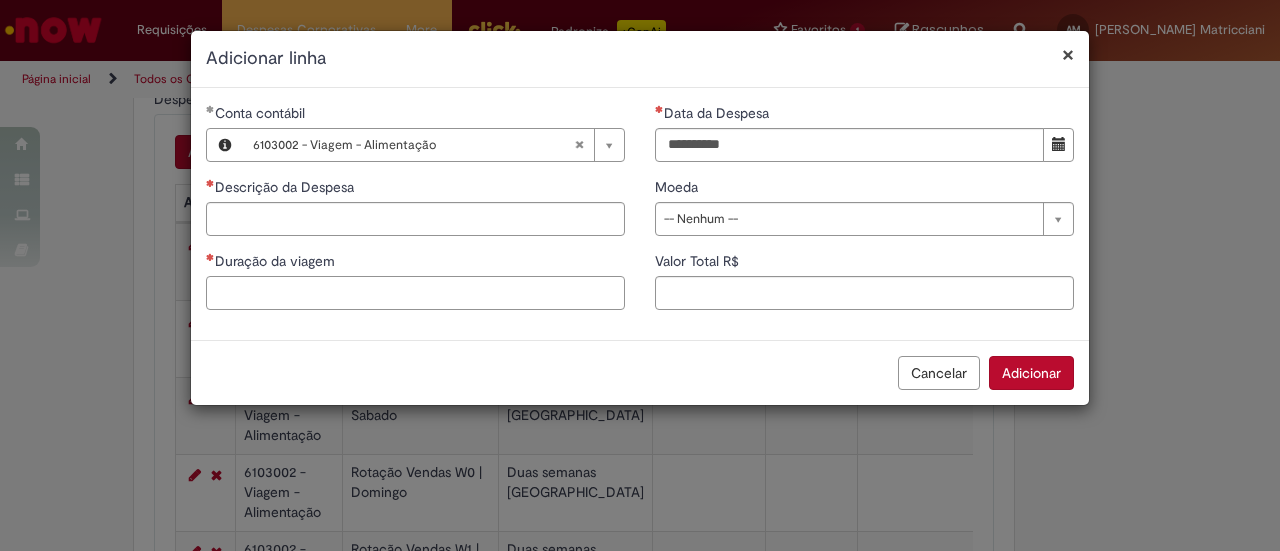 click on "Duração da viagem" at bounding box center (415, 293) 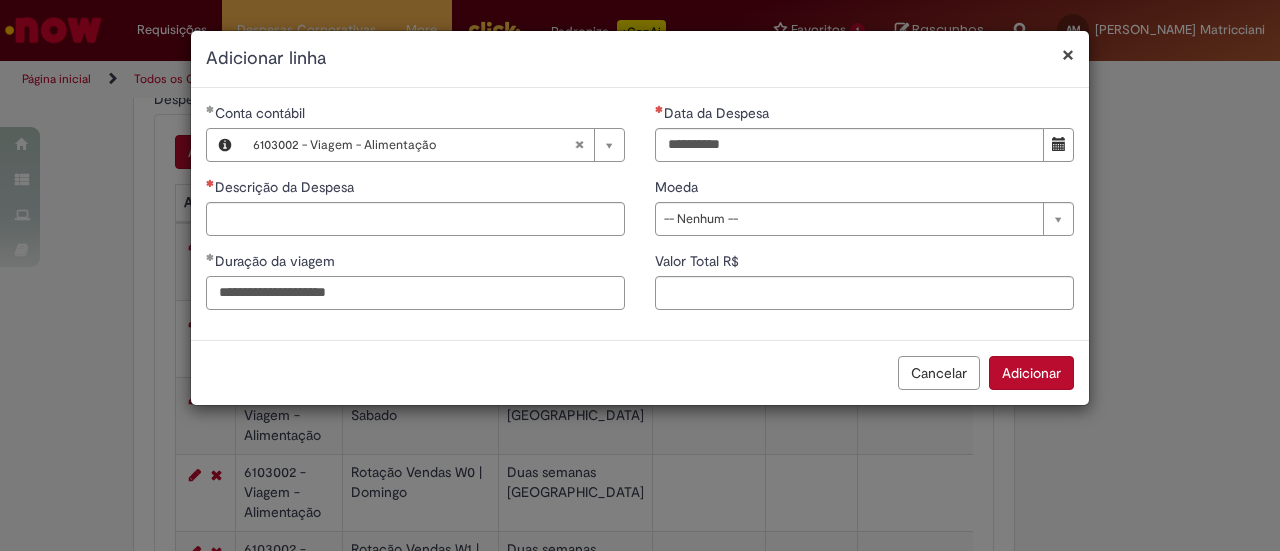 type on "**********" 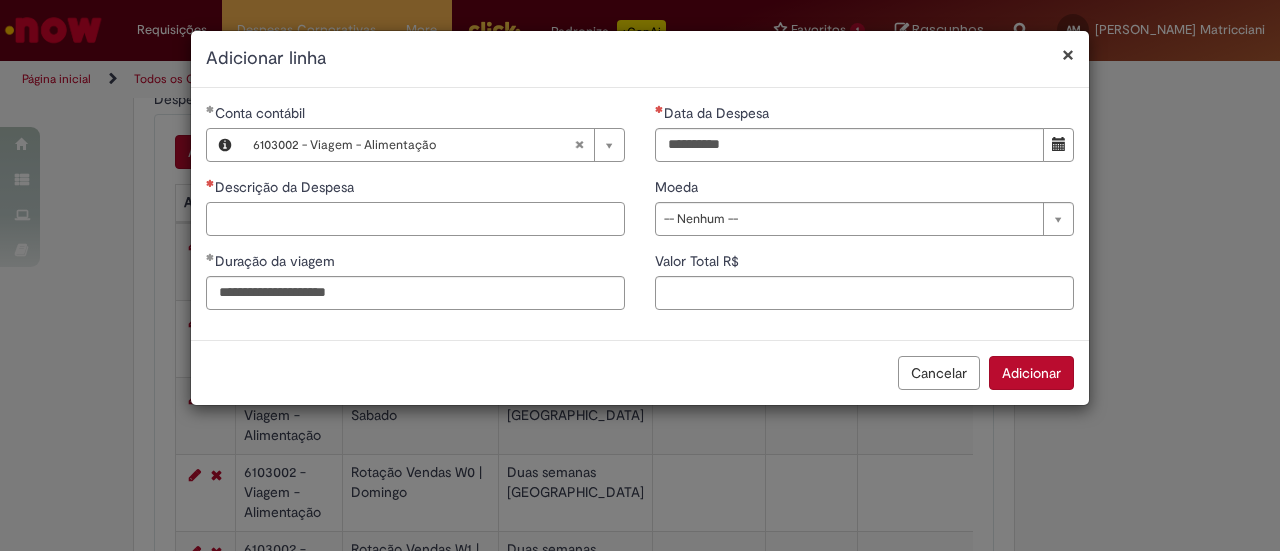click on "Descrição da Despesa" at bounding box center (415, 219) 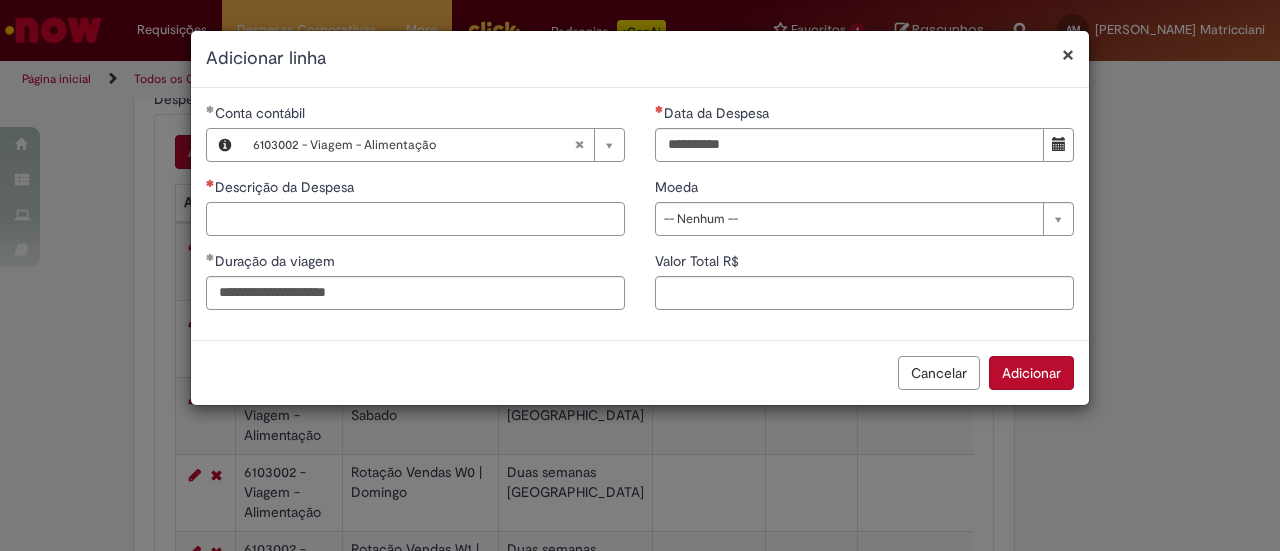 paste on "**********" 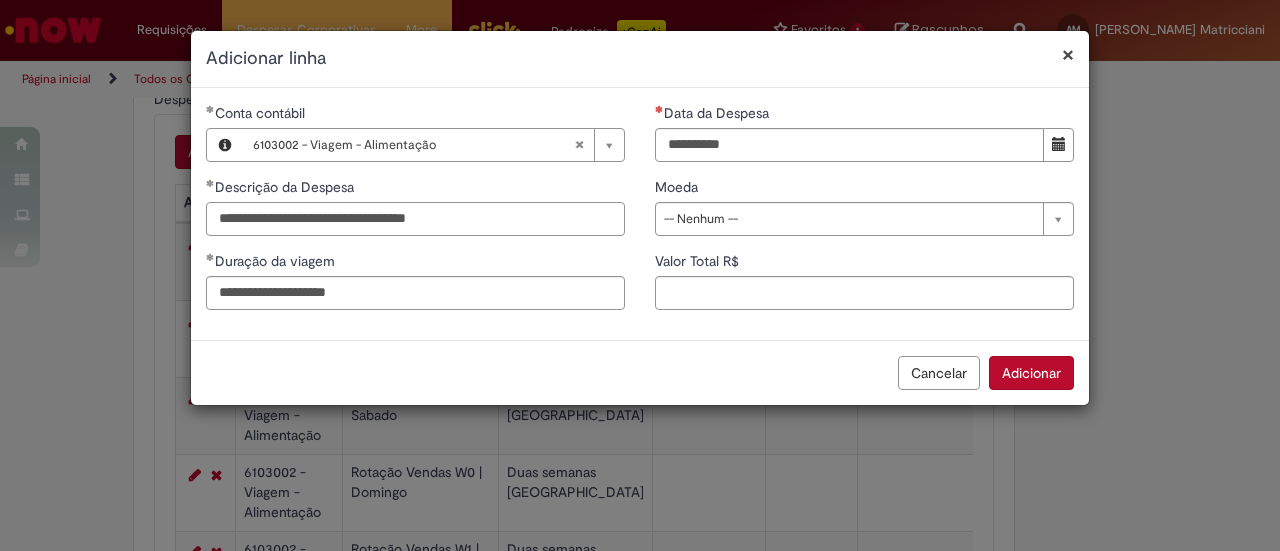 click on "**********" at bounding box center (415, 219) 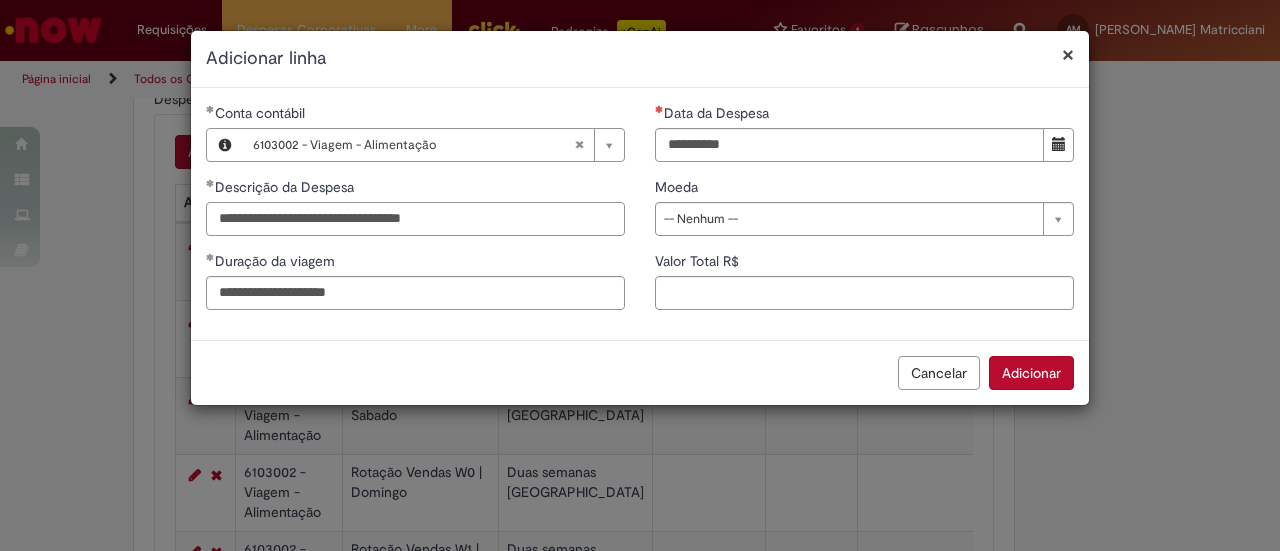 type on "**********" 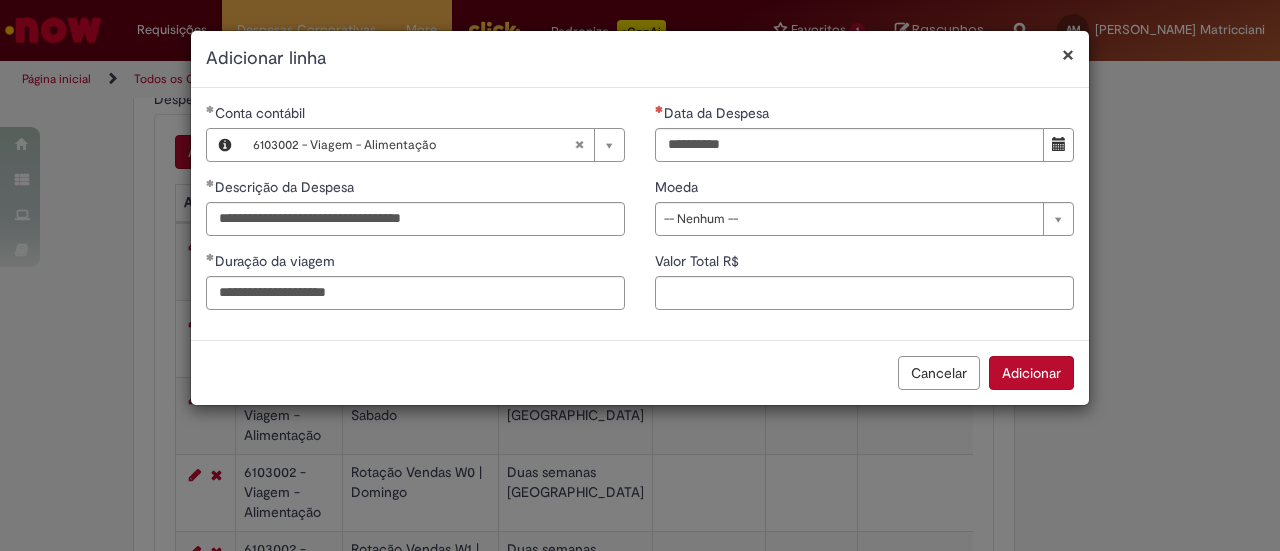 click on "Duração da viagem" at bounding box center [415, 263] 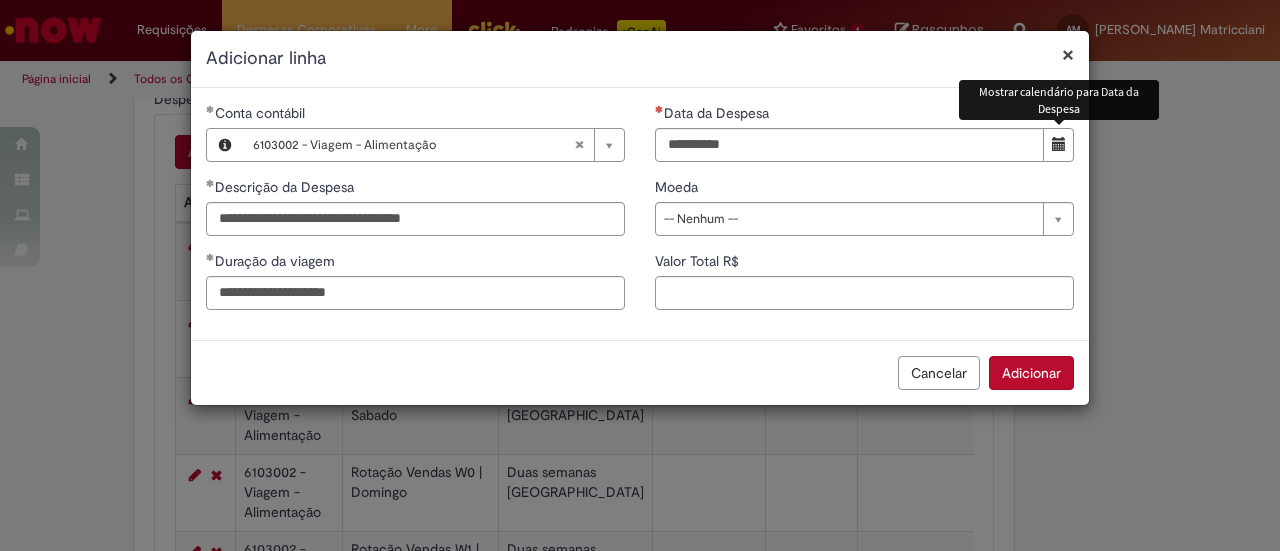 click at bounding box center [1059, 144] 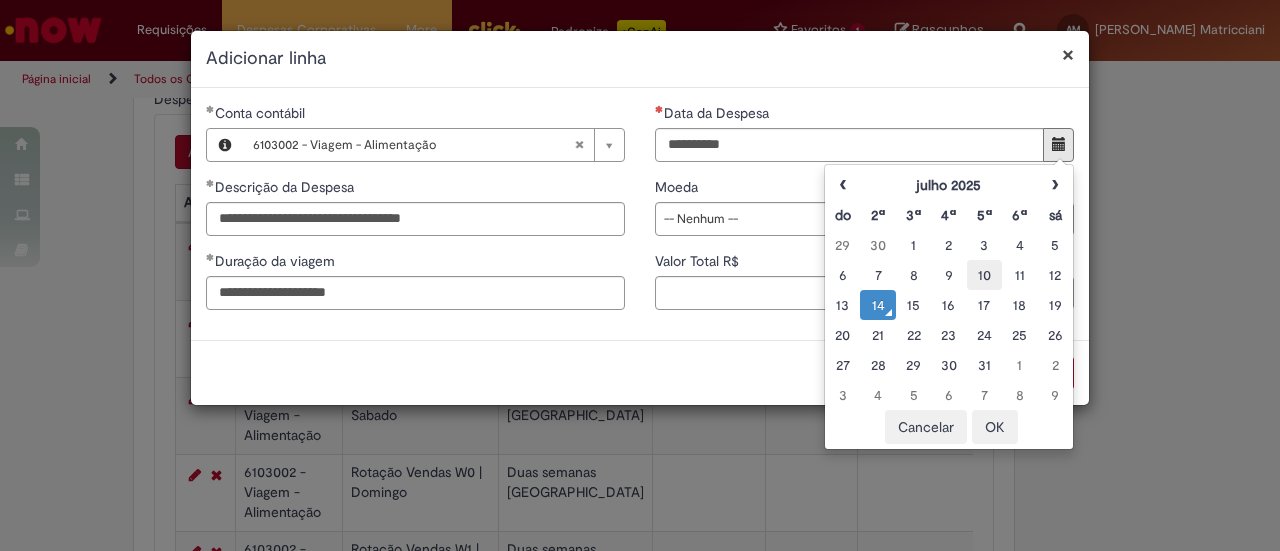 click on "10" at bounding box center (984, 275) 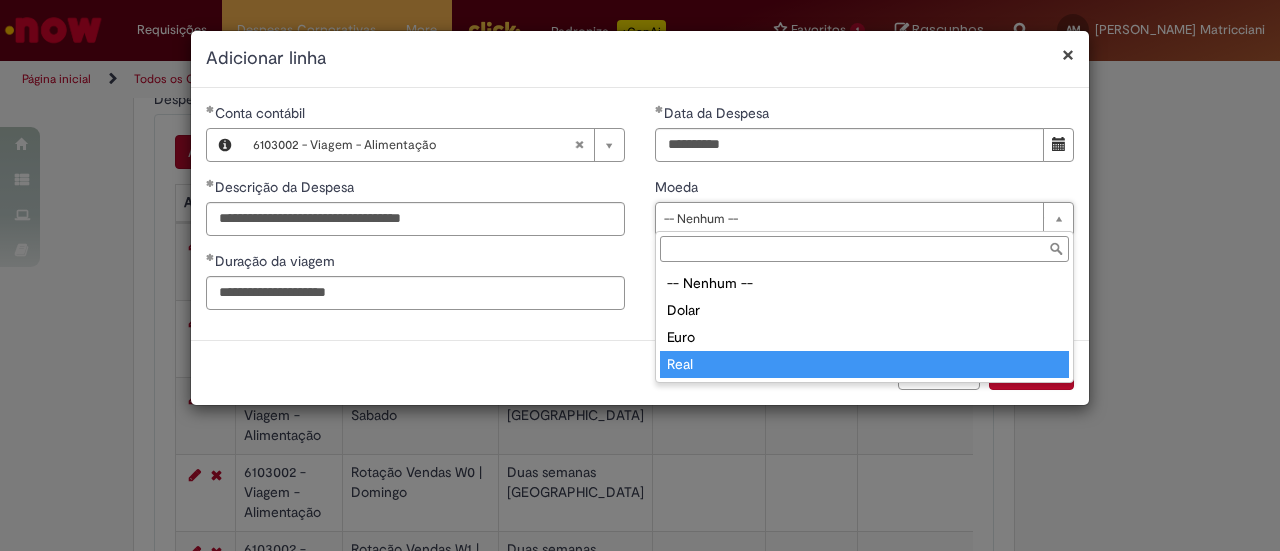 type on "****" 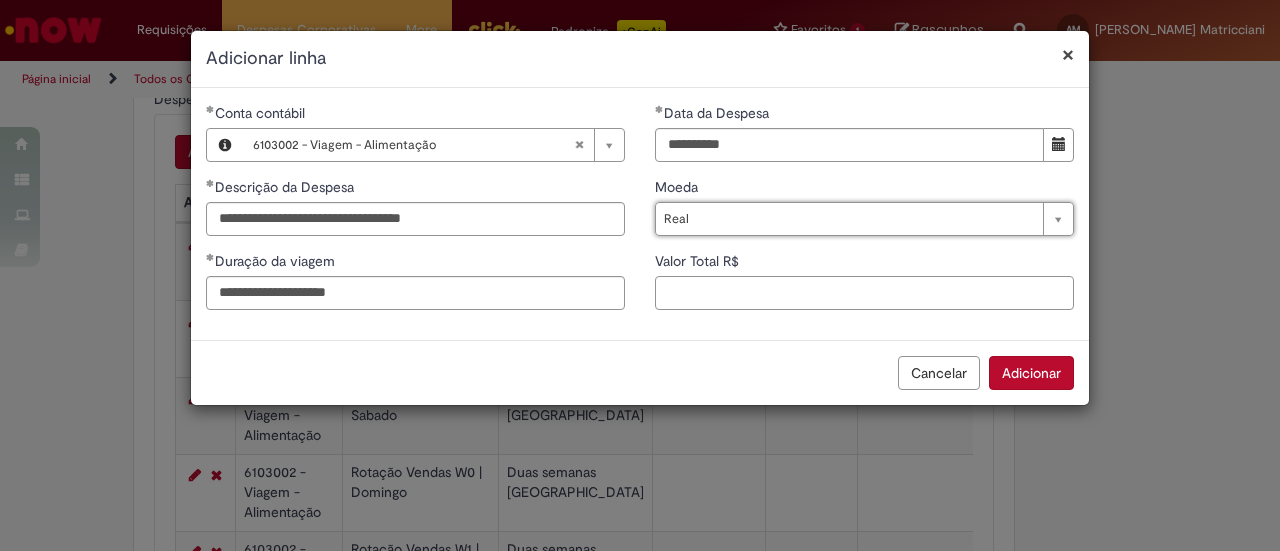 click on "Valor Total R$" at bounding box center [864, 293] 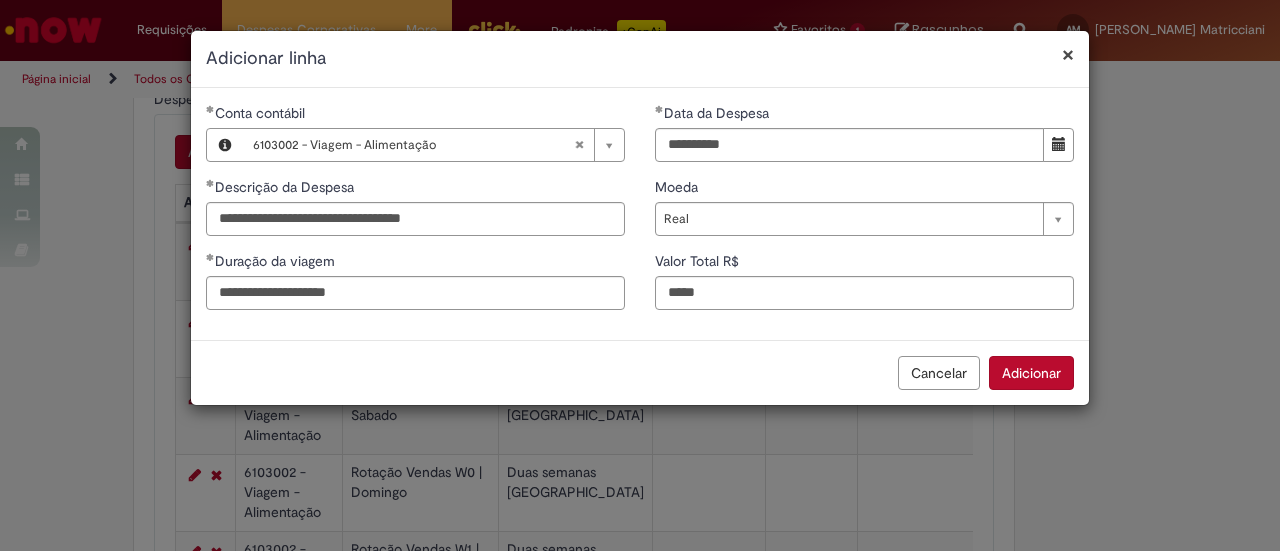 click on "Cancelar   Adicionar" at bounding box center (640, 372) 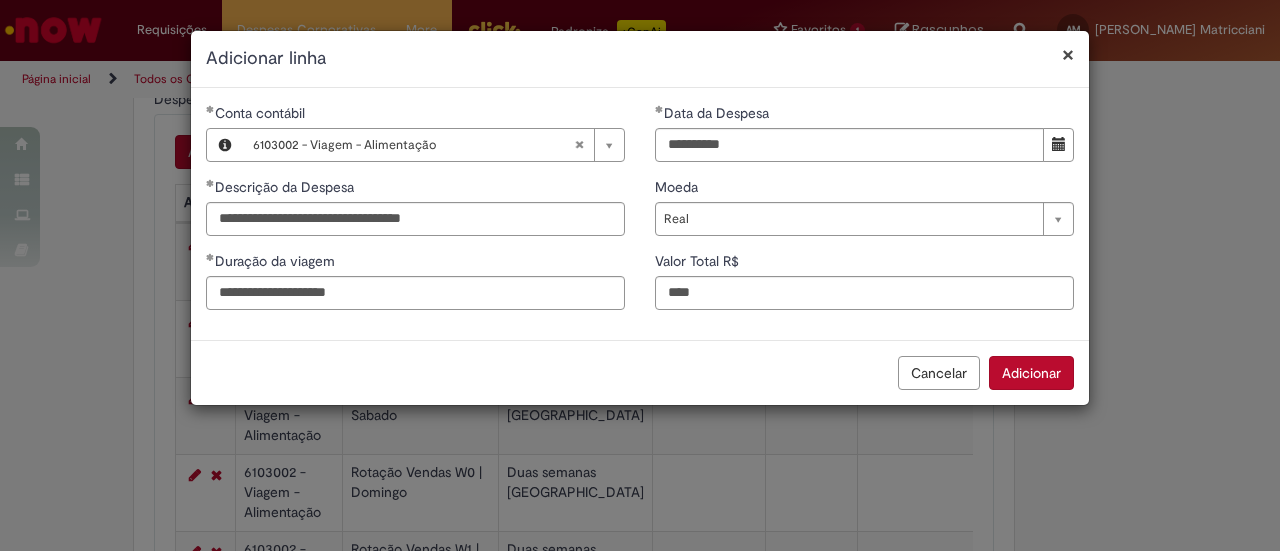 click on "Adicionar" at bounding box center (1031, 373) 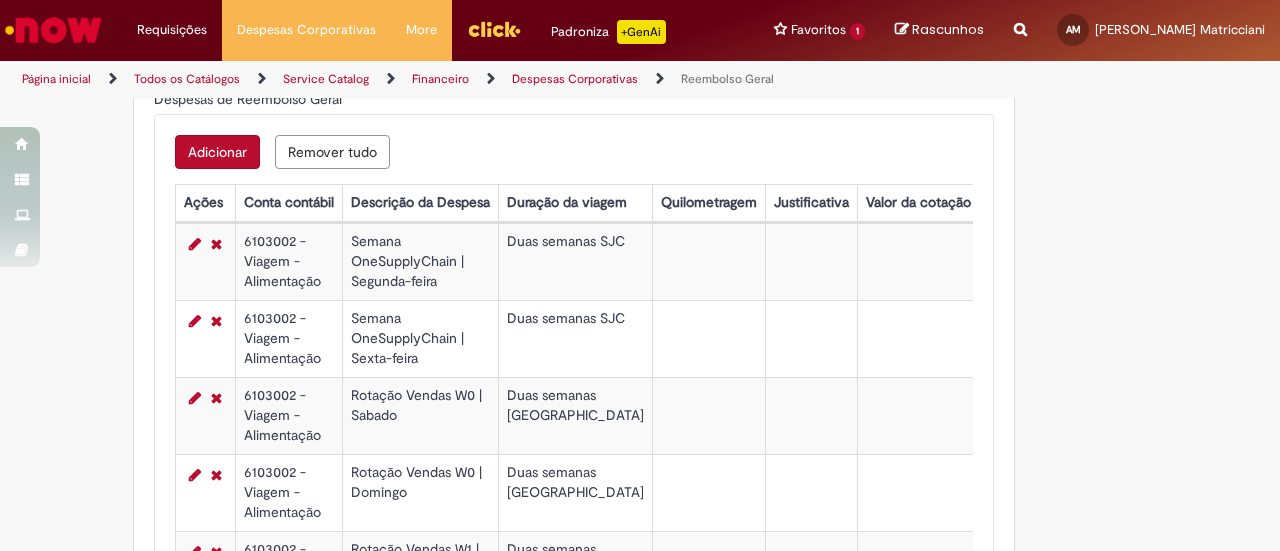click on "Adicionar" at bounding box center [217, 152] 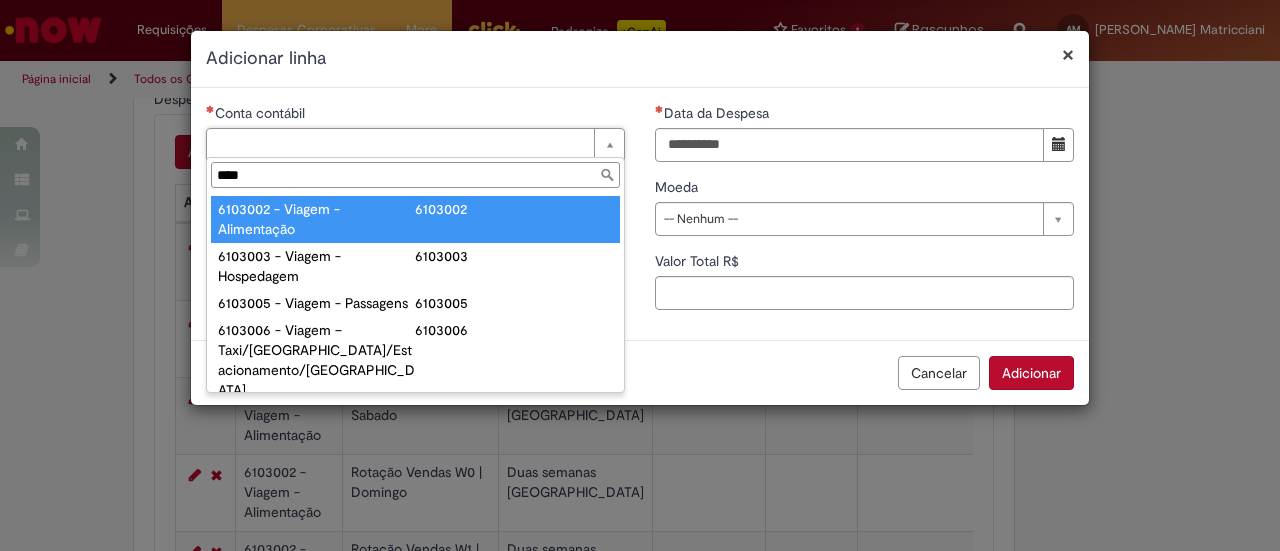 type on "****" 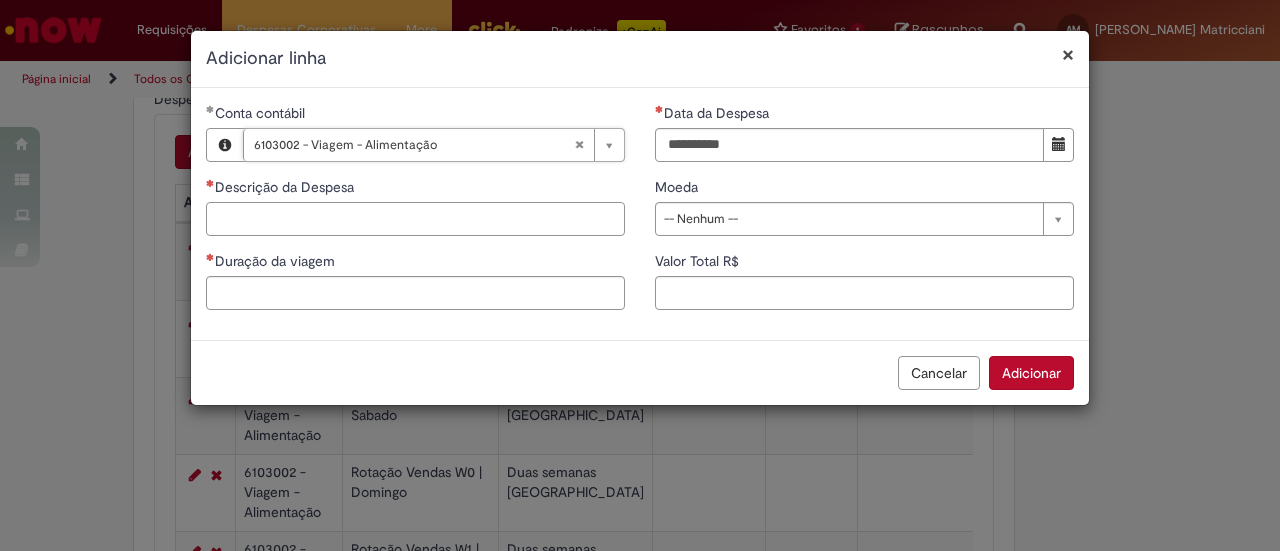 click on "Descrição da Despesa" at bounding box center [415, 219] 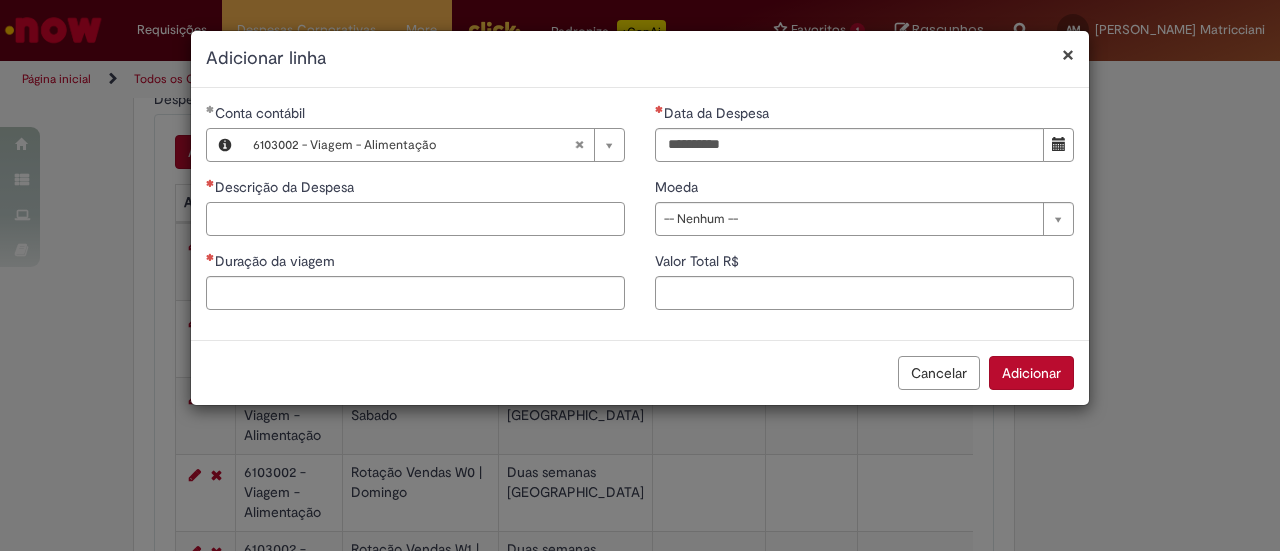 paste on "**********" 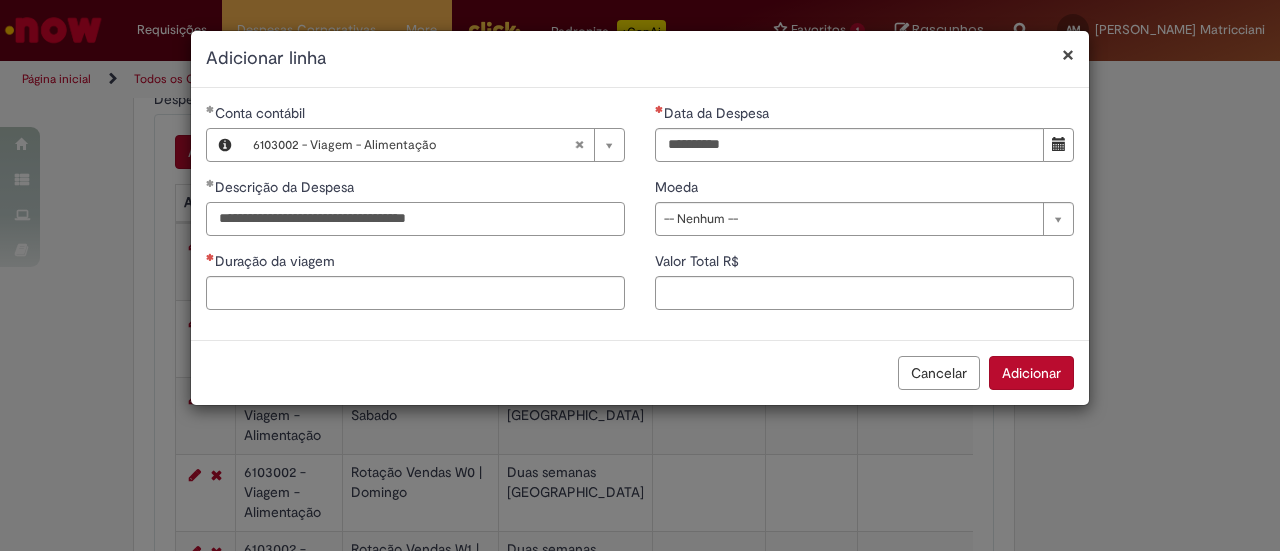 type on "**********" 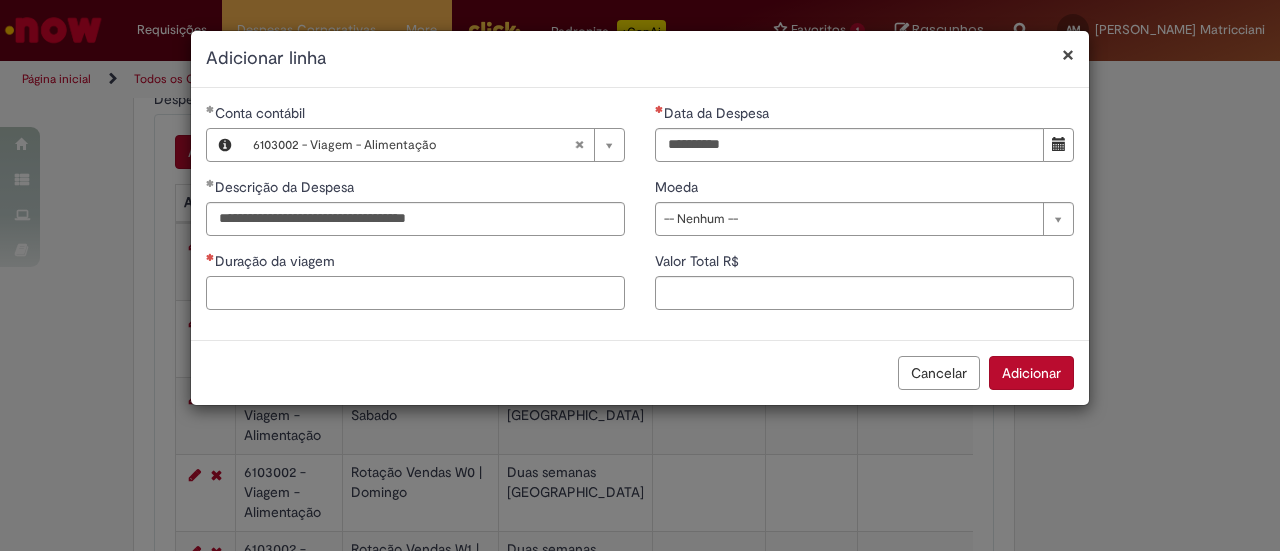 click on "Duração da viagem" at bounding box center [415, 293] 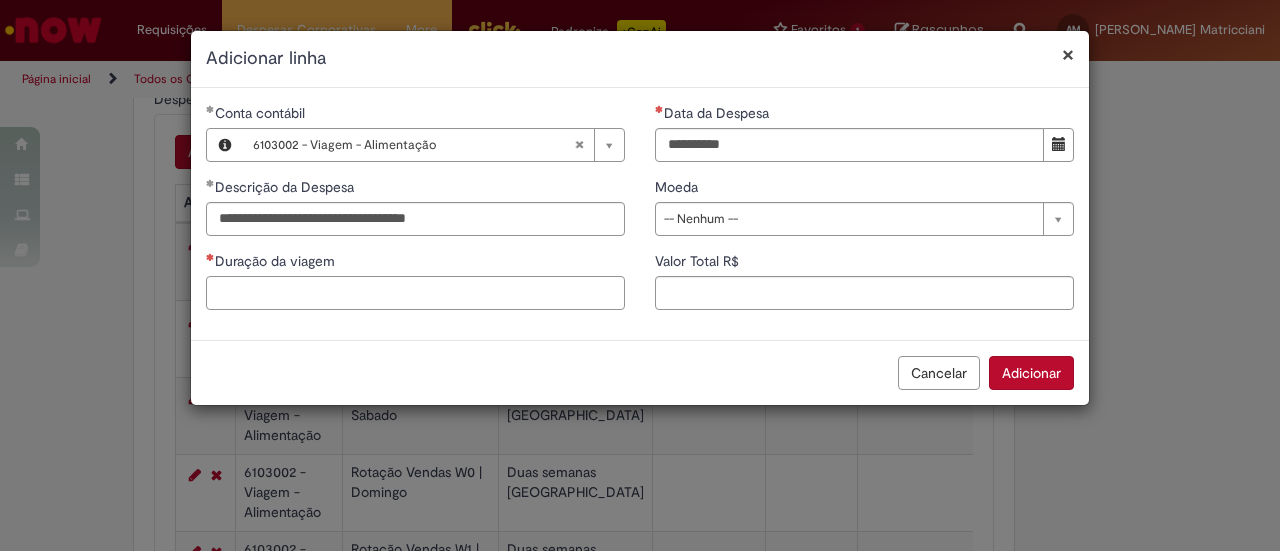 click on "Duração da viagem" at bounding box center [415, 293] 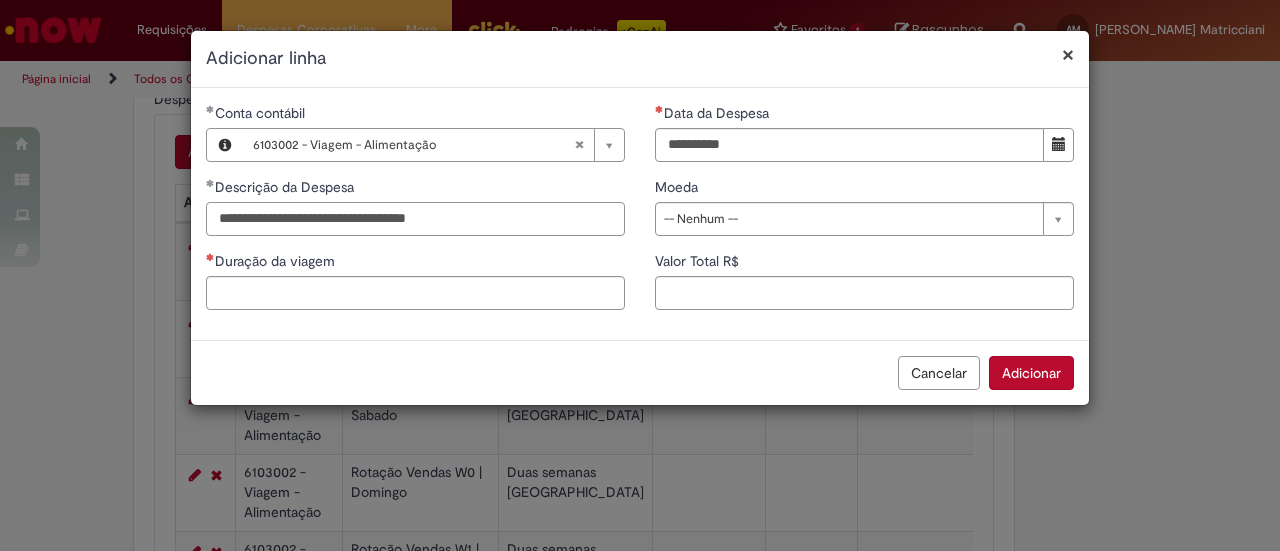 click on "**********" at bounding box center (415, 219) 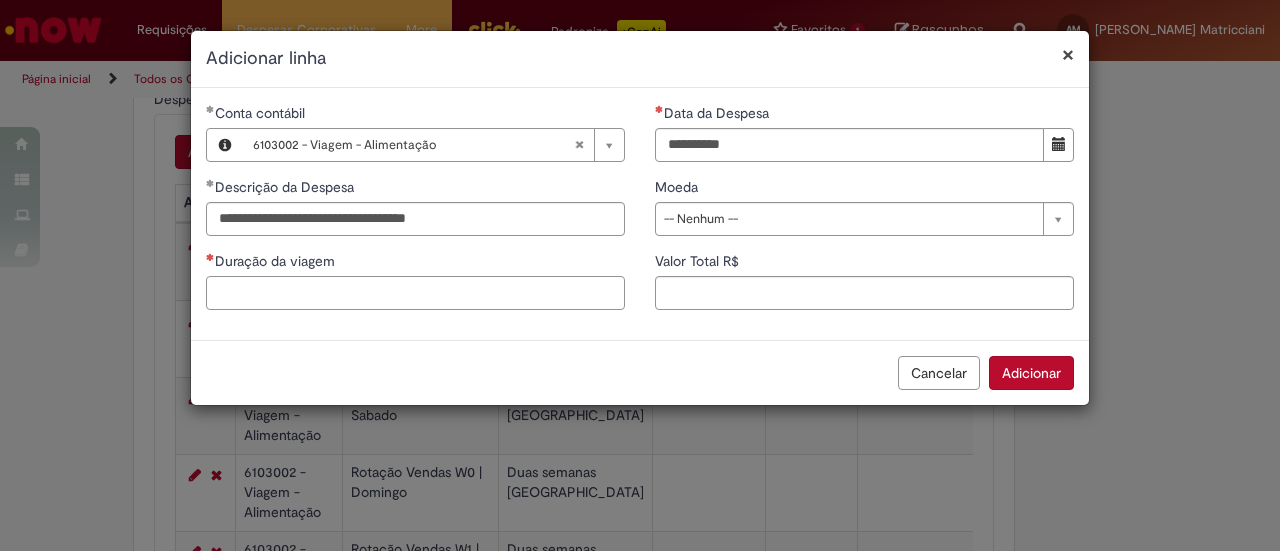 click on "Duração da viagem" at bounding box center [415, 293] 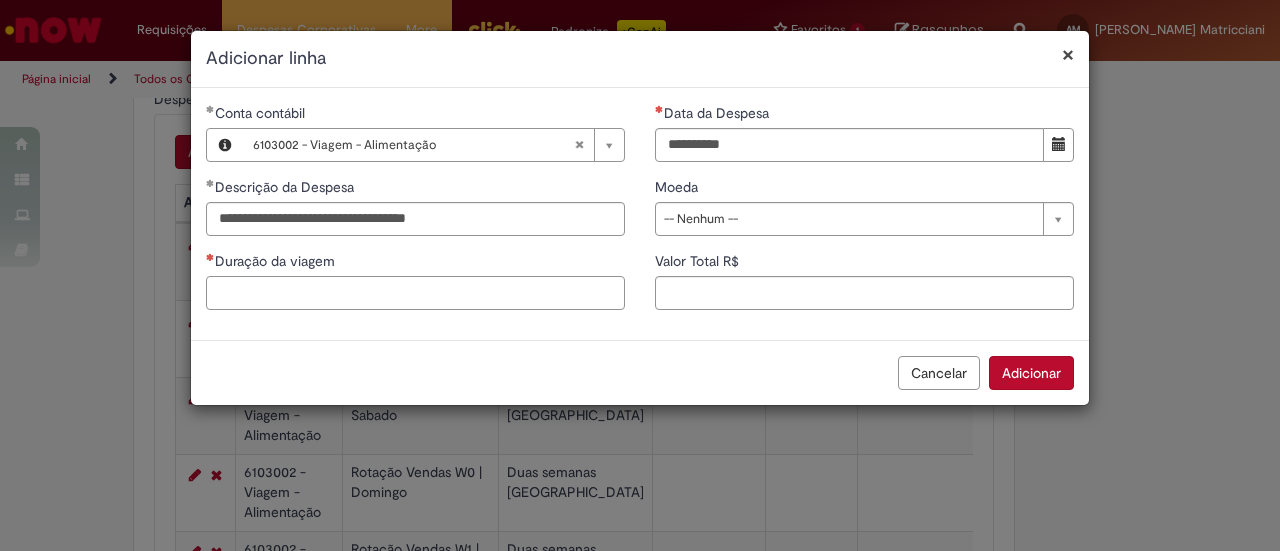 paste on "**********" 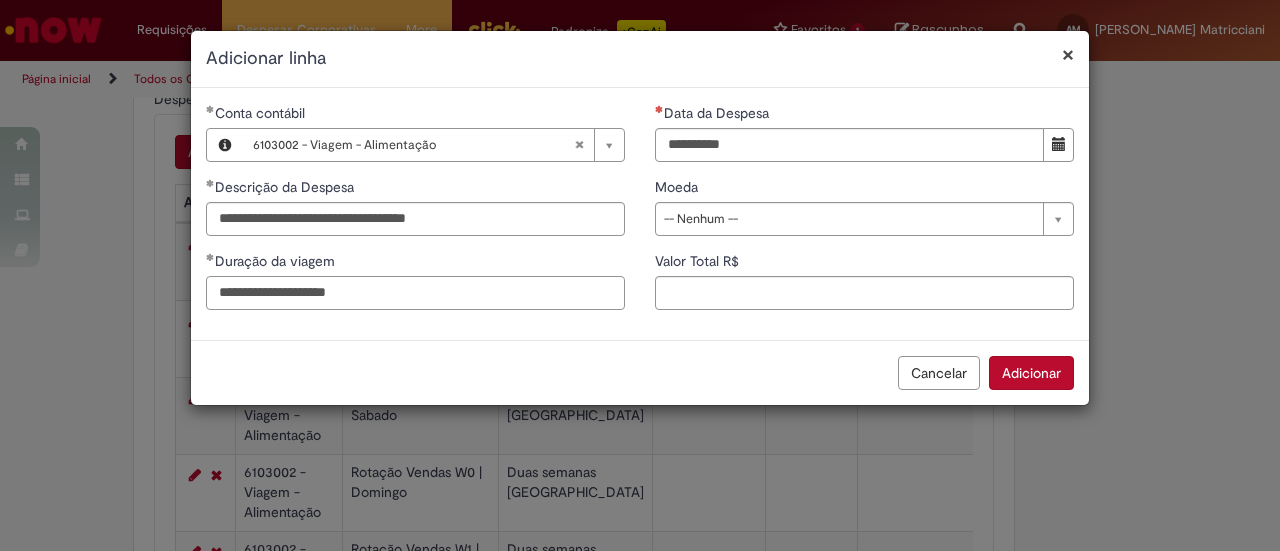paste on "**********" 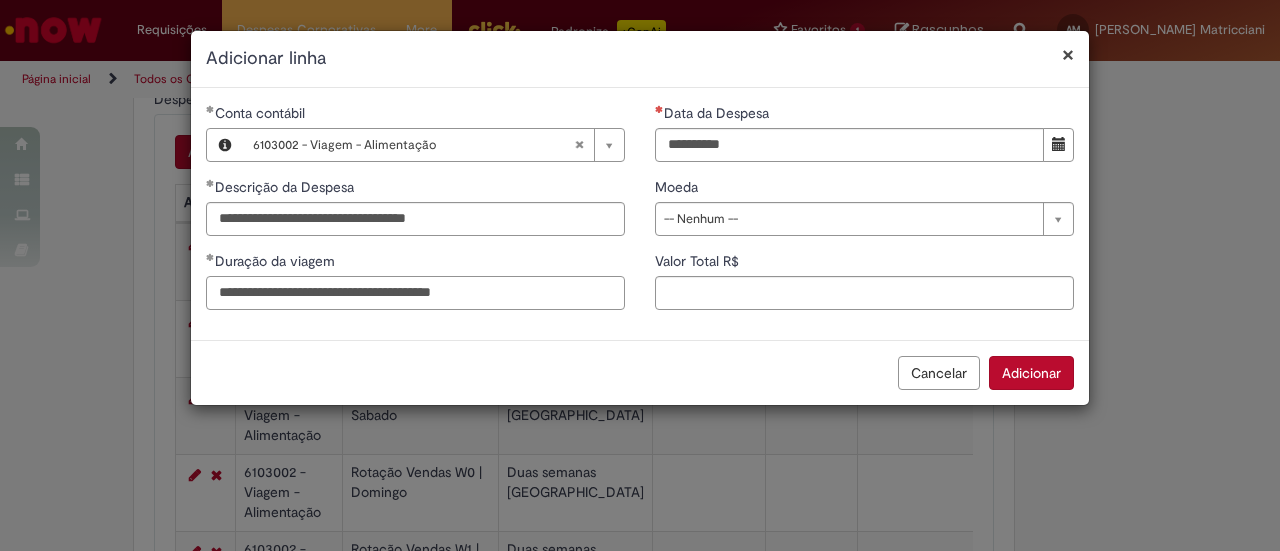 drag, startPoint x: 363, startPoint y: 291, endPoint x: 747, endPoint y: 333, distance: 386.29004 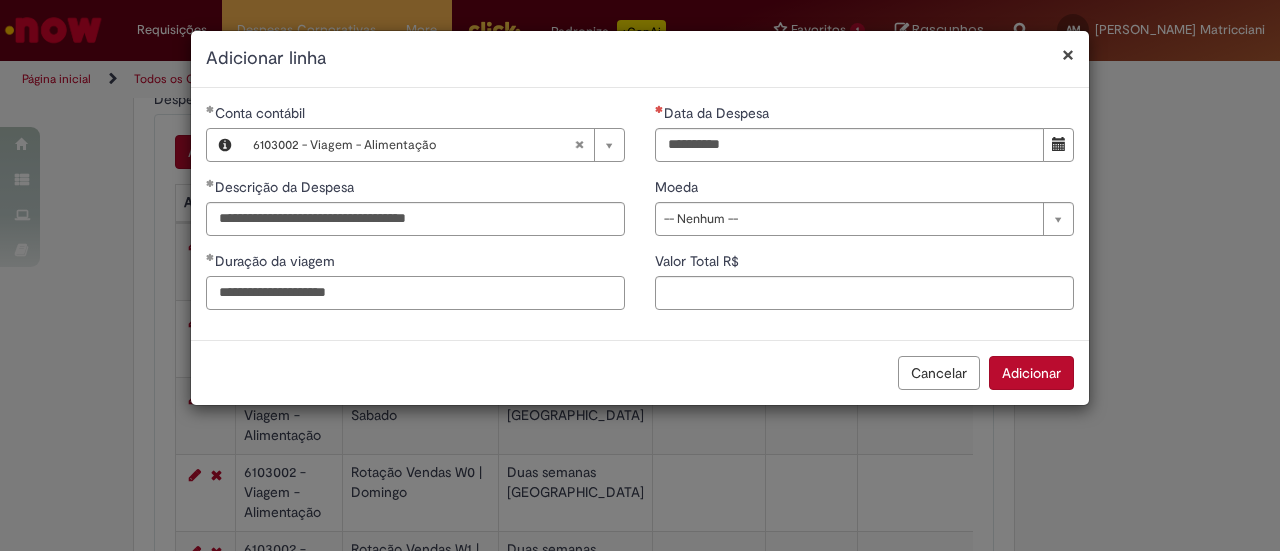 type on "**********" 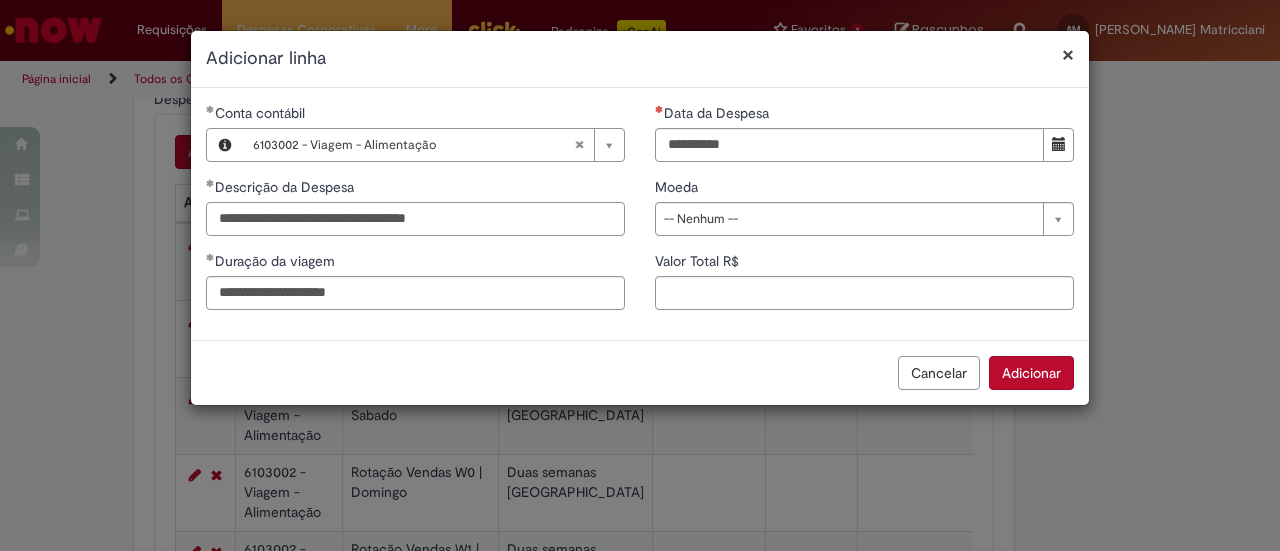 click on "**********" at bounding box center (415, 219) 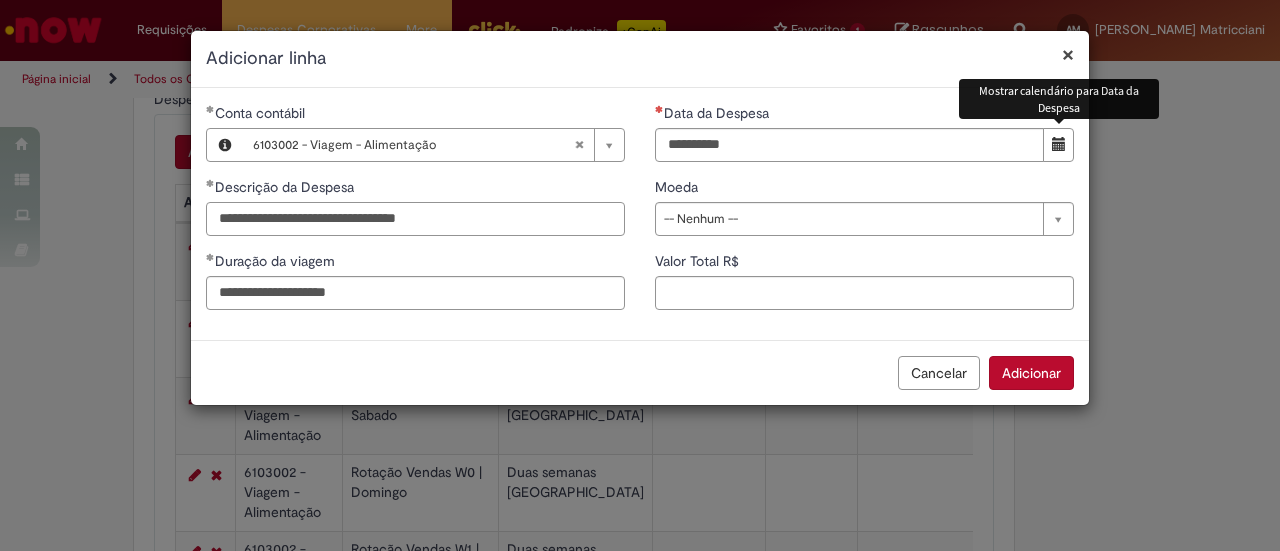 type on "**********" 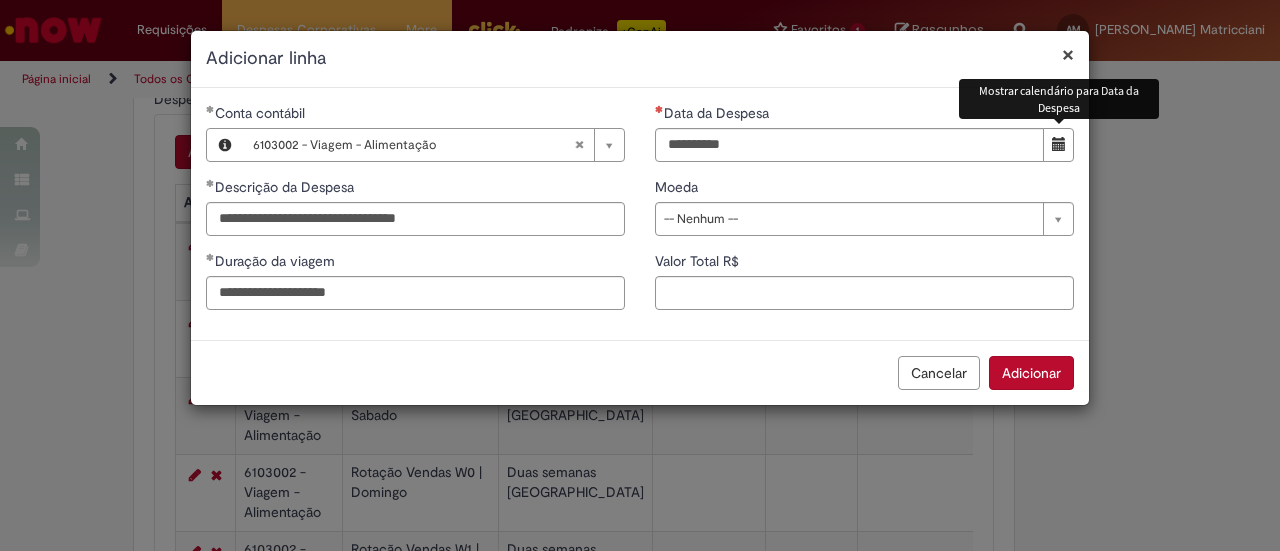 click at bounding box center (1059, 144) 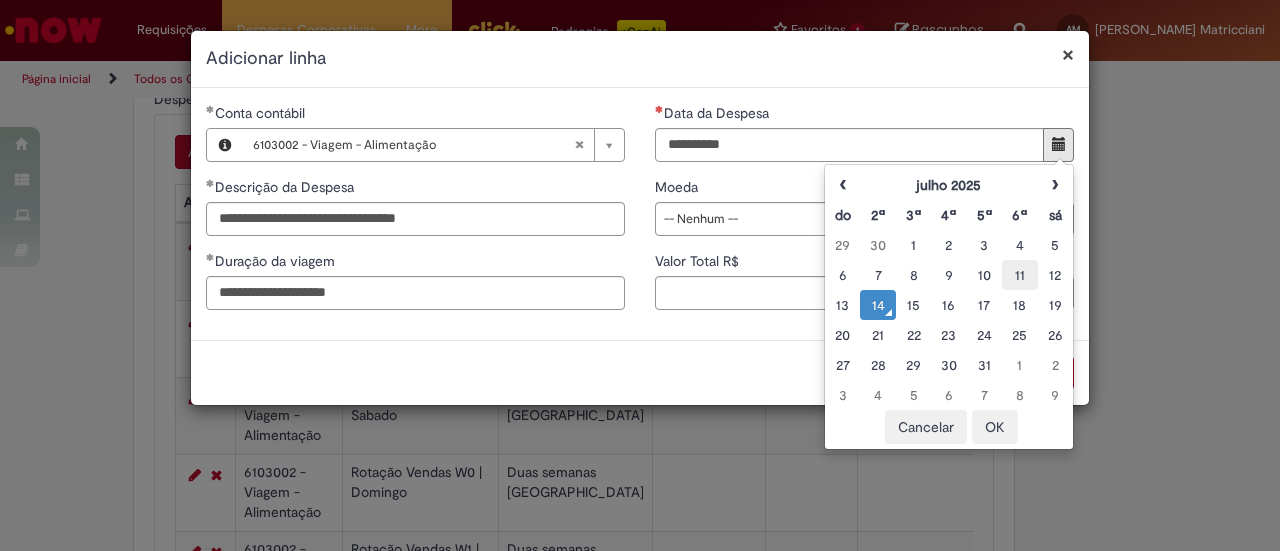 click on "11" at bounding box center (1019, 275) 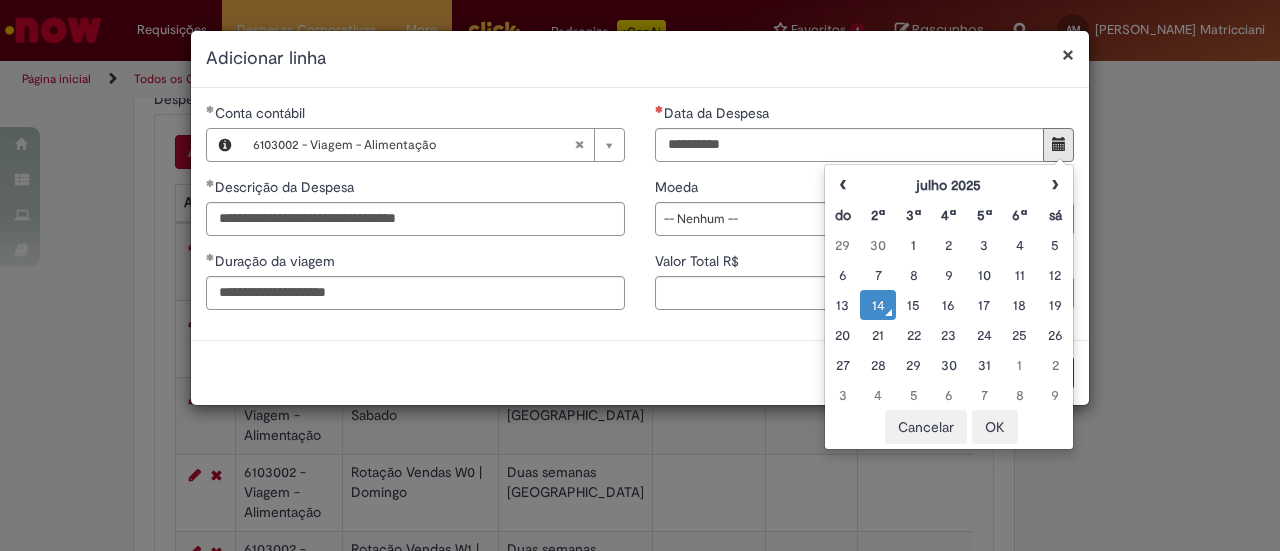 type on "**********" 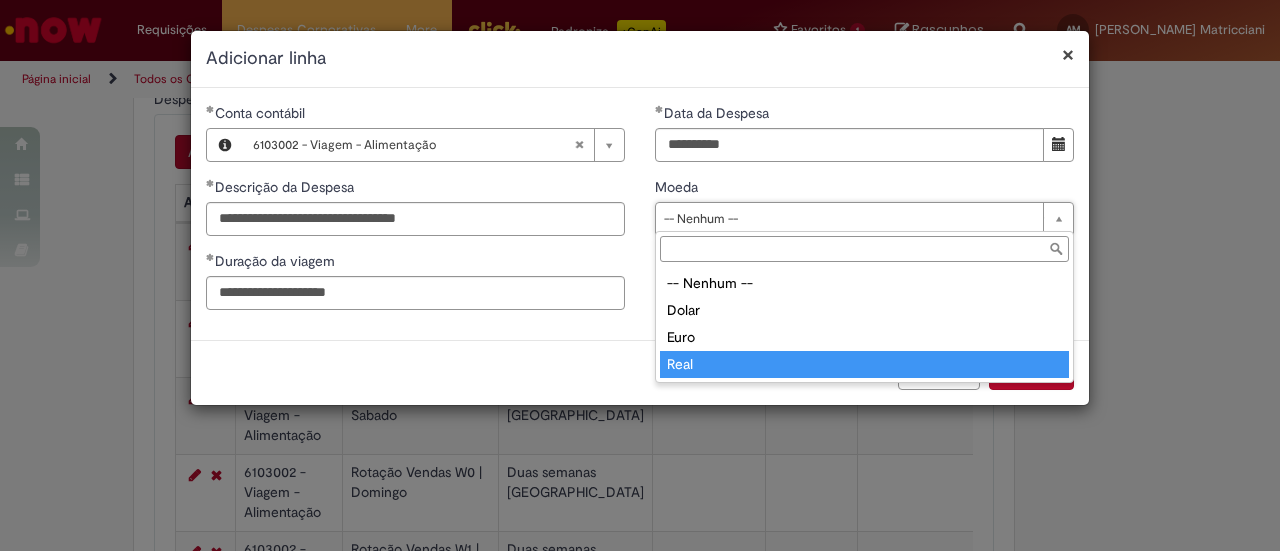 type on "****" 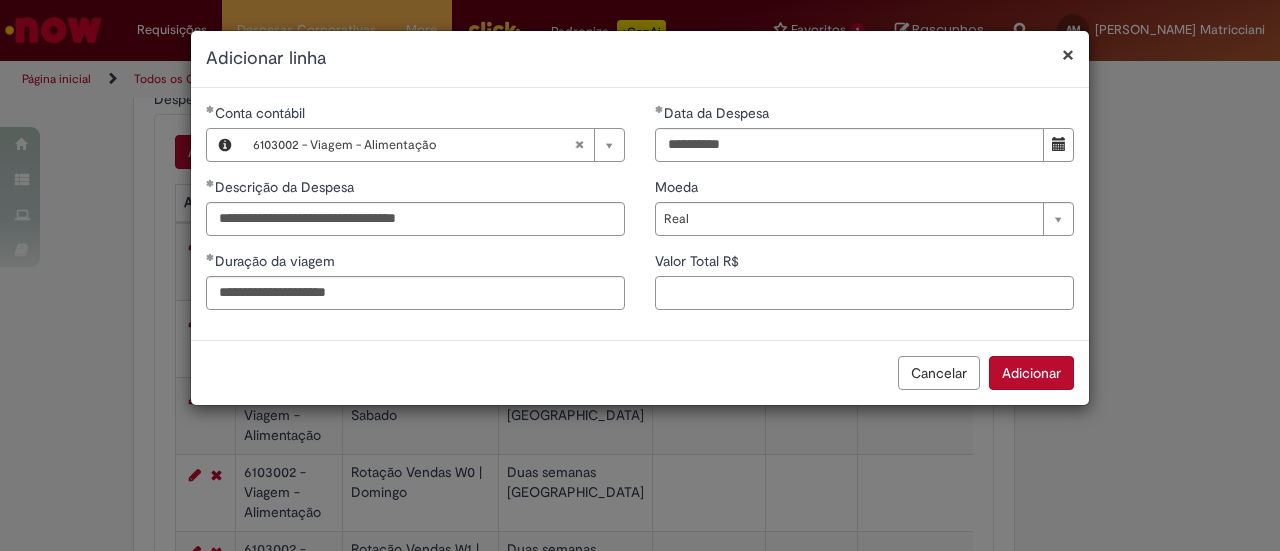 click on "Valor Total R$" at bounding box center (864, 293) 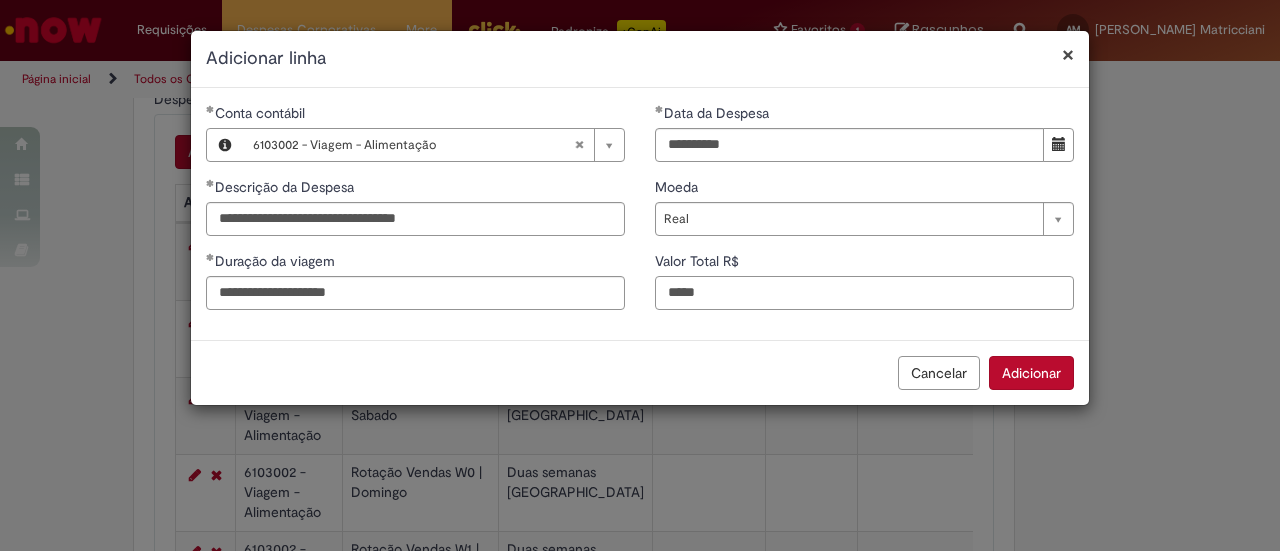 type on "*****" 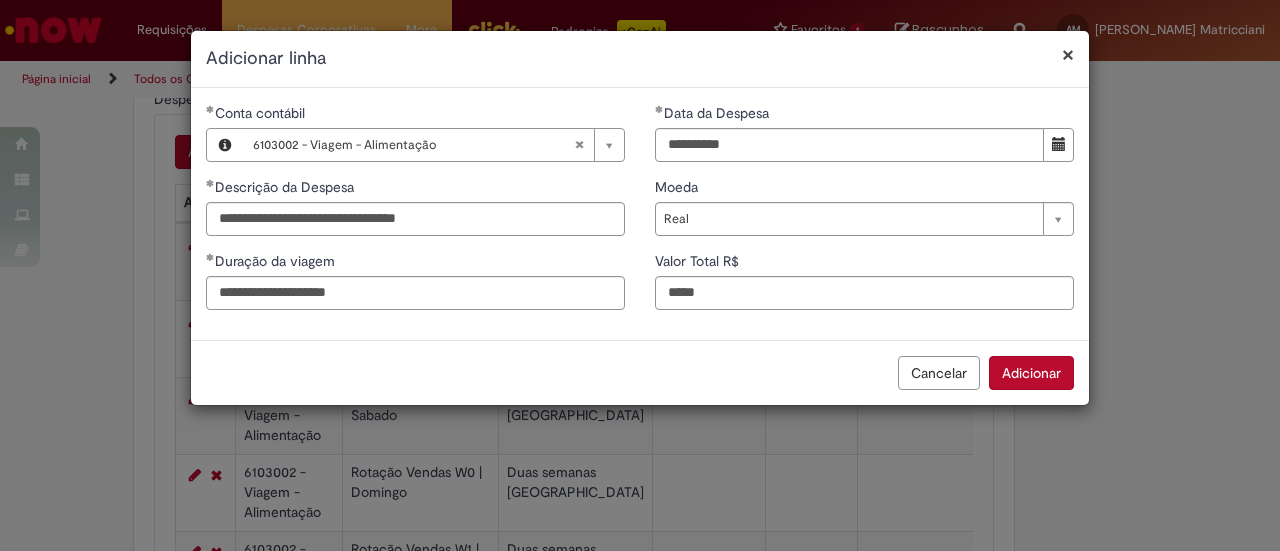click on "**********" at bounding box center [640, 214] 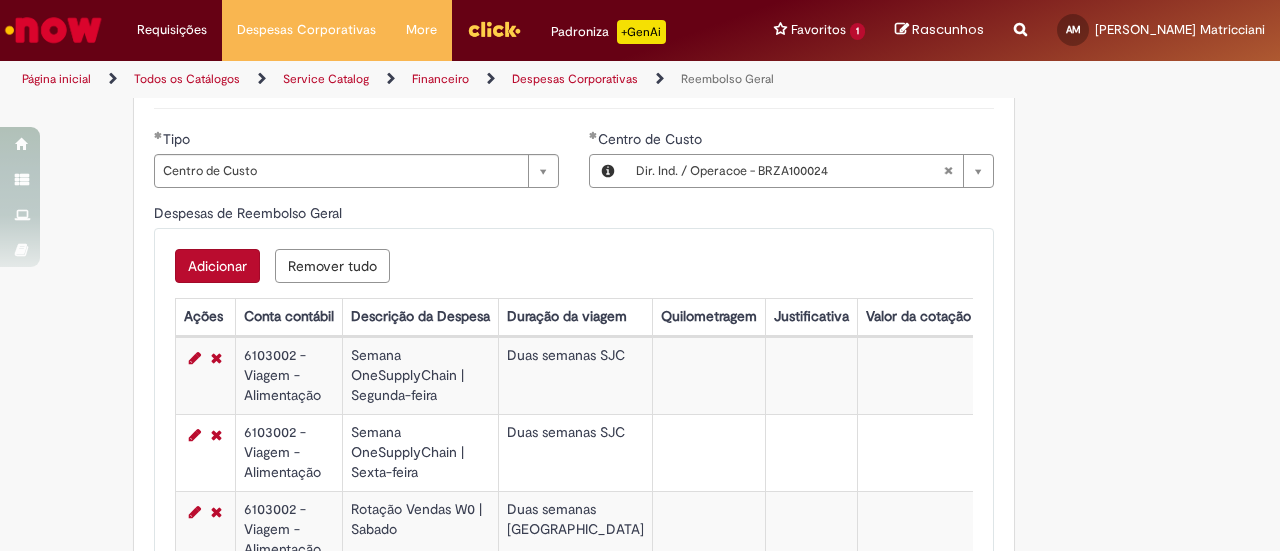 scroll, scrollTop: 633, scrollLeft: 0, axis: vertical 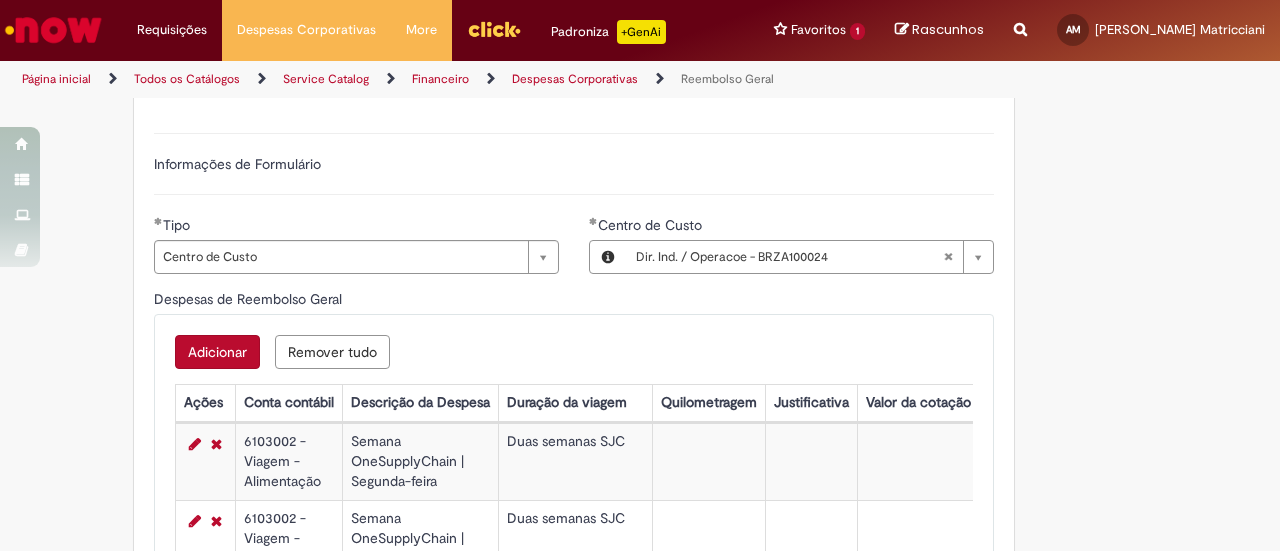 click on "Adicionar" at bounding box center (217, 352) 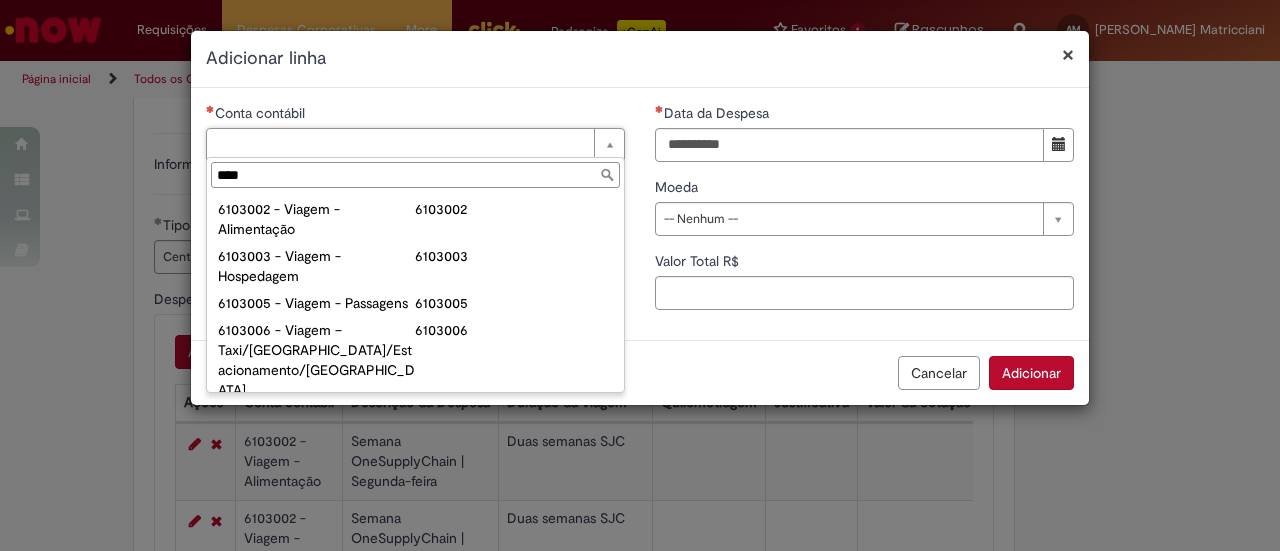 type on "****" 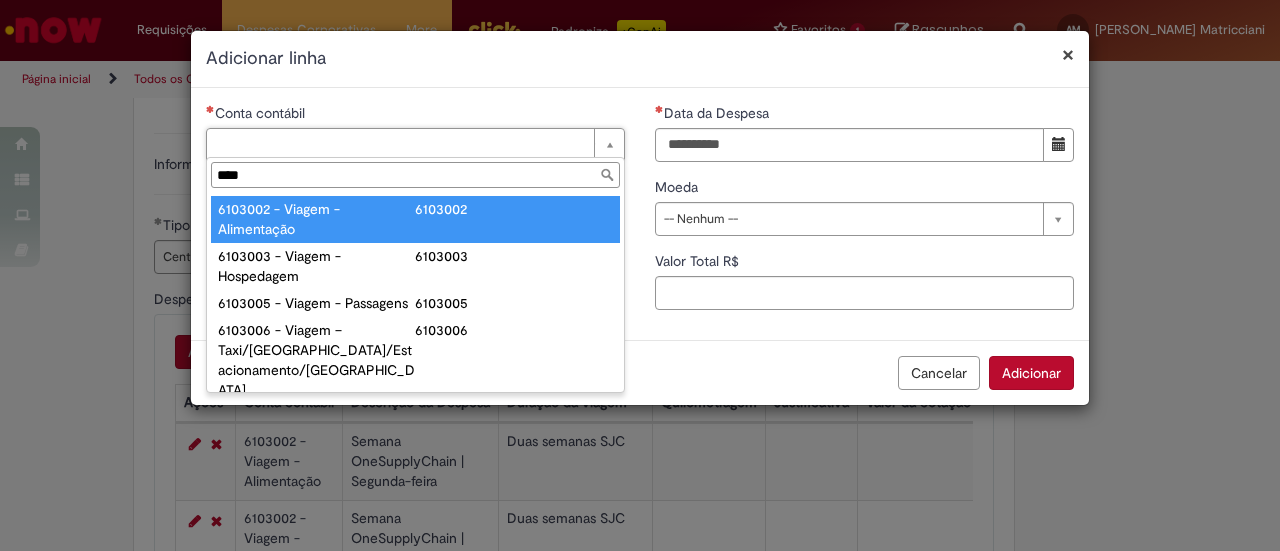 type on "**********" 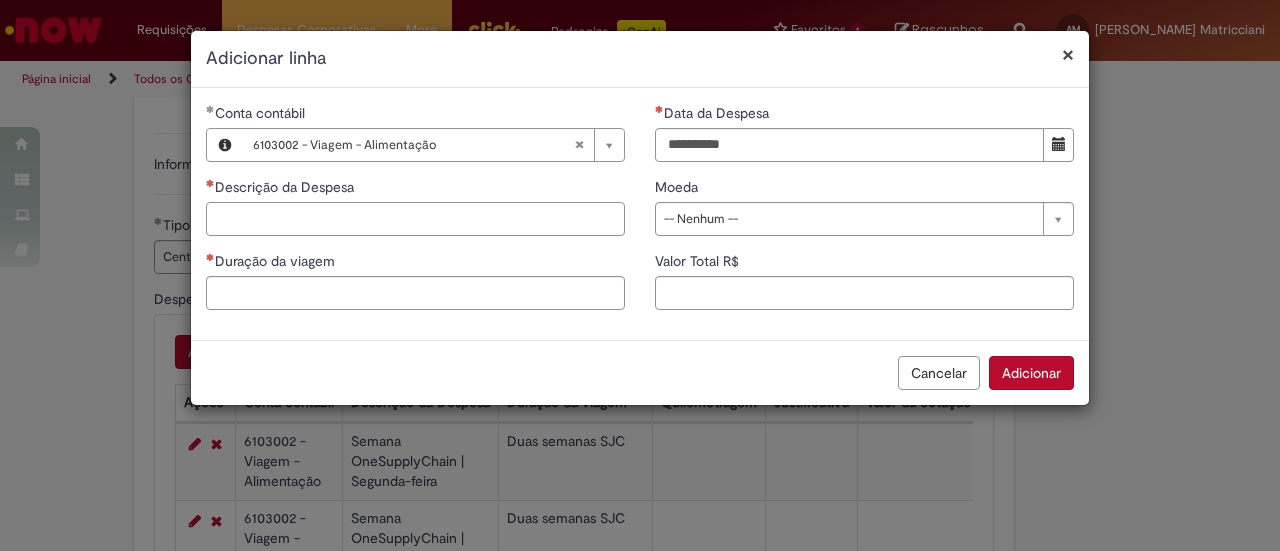 click on "Descrição da Despesa" at bounding box center (415, 219) 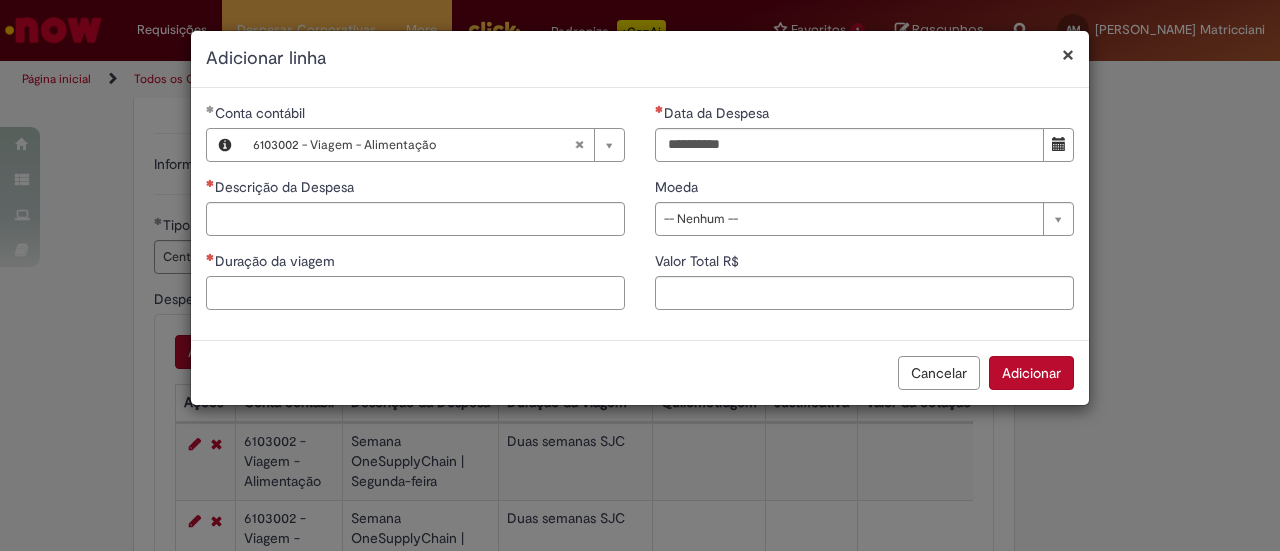 click on "Duração da viagem" at bounding box center (415, 293) 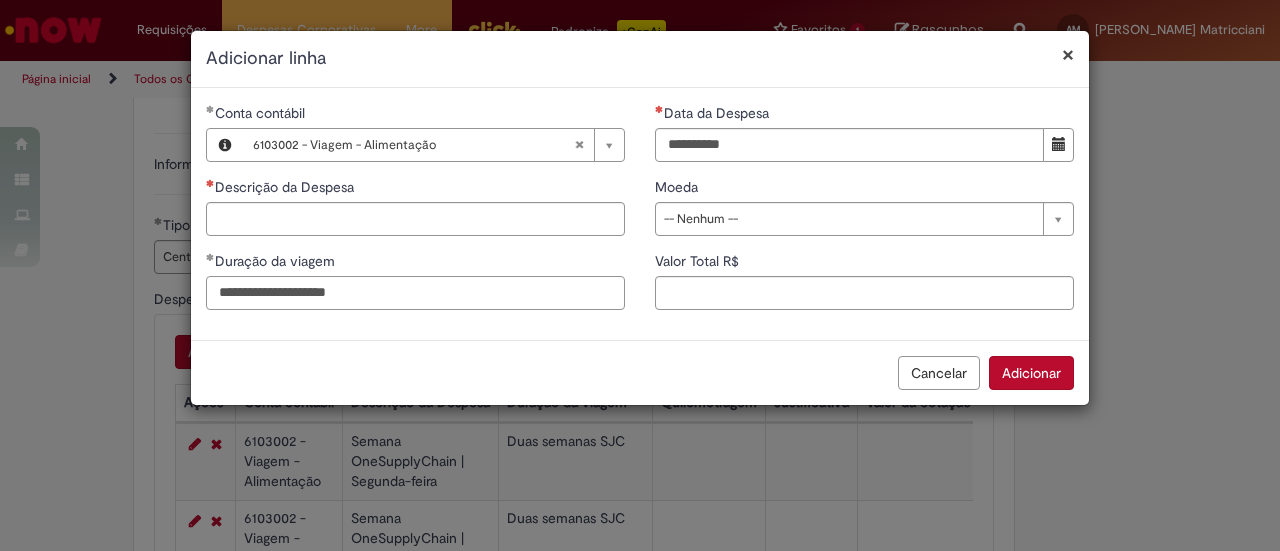 type on "**********" 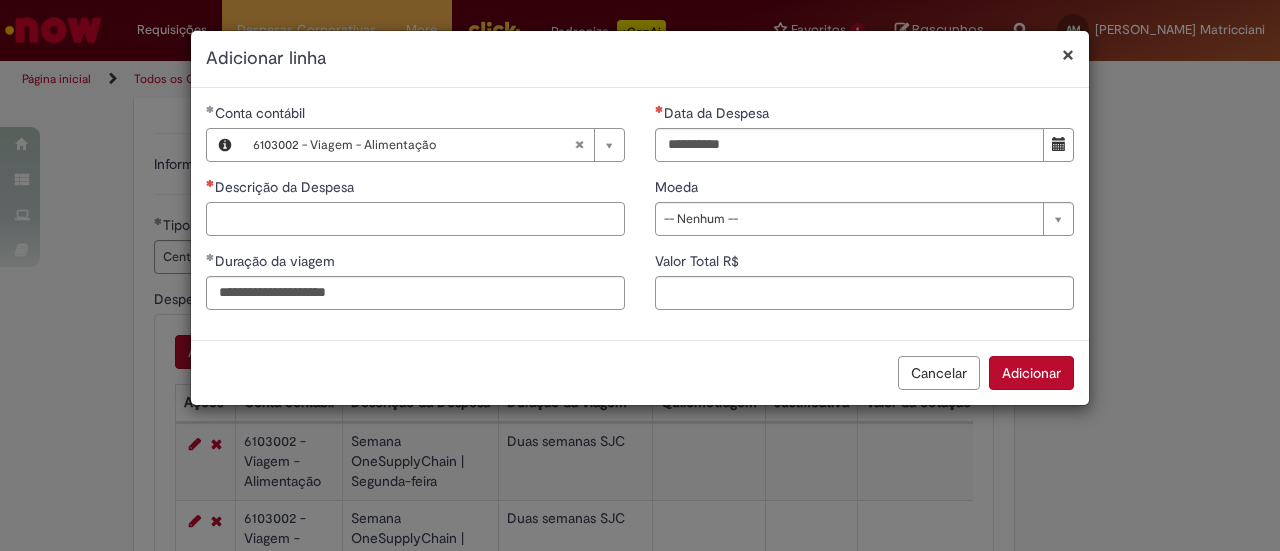 click on "Descrição da Despesa" at bounding box center [415, 219] 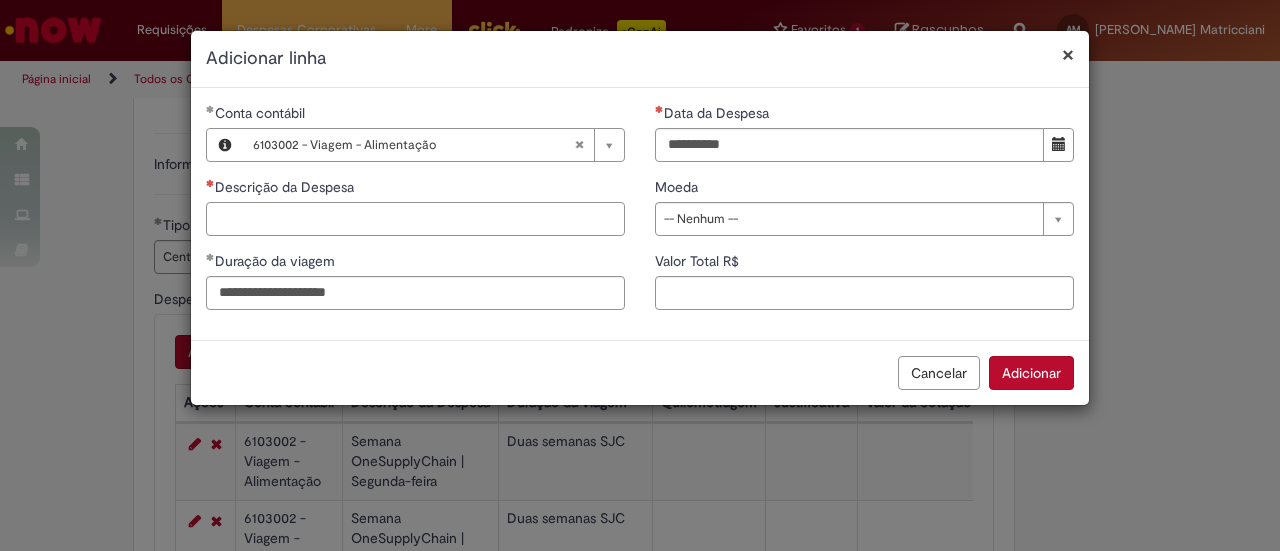 paste on "**********" 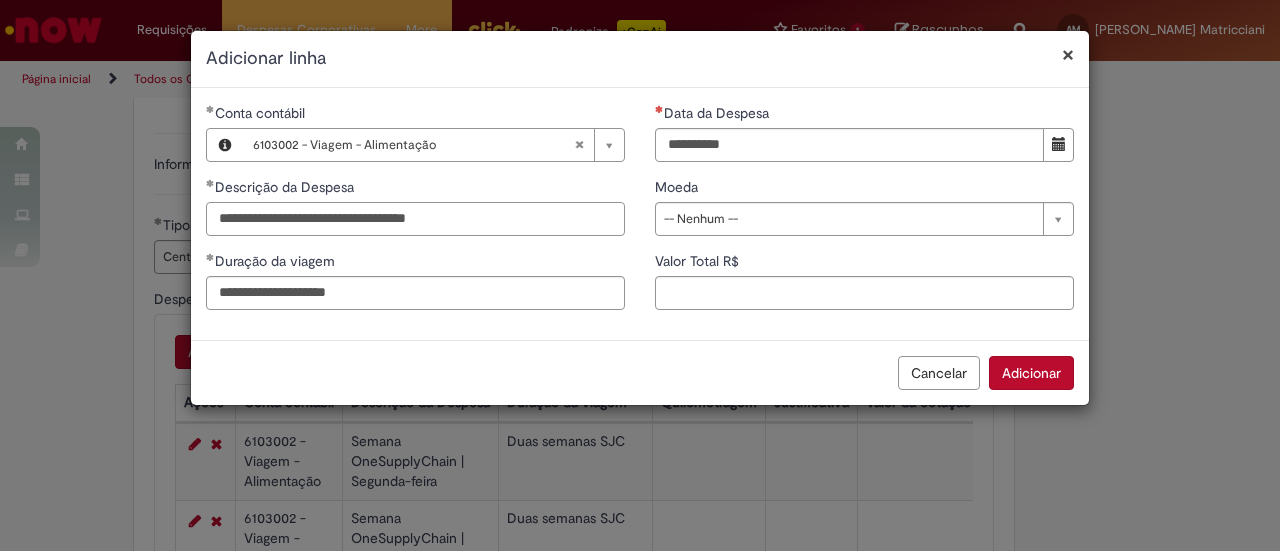 click on "**********" at bounding box center [415, 219] 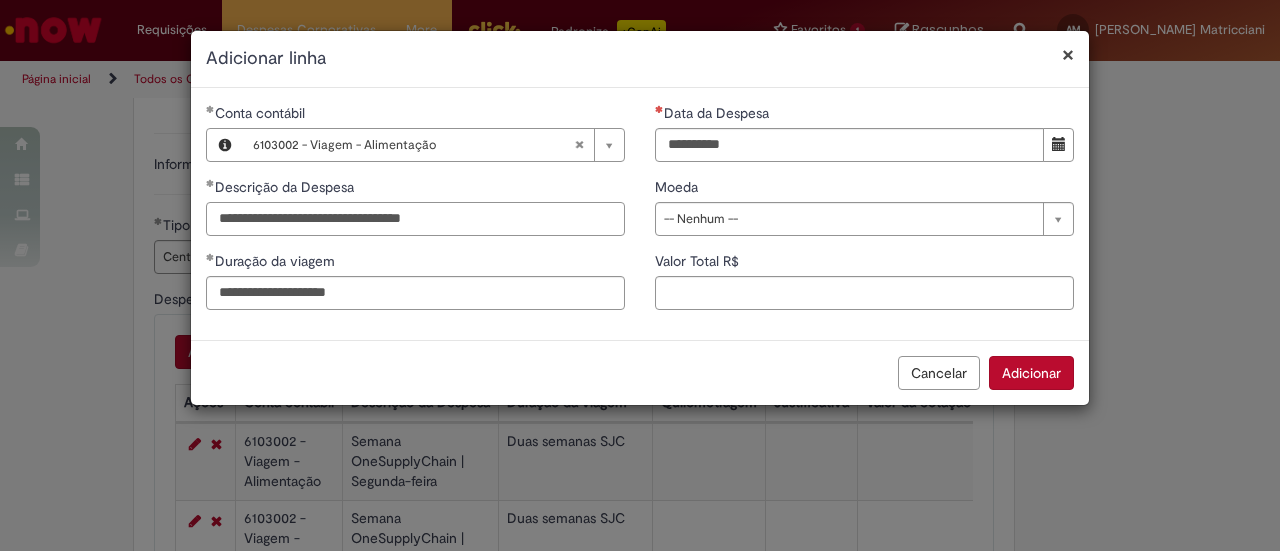 type on "**********" 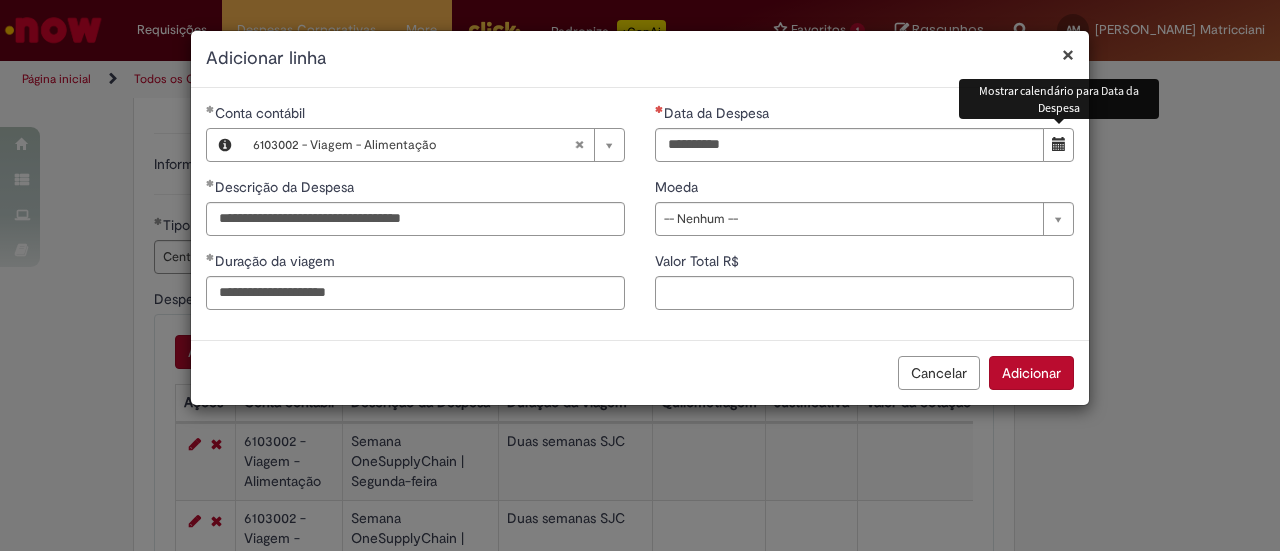 click at bounding box center [1059, 144] 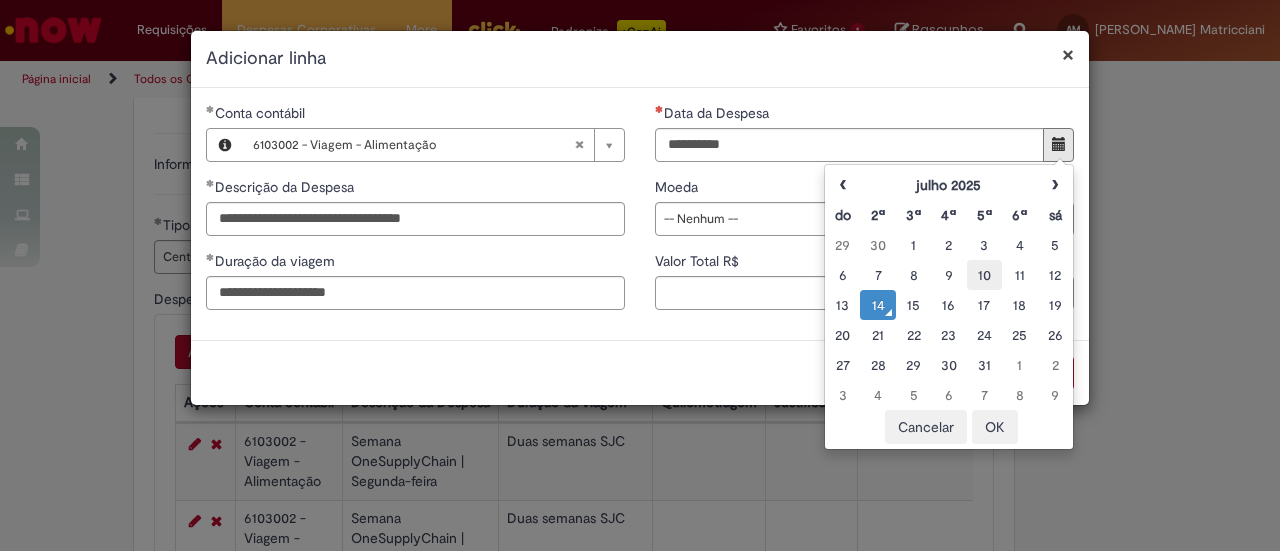 click on "10" at bounding box center (984, 275) 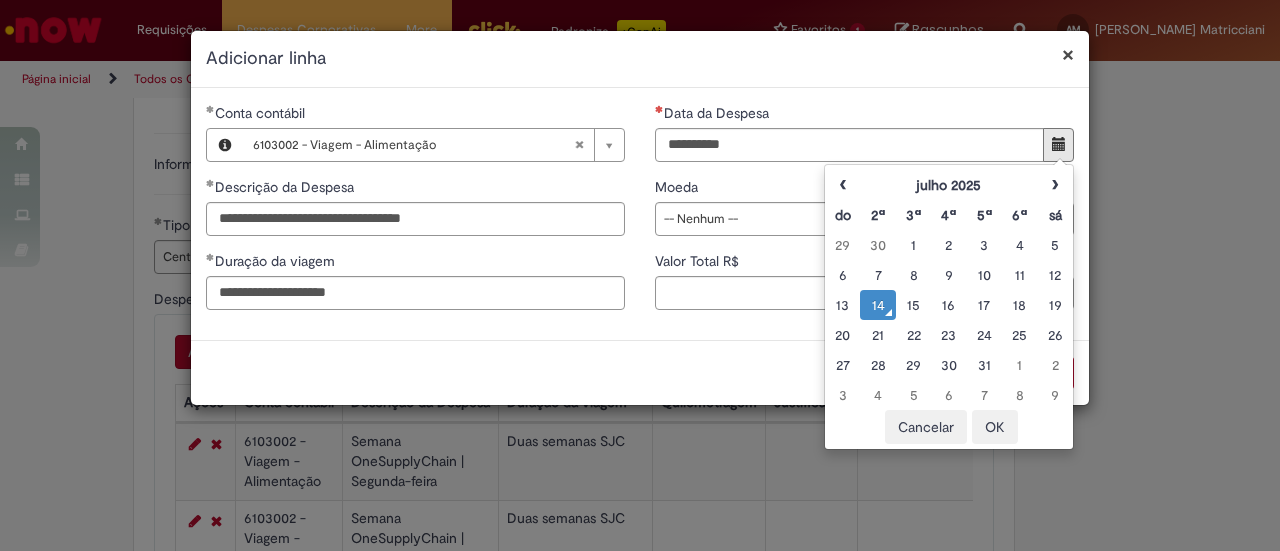 type on "**********" 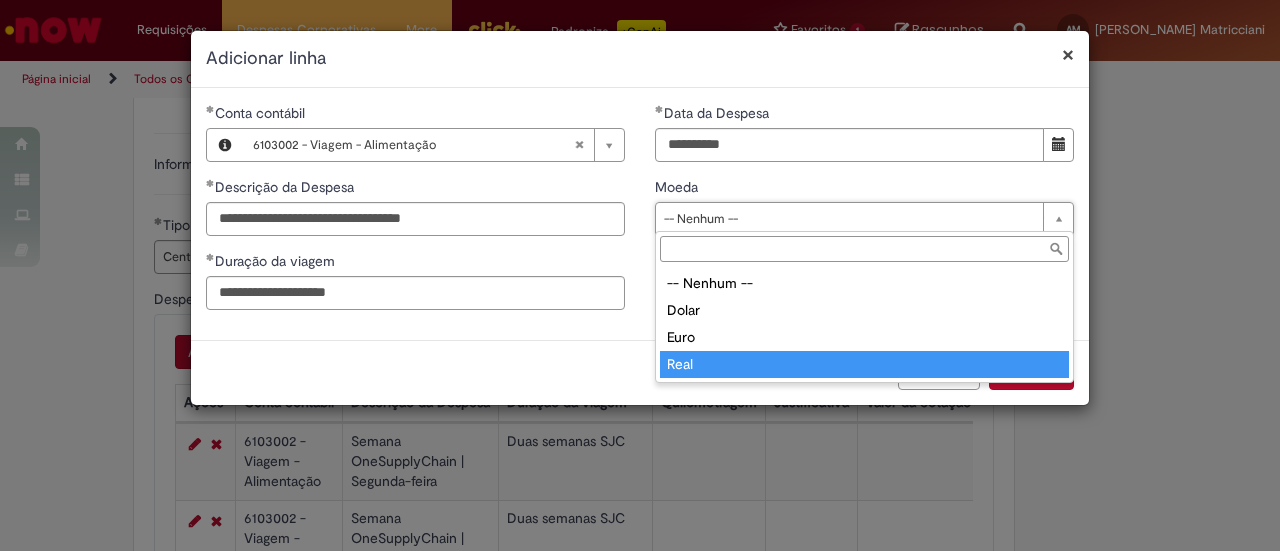 type on "****" 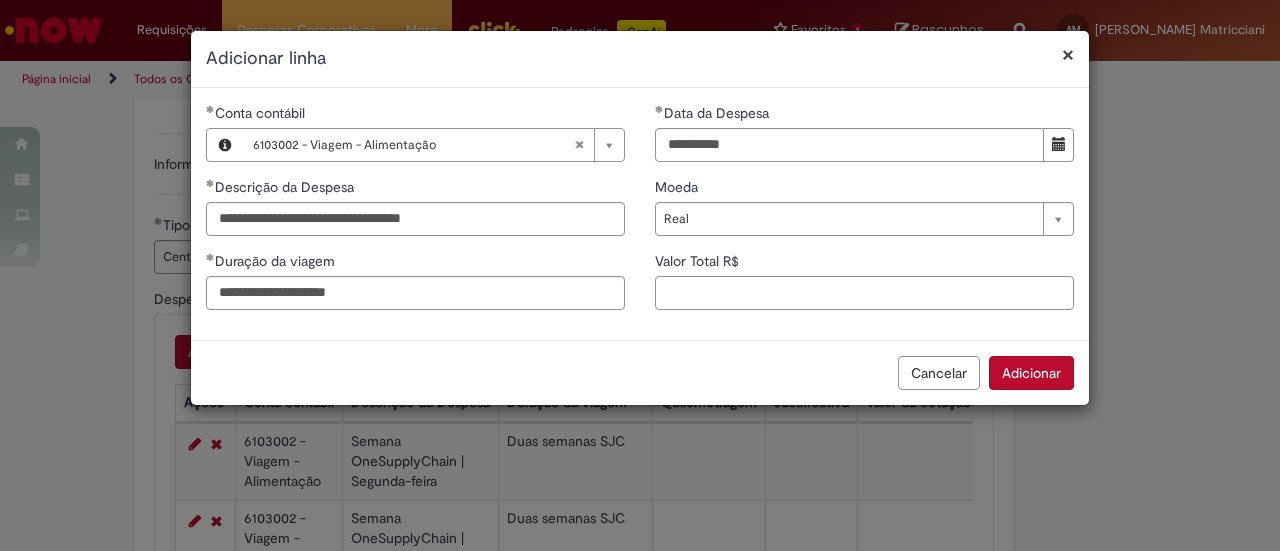click on "Valor Total R$" at bounding box center [864, 293] 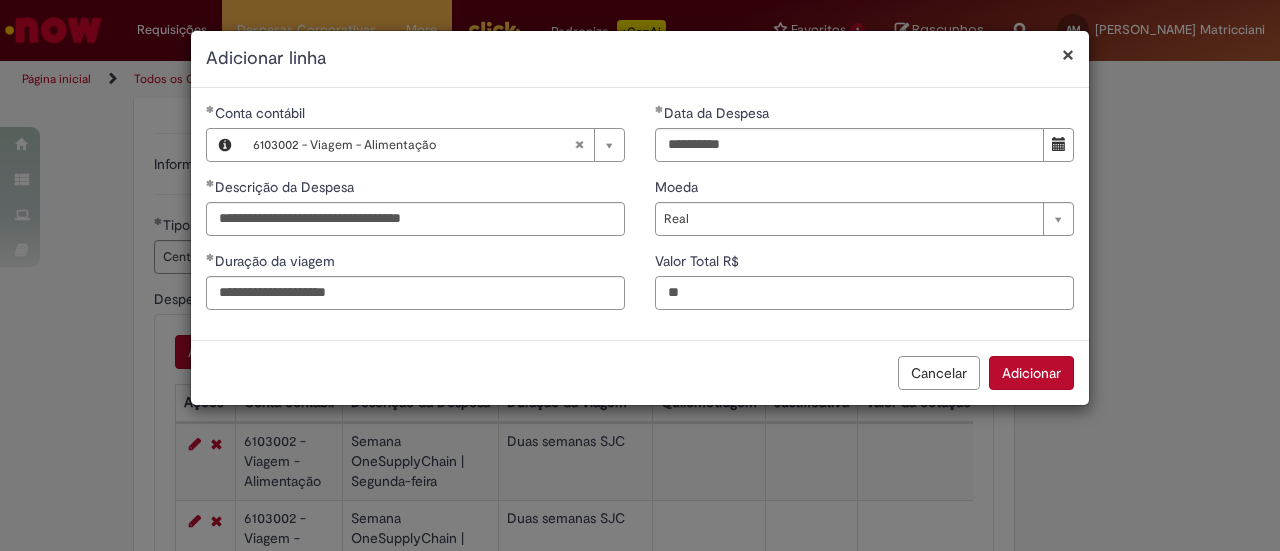 type on "*" 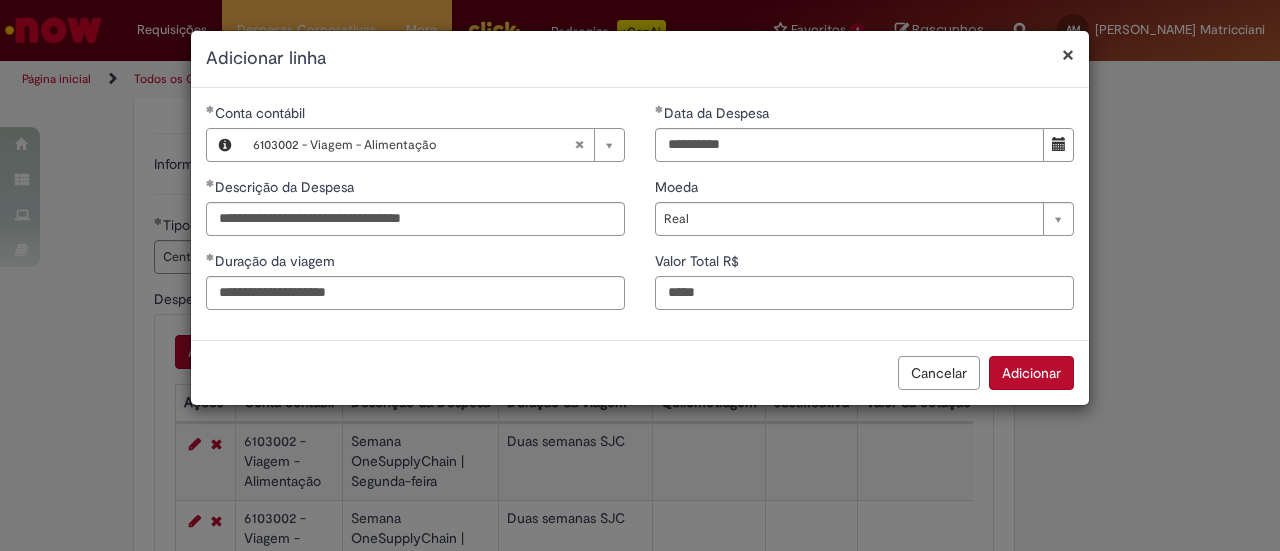 type on "*****" 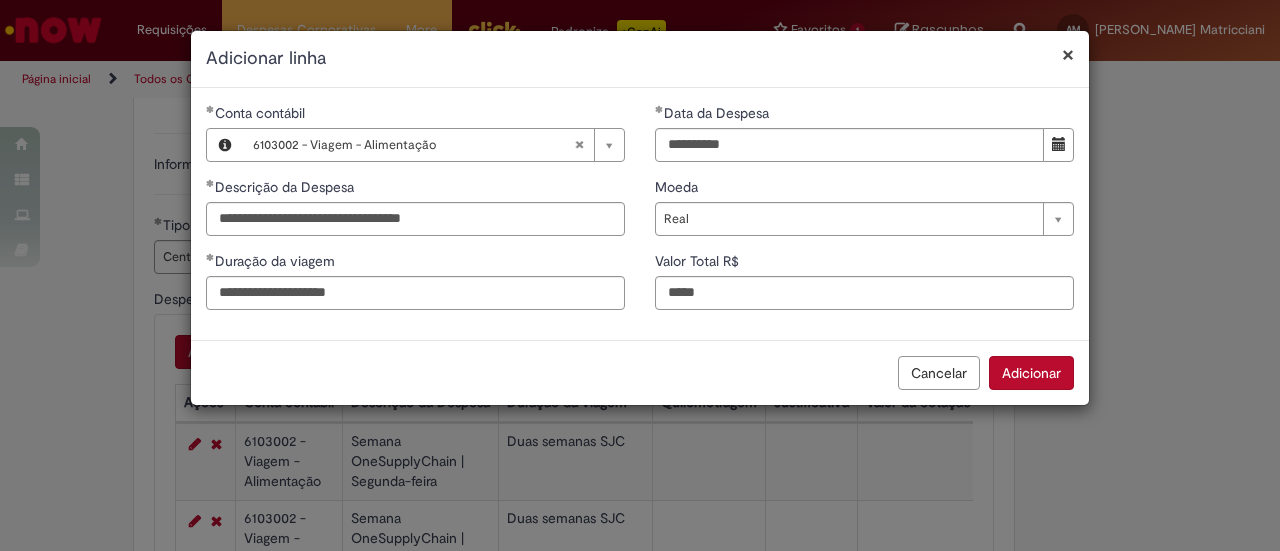 click on "**********" at bounding box center [640, 214] 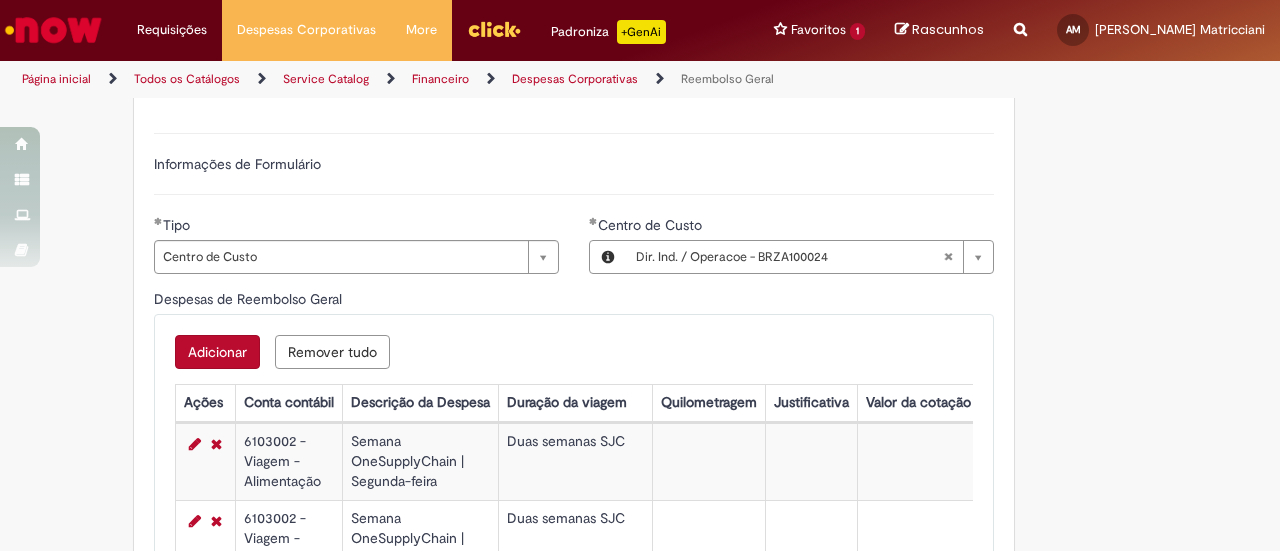 click on "Adicionar" at bounding box center [217, 352] 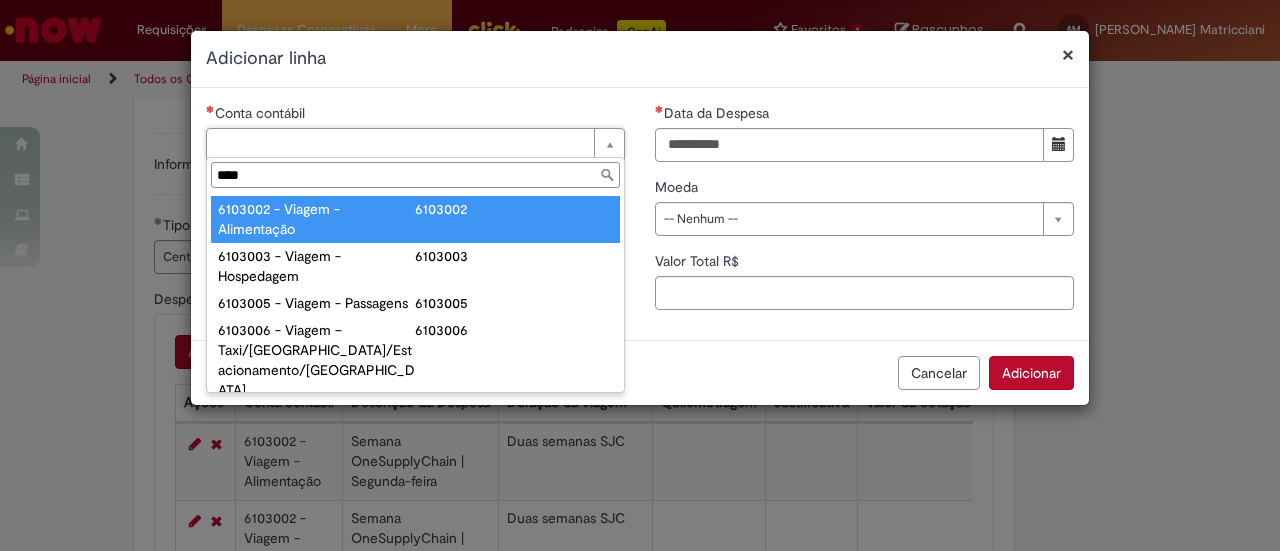 type on "****" 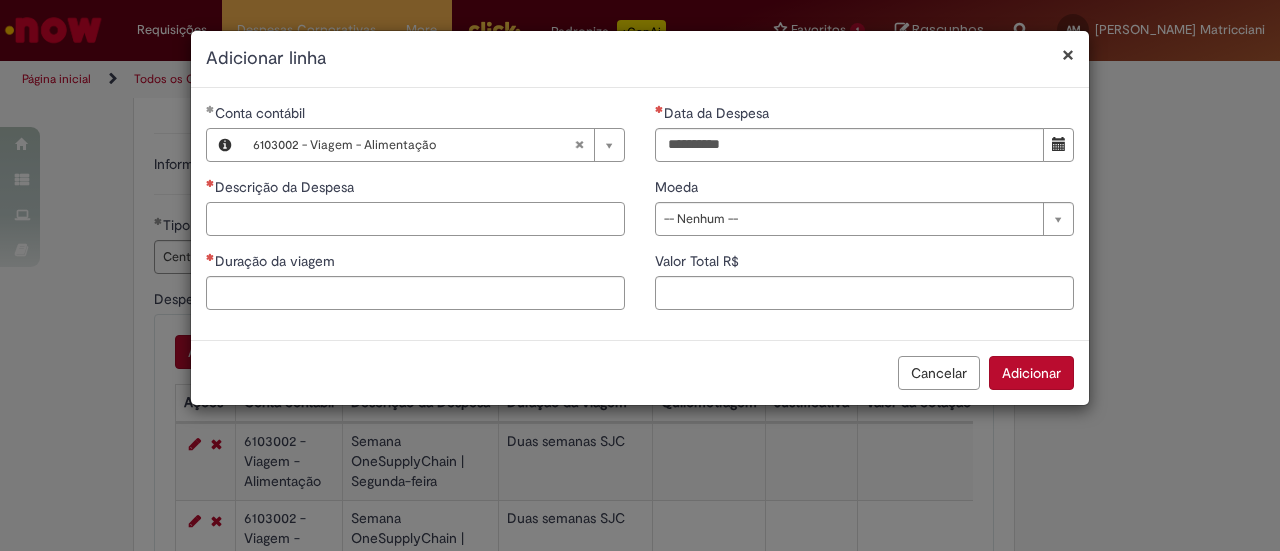 click on "Descrição da Despesa" at bounding box center (415, 219) 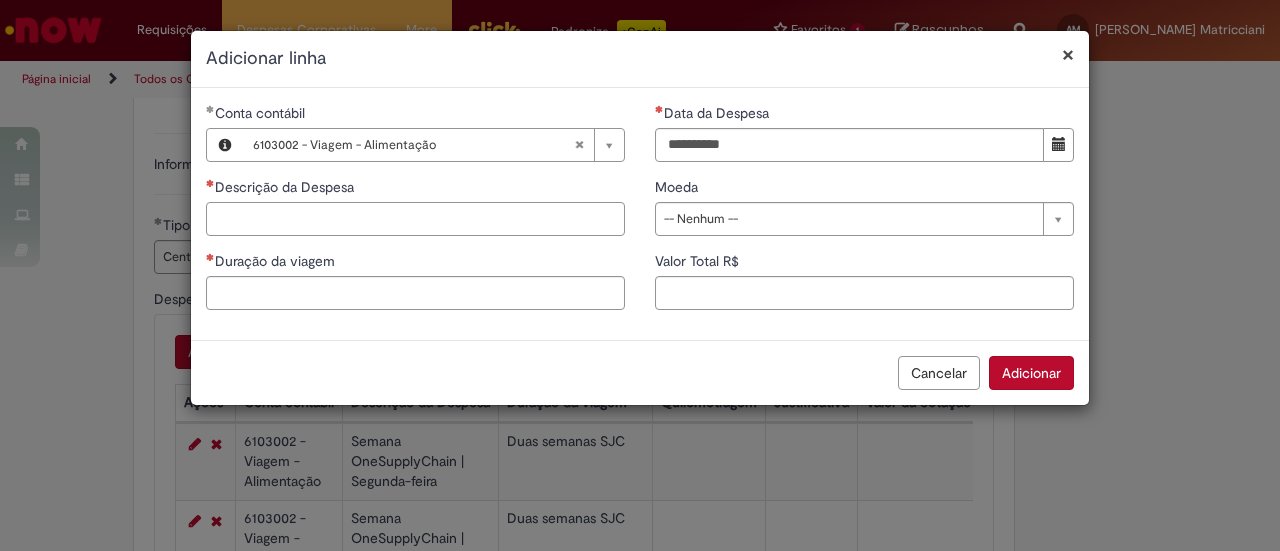 paste on "**********" 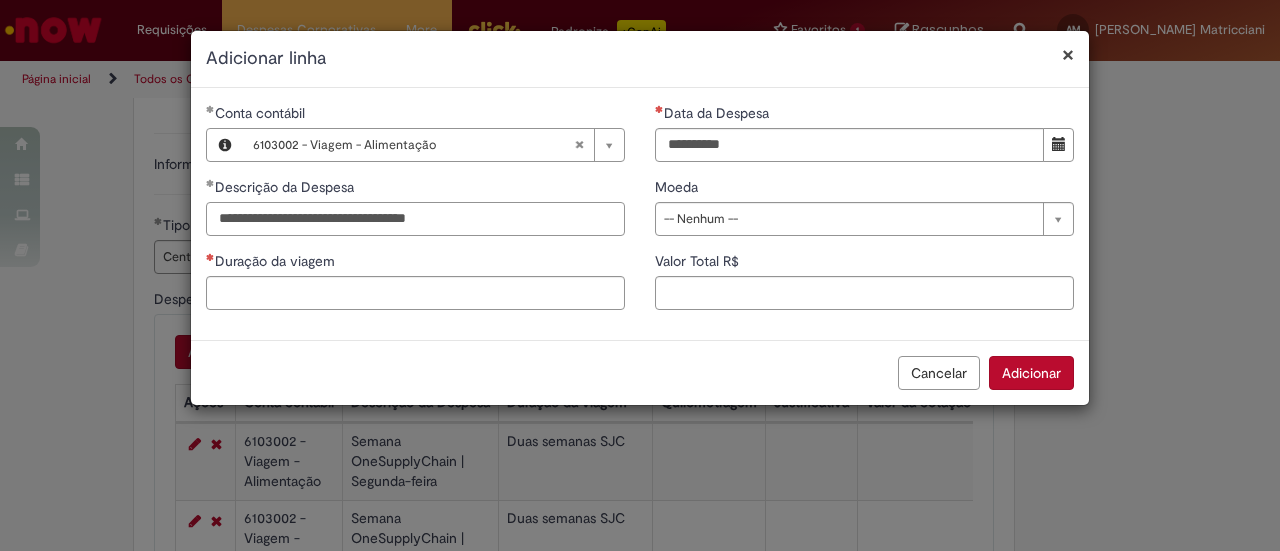 type on "**********" 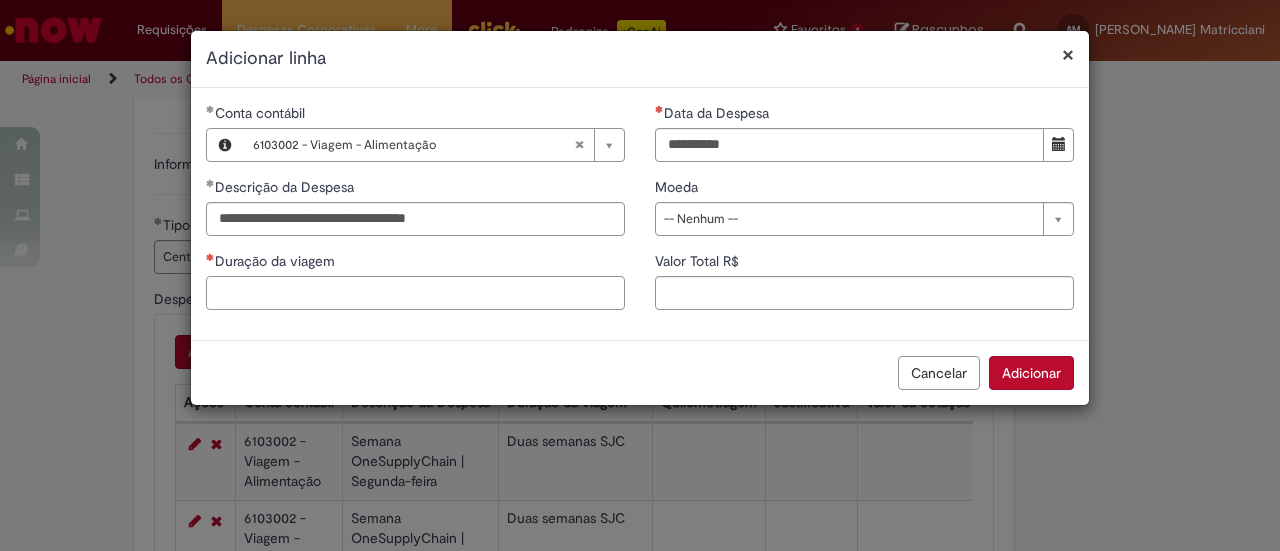 click on "Duração da viagem" at bounding box center [415, 293] 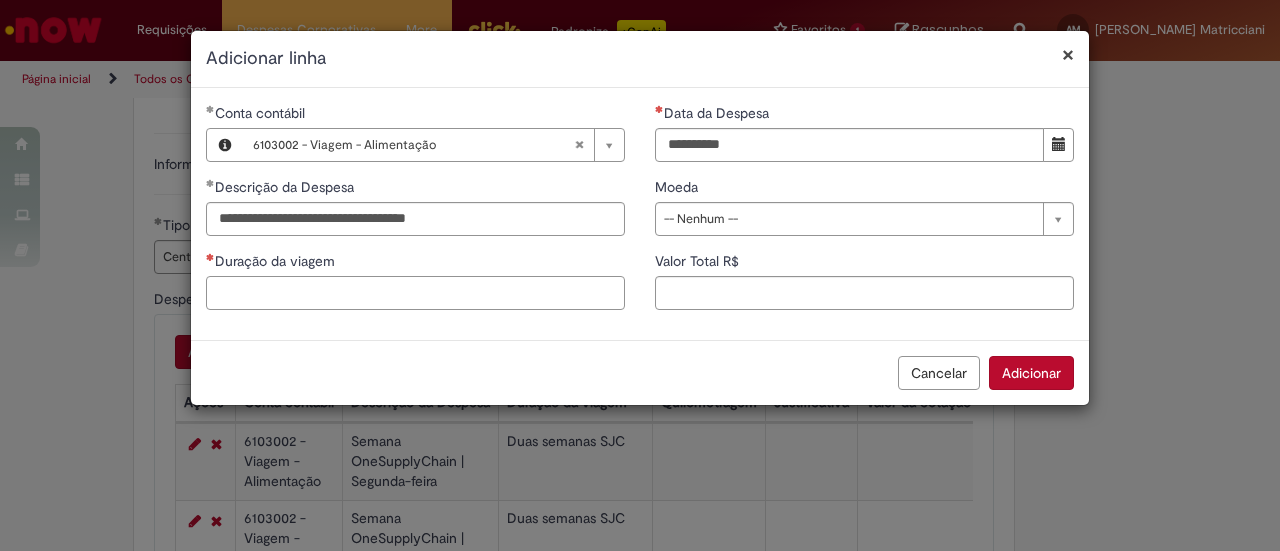 paste on "**********" 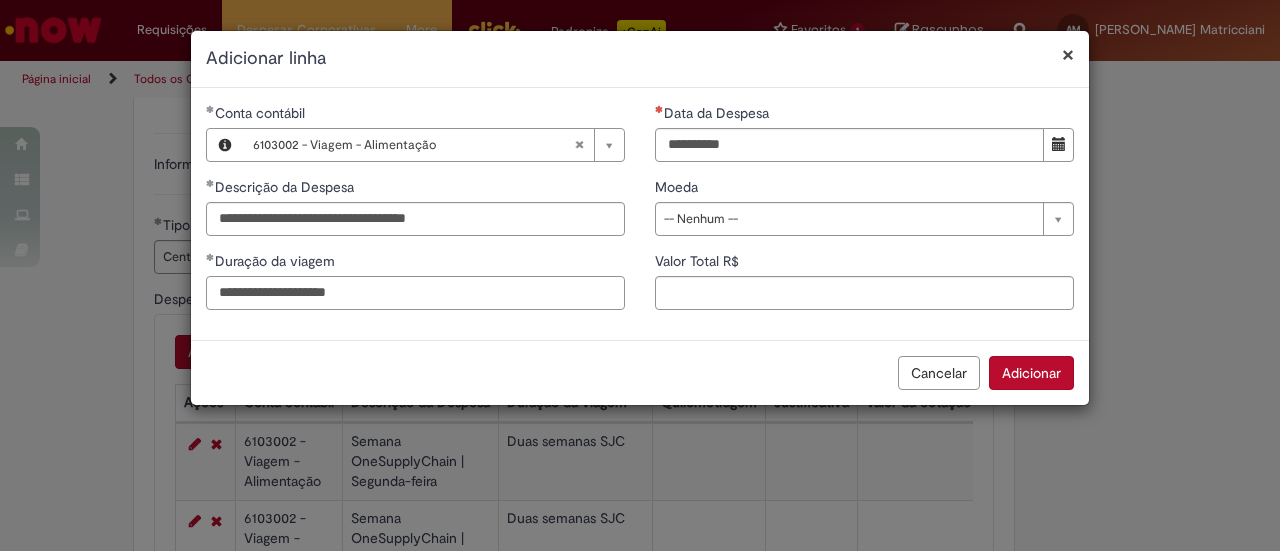 type on "**********" 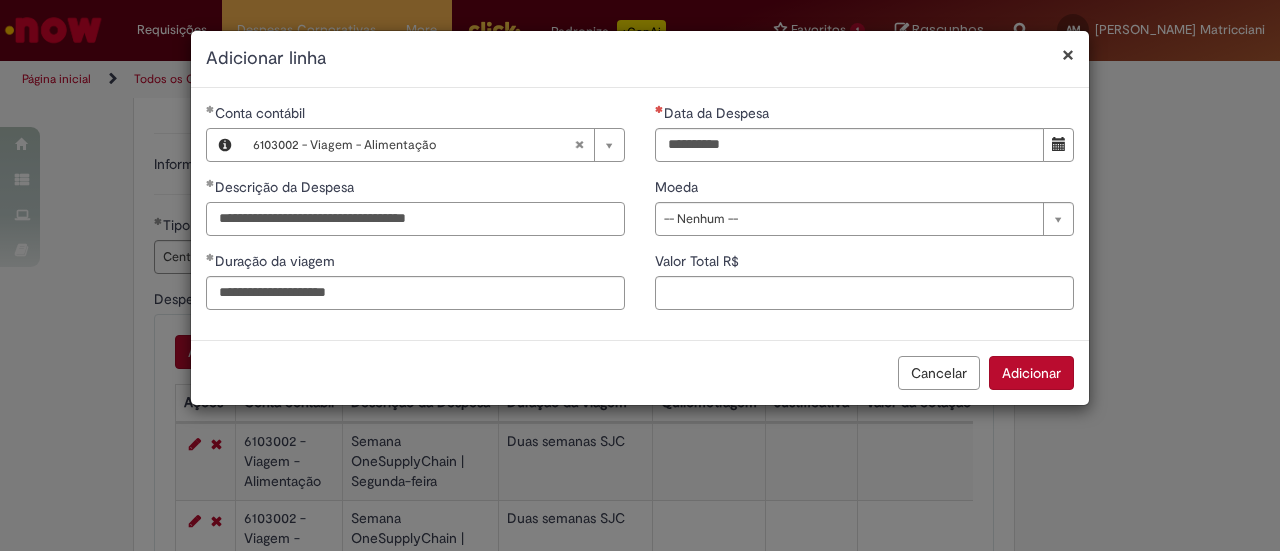 click on "**********" at bounding box center (415, 219) 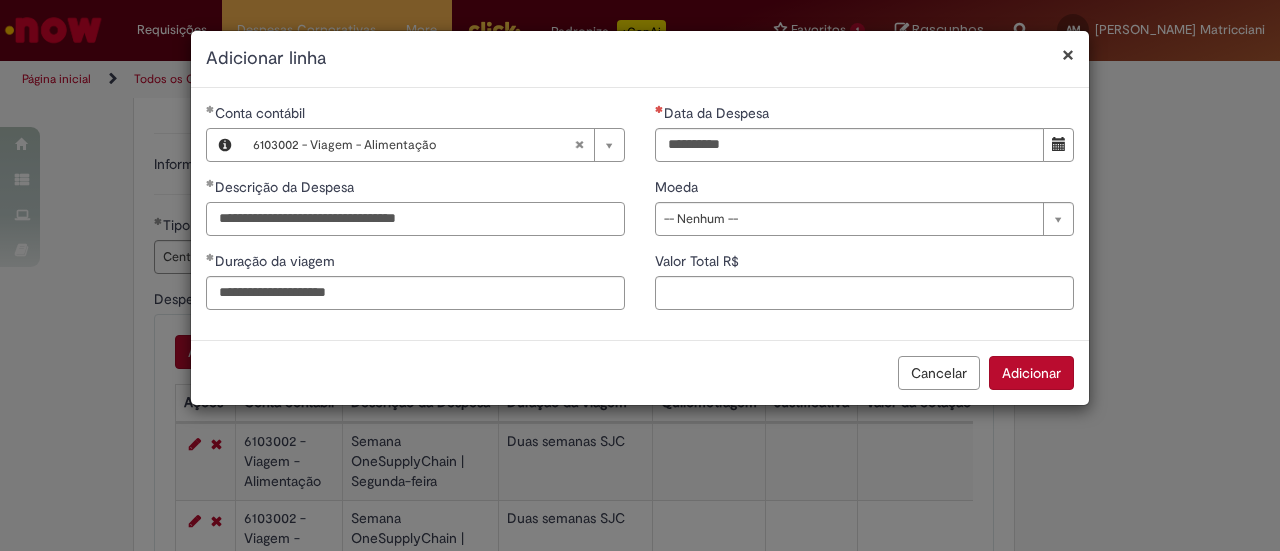 type on "**********" 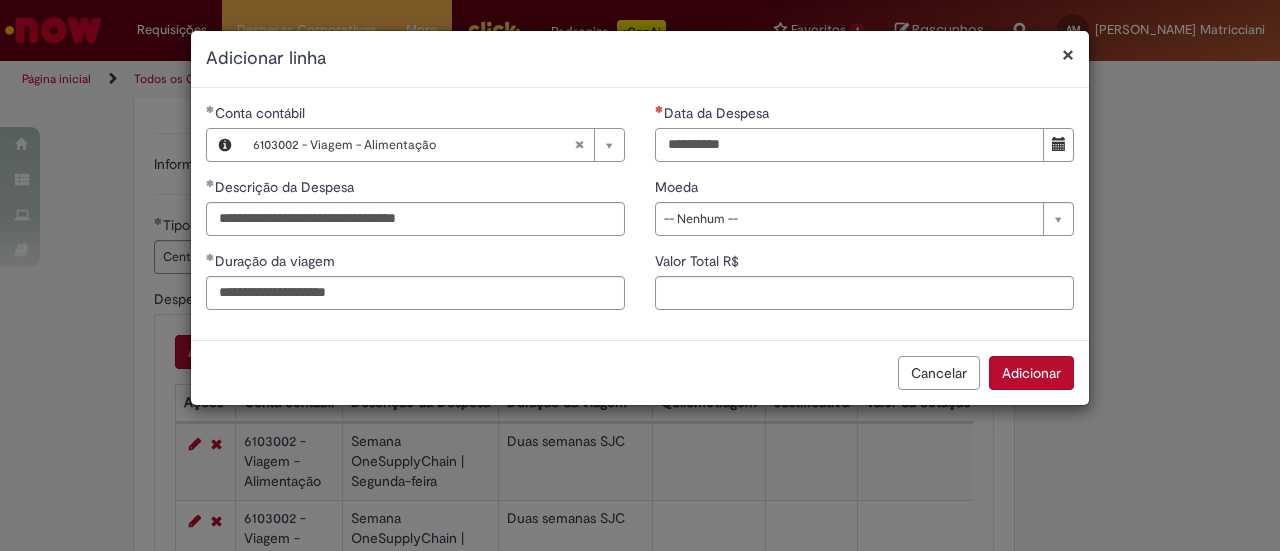 click on "Data da Despesa" at bounding box center (849, 145) 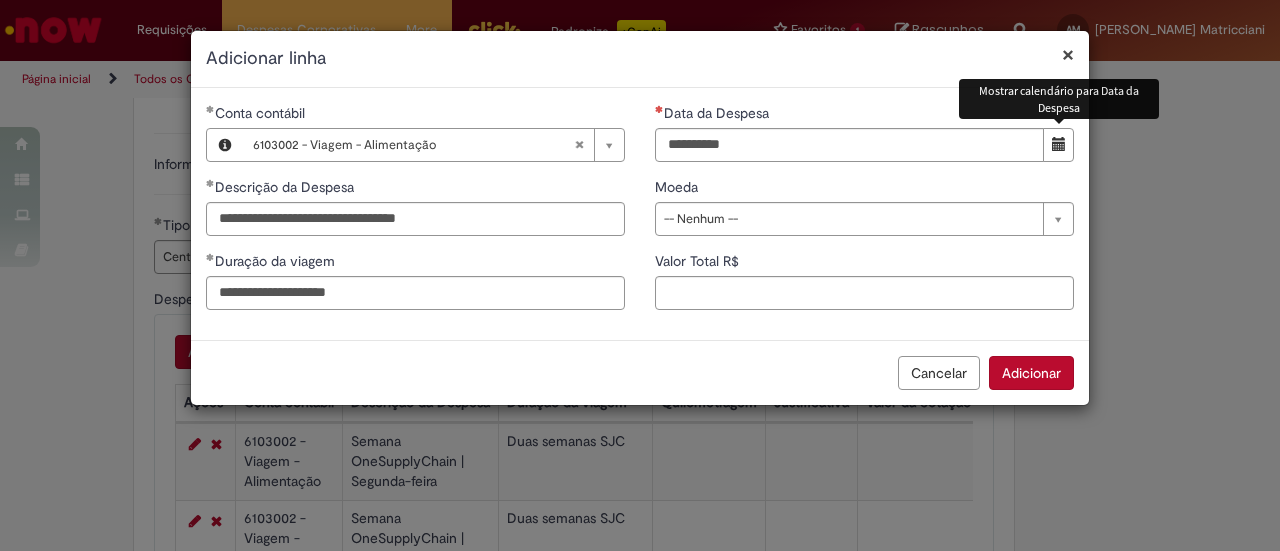 click at bounding box center [1059, 144] 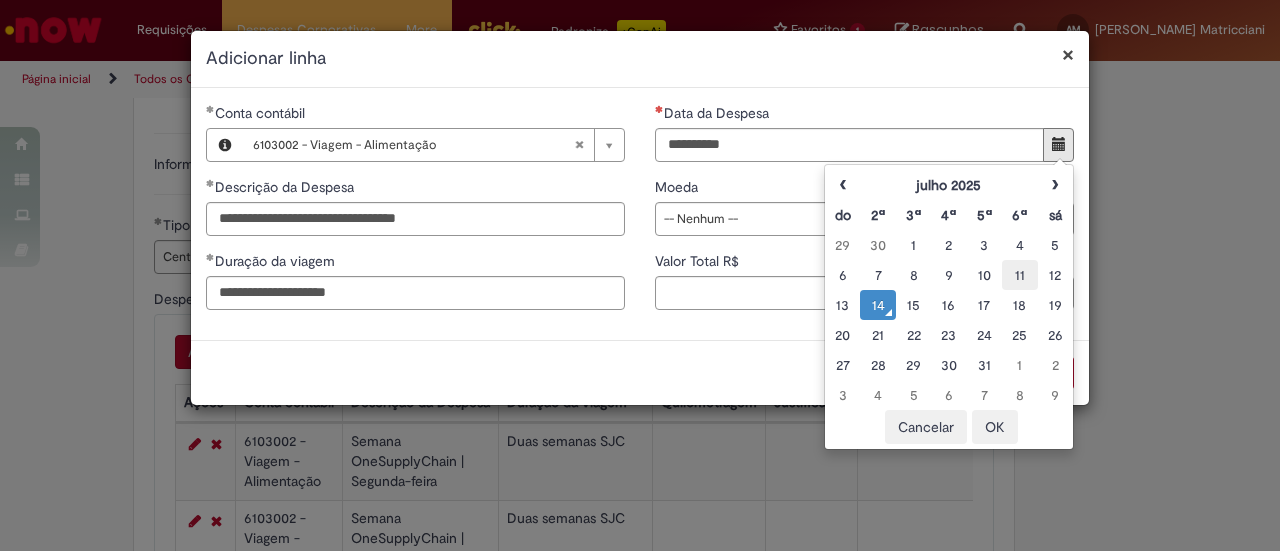 click on "11" at bounding box center (1019, 275) 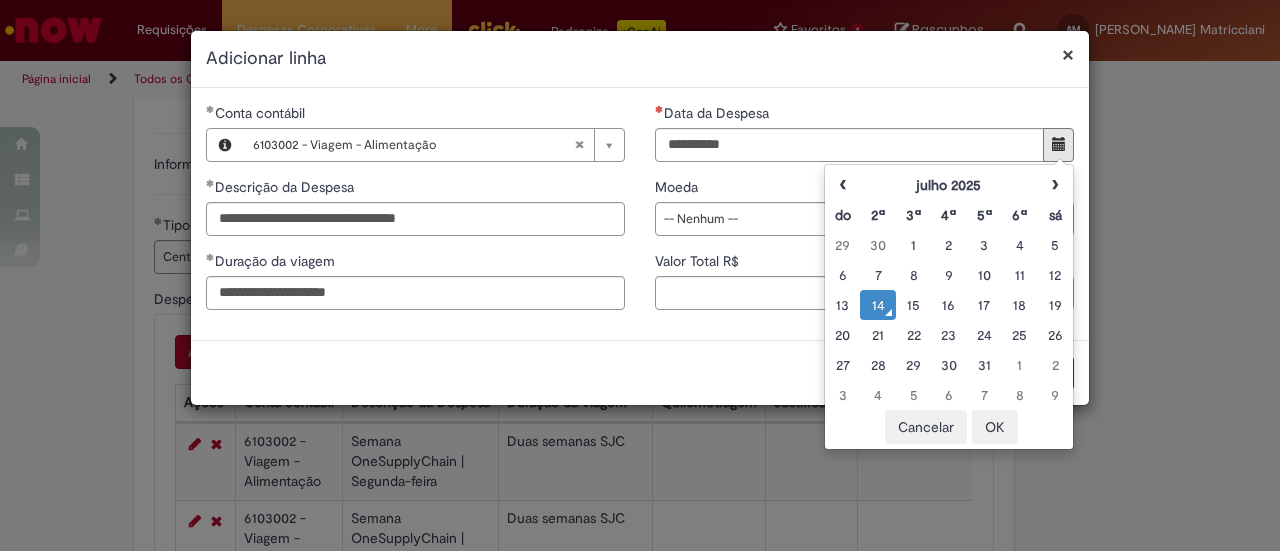 type on "**********" 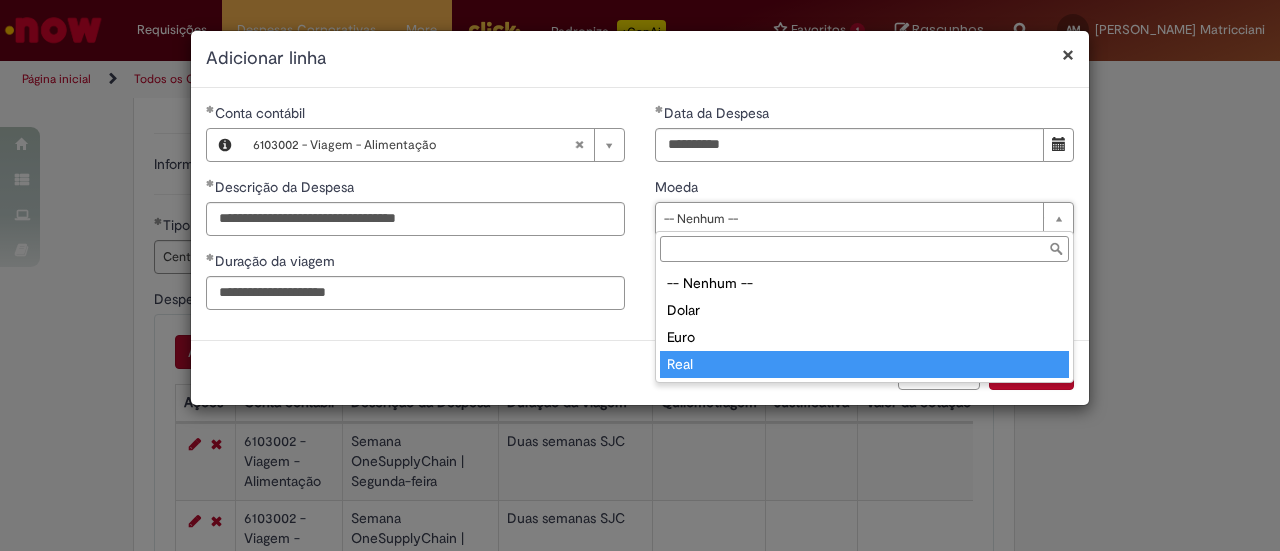 type on "****" 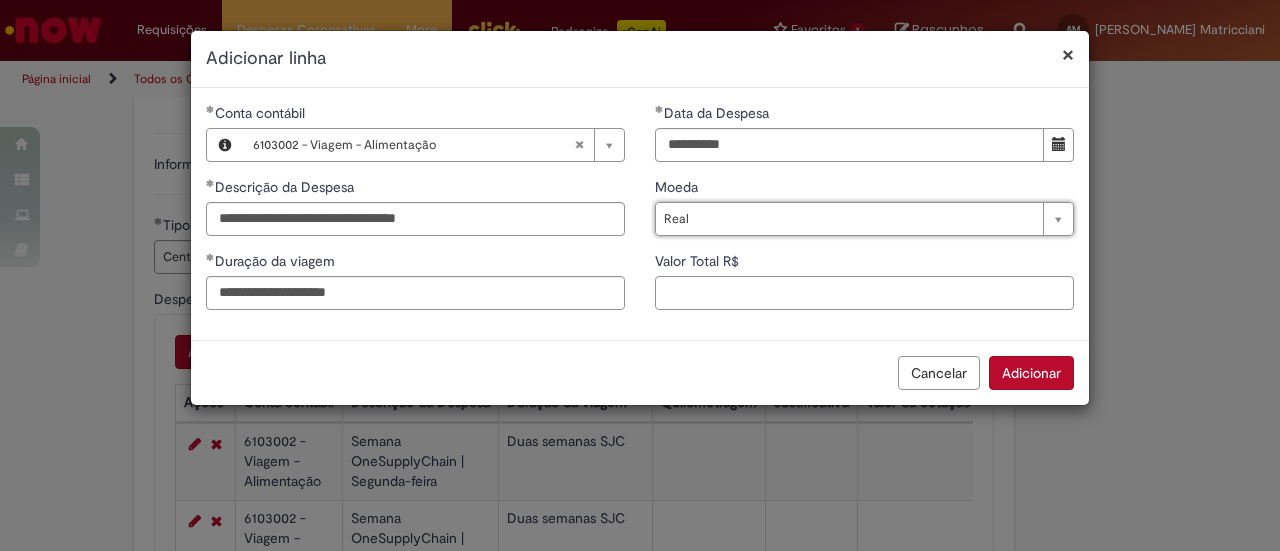 click on "Valor Total R$" at bounding box center [864, 293] 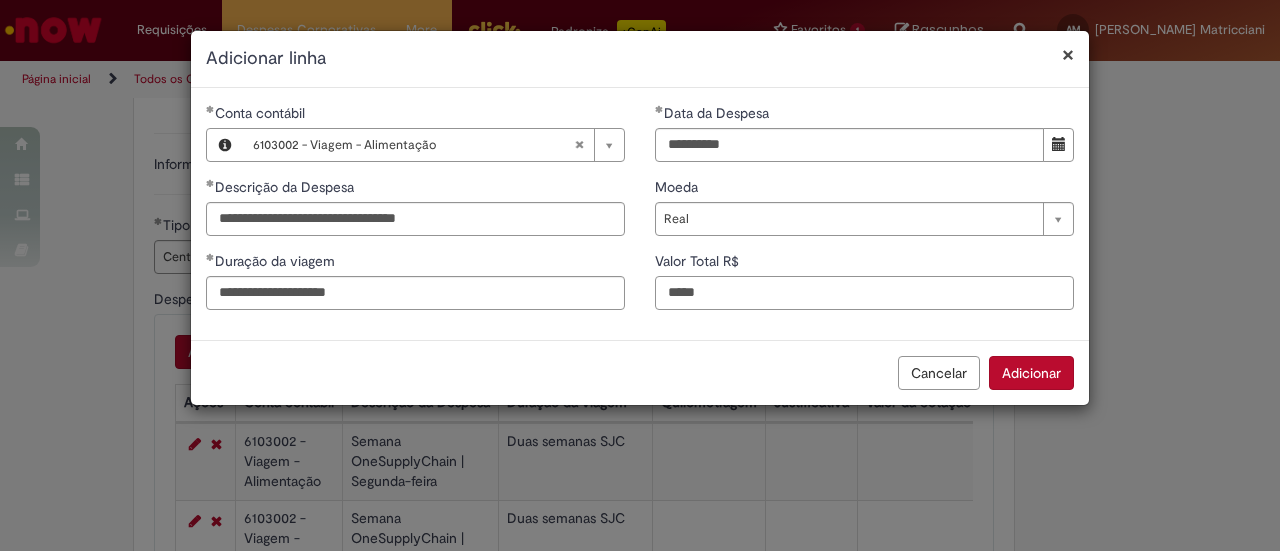 type on "*****" 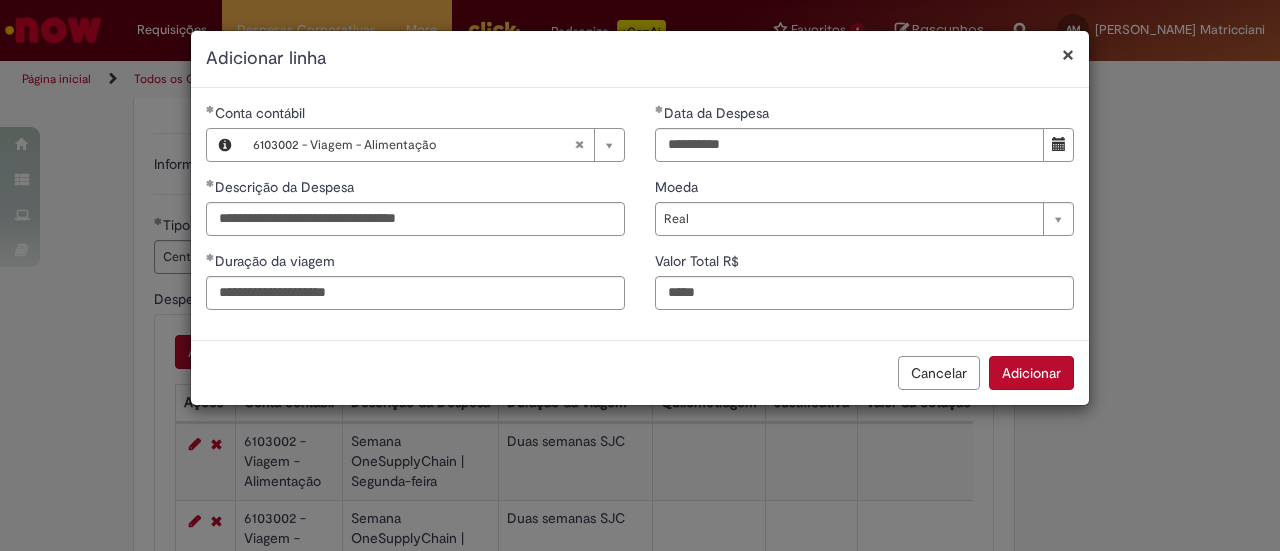 click on "**********" at bounding box center (640, 214) 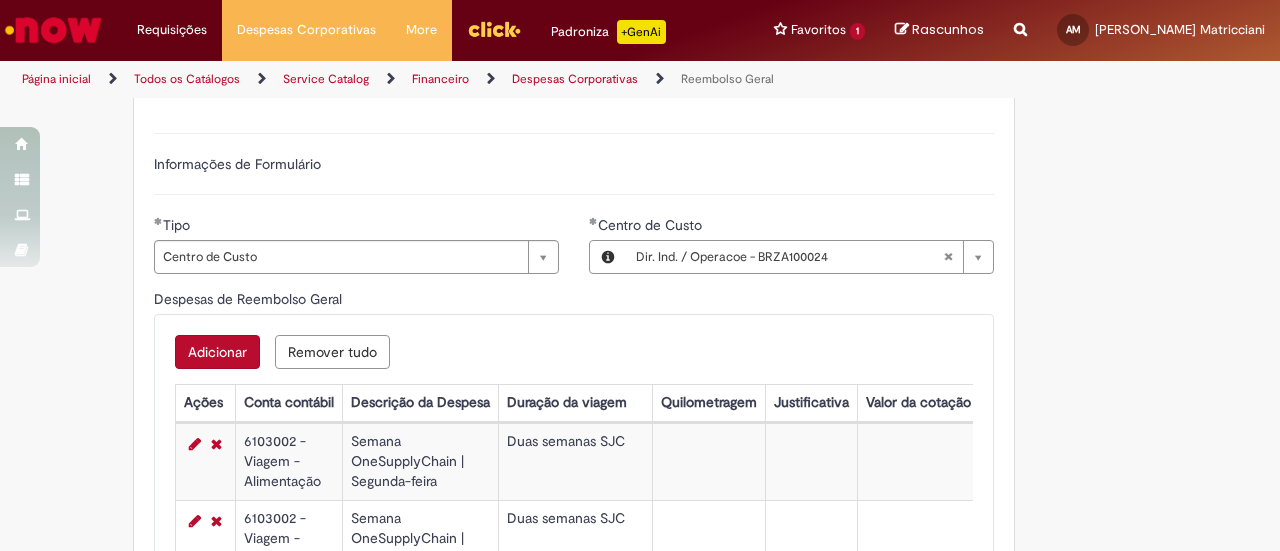 click on "Adicionar" at bounding box center (217, 352) 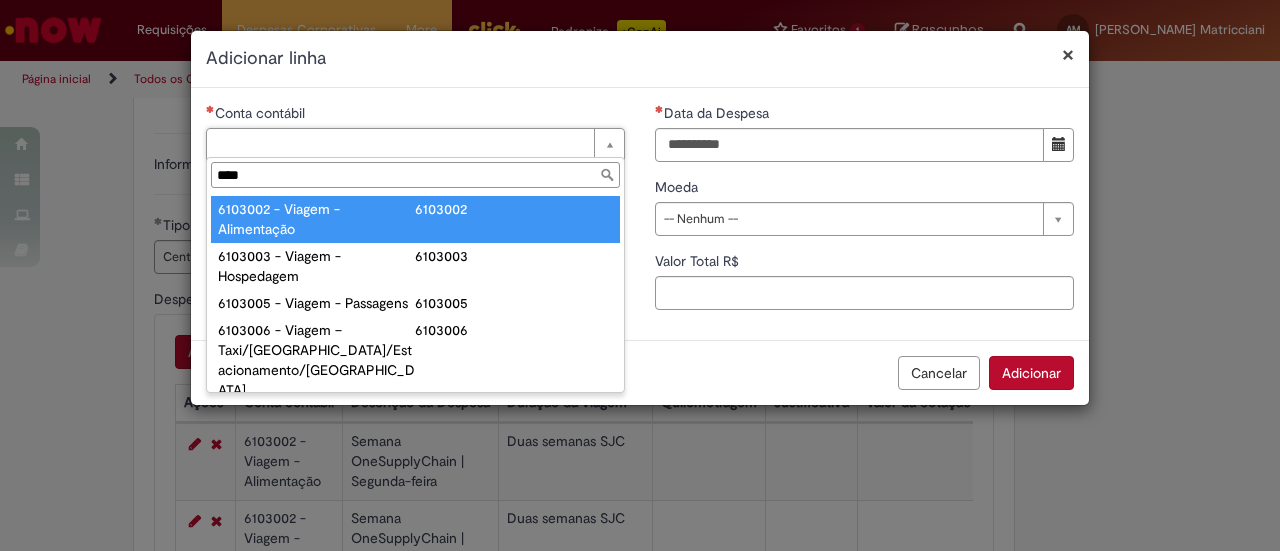 type on "****" 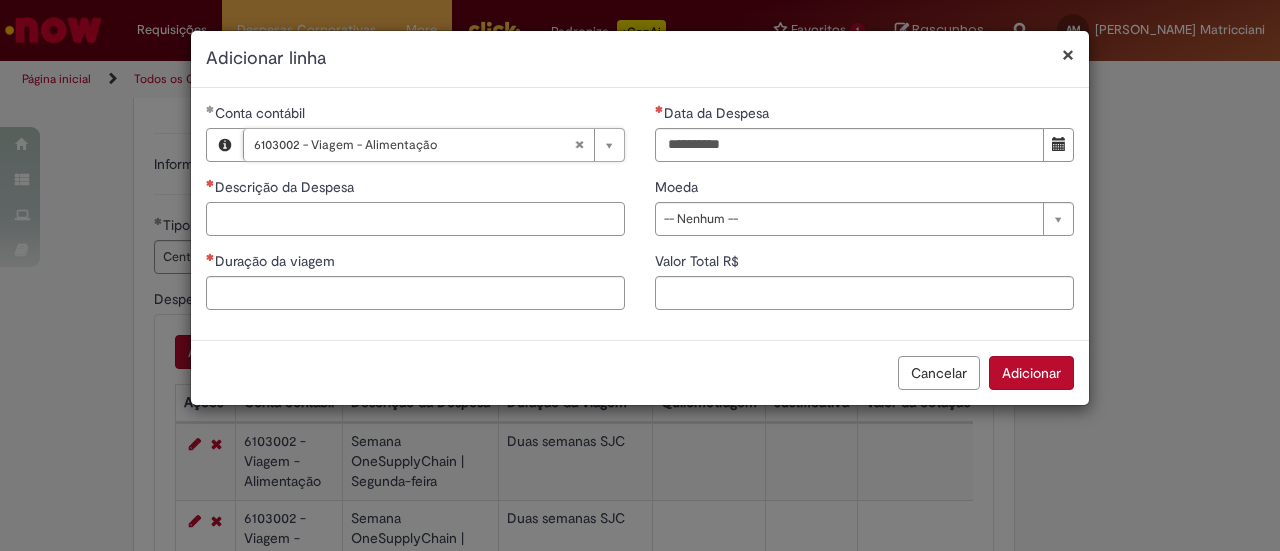 click on "Descrição da Despesa" at bounding box center (415, 219) 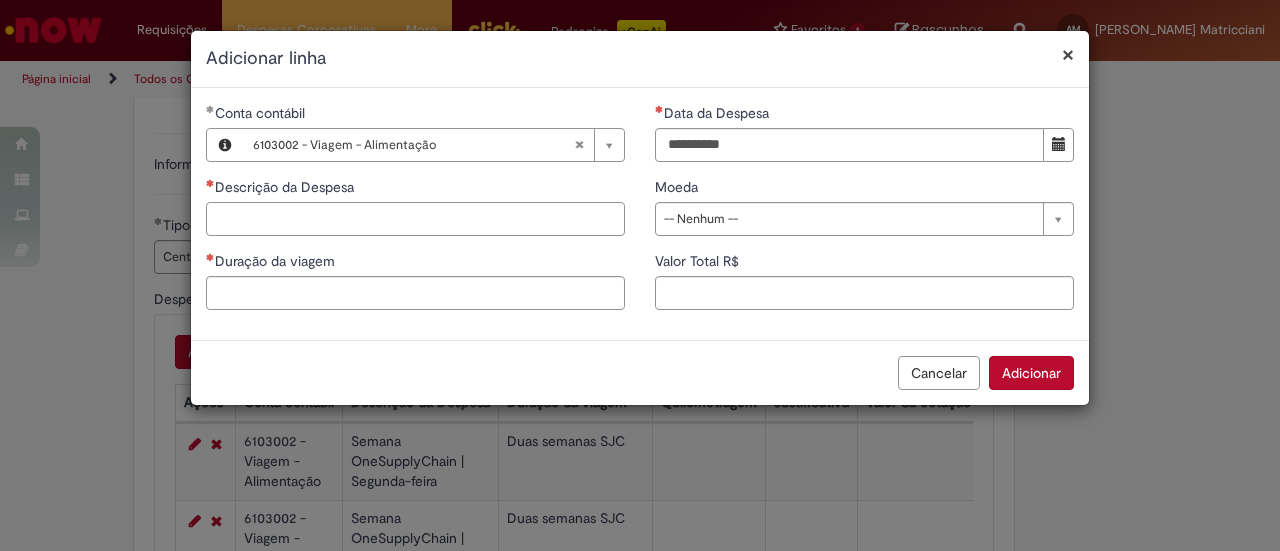paste on "**********" 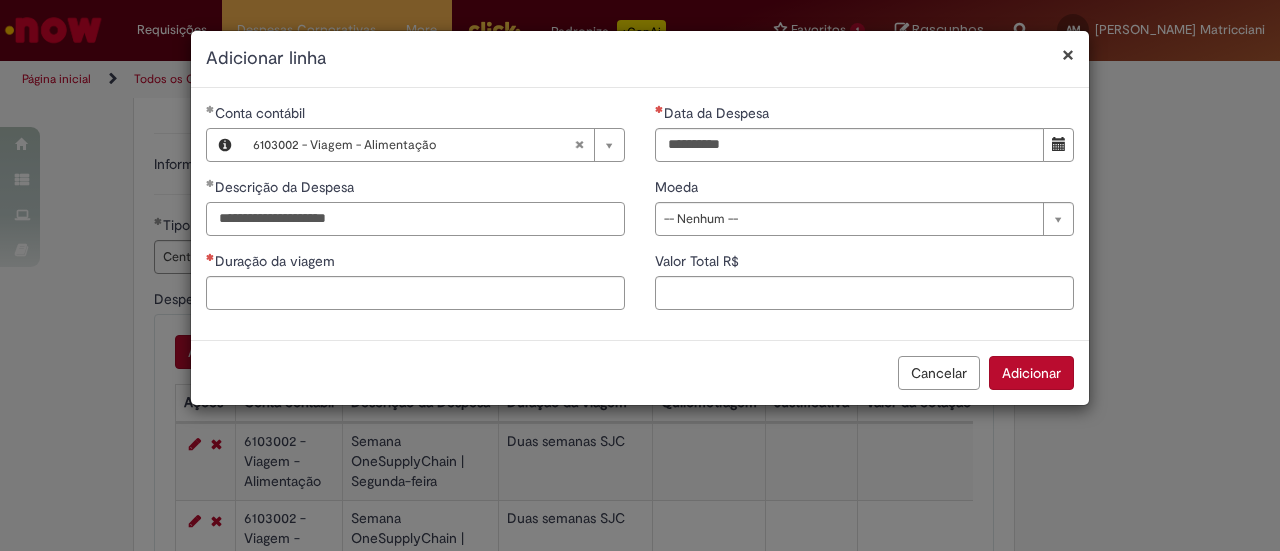 type 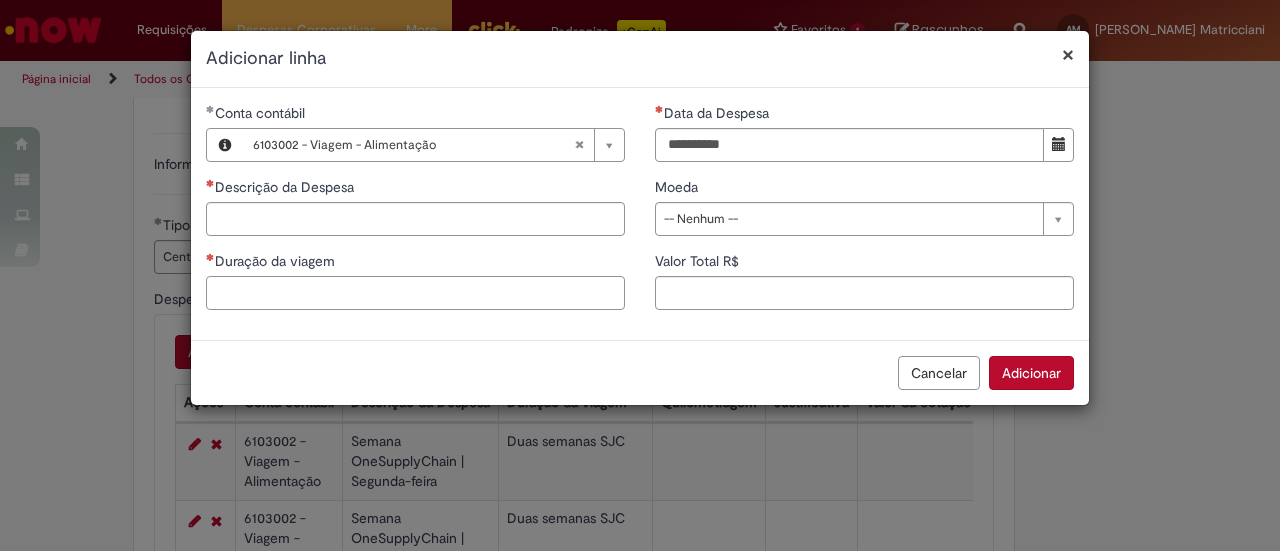 click on "Duração da viagem" at bounding box center (415, 293) 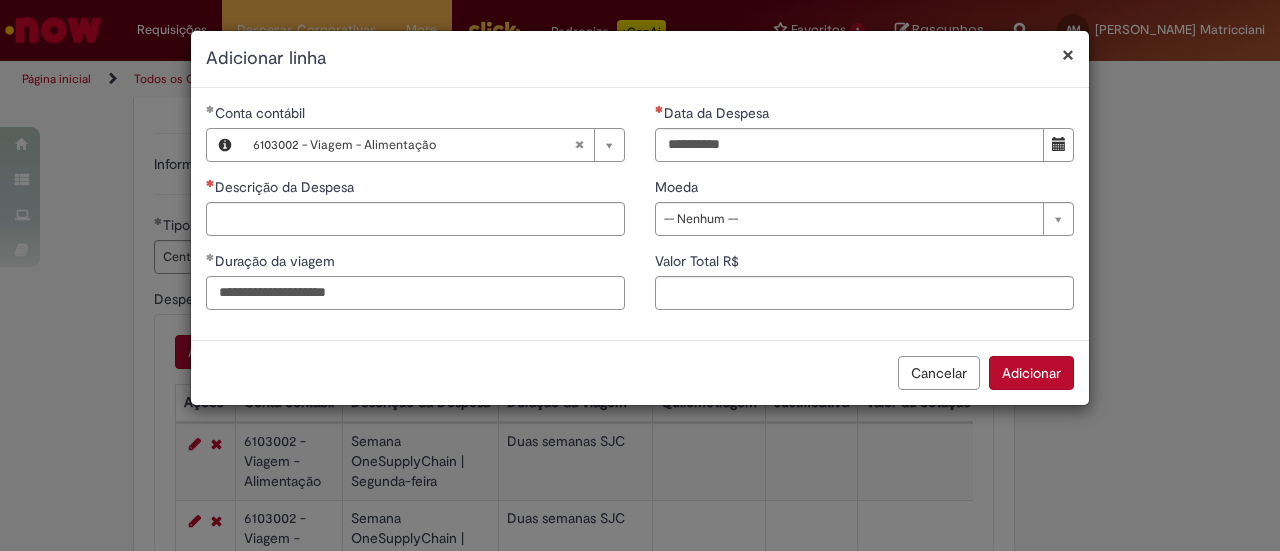 type on "**********" 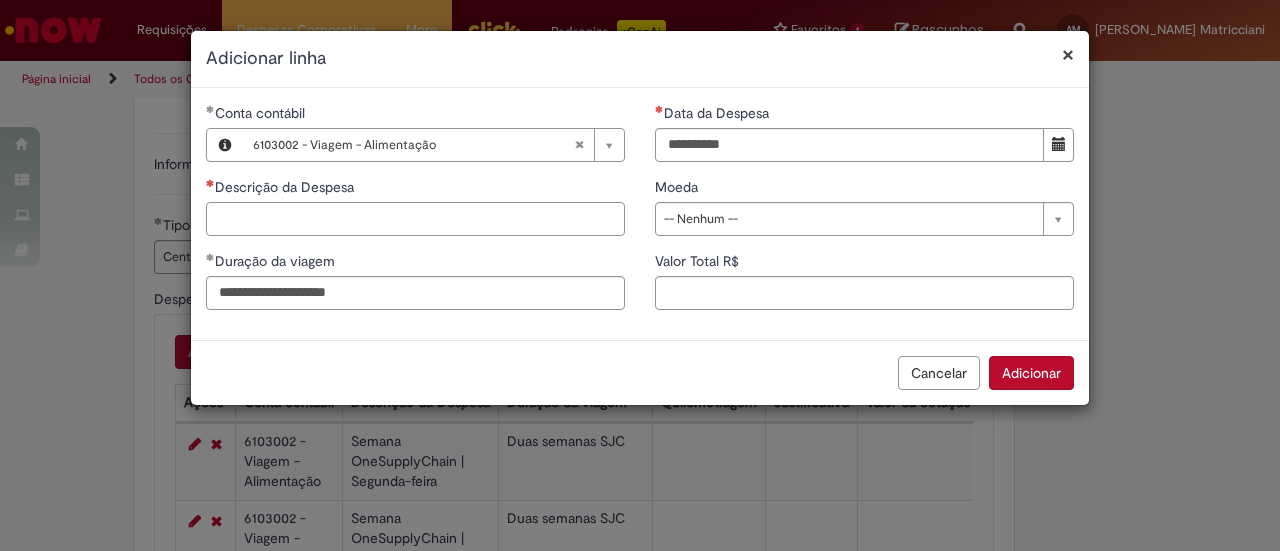 click on "Descrição da Despesa" at bounding box center [415, 219] 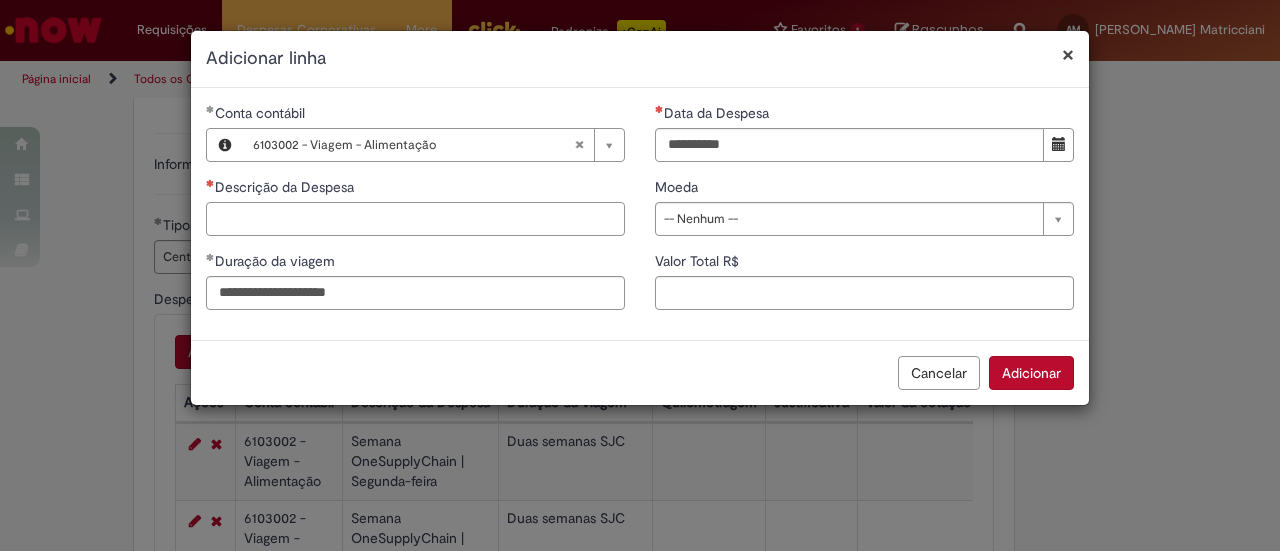 paste on "**********" 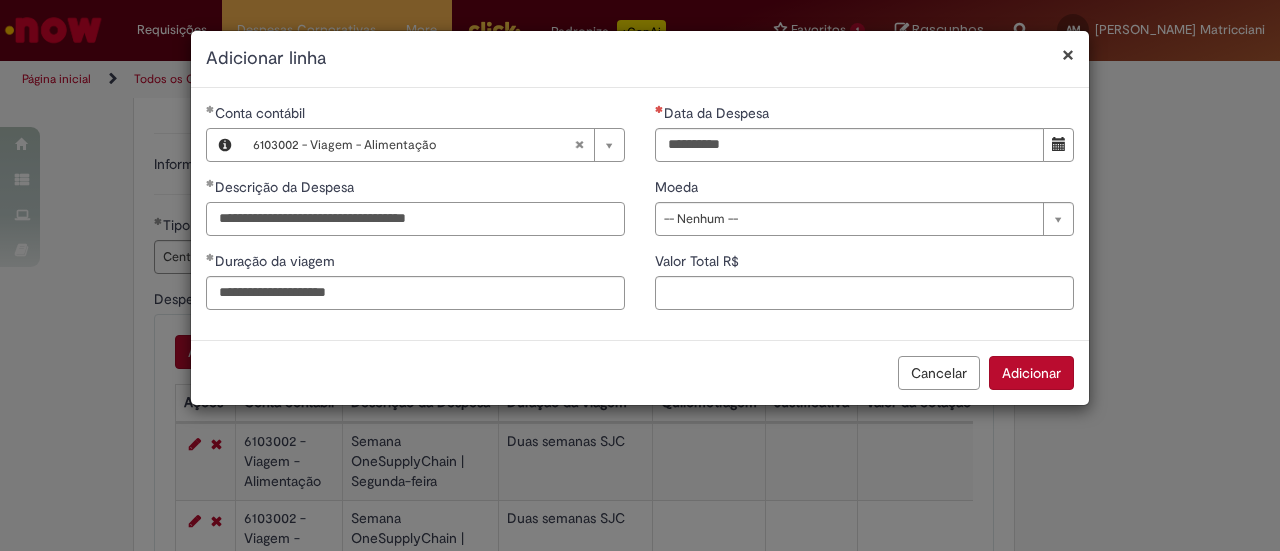 drag, startPoint x: 348, startPoint y: 214, endPoint x: 533, endPoint y: 218, distance: 185.04324 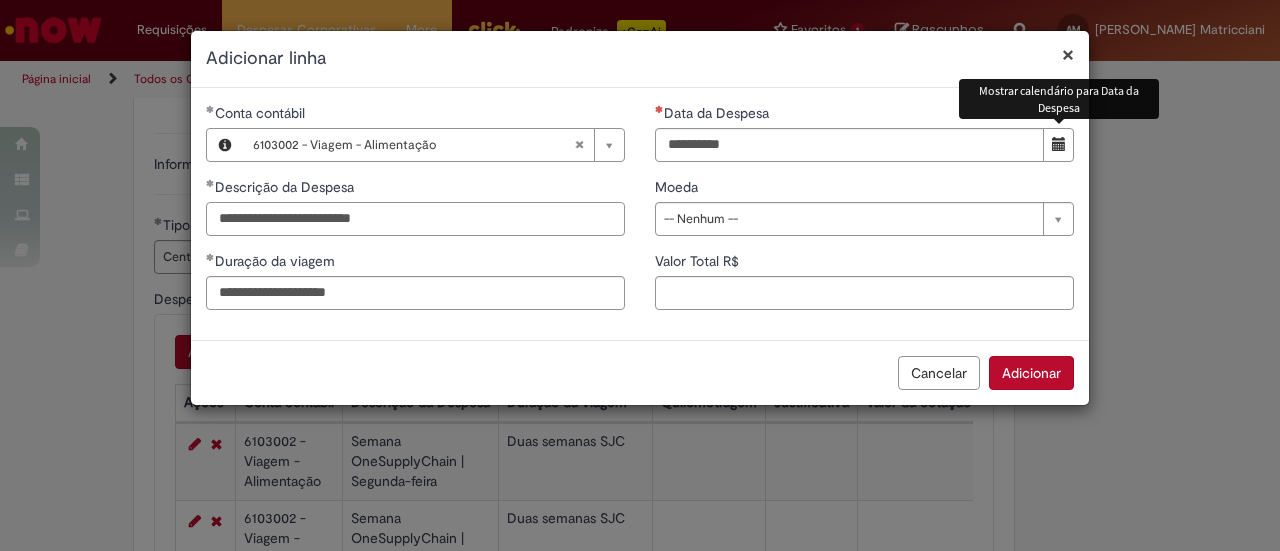 type on "**********" 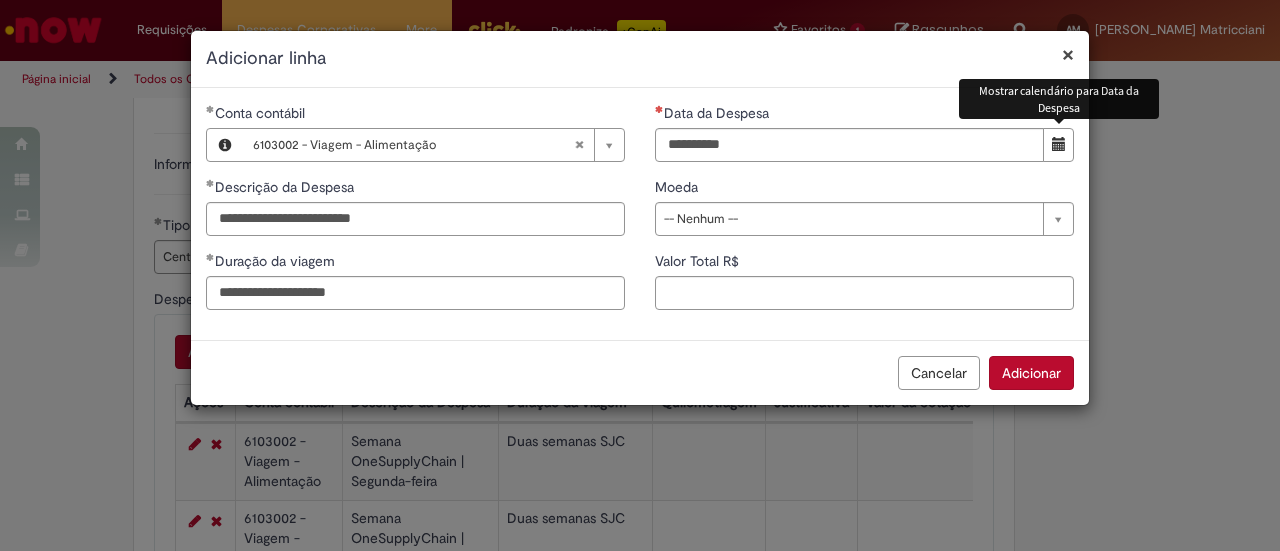 click at bounding box center [1059, 144] 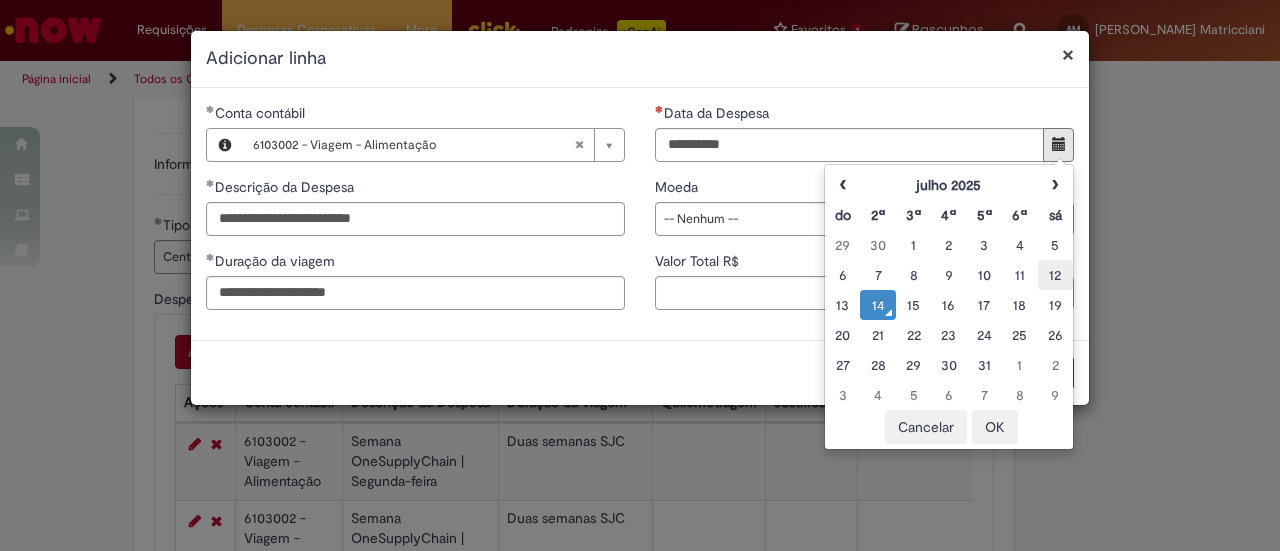 click on "12" at bounding box center [1055, 275] 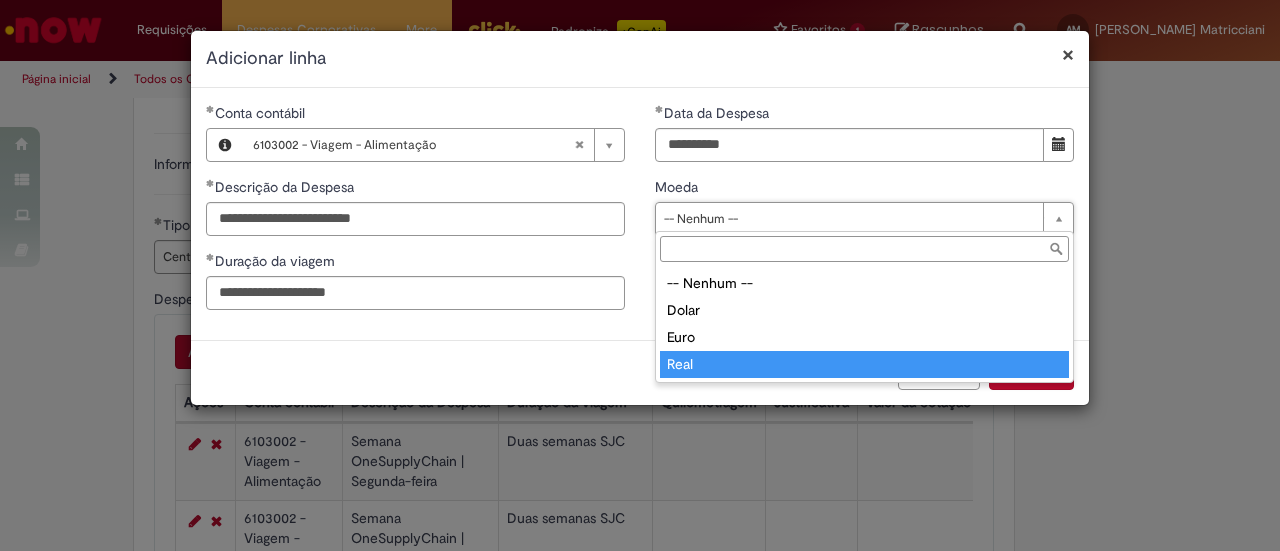 type on "****" 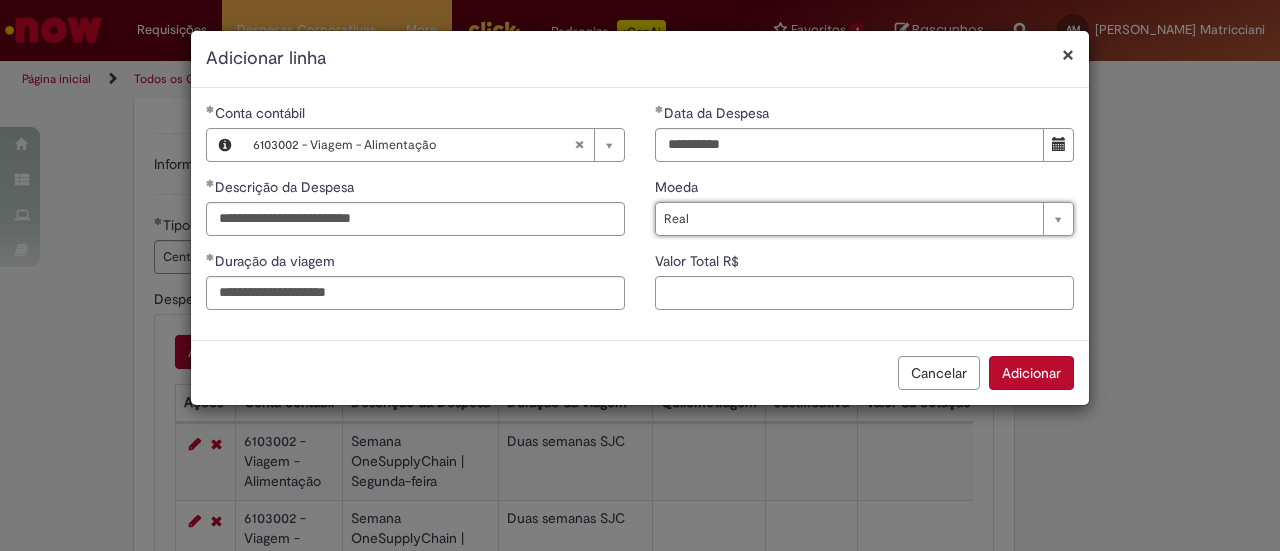 click on "Valor Total R$" at bounding box center (864, 293) 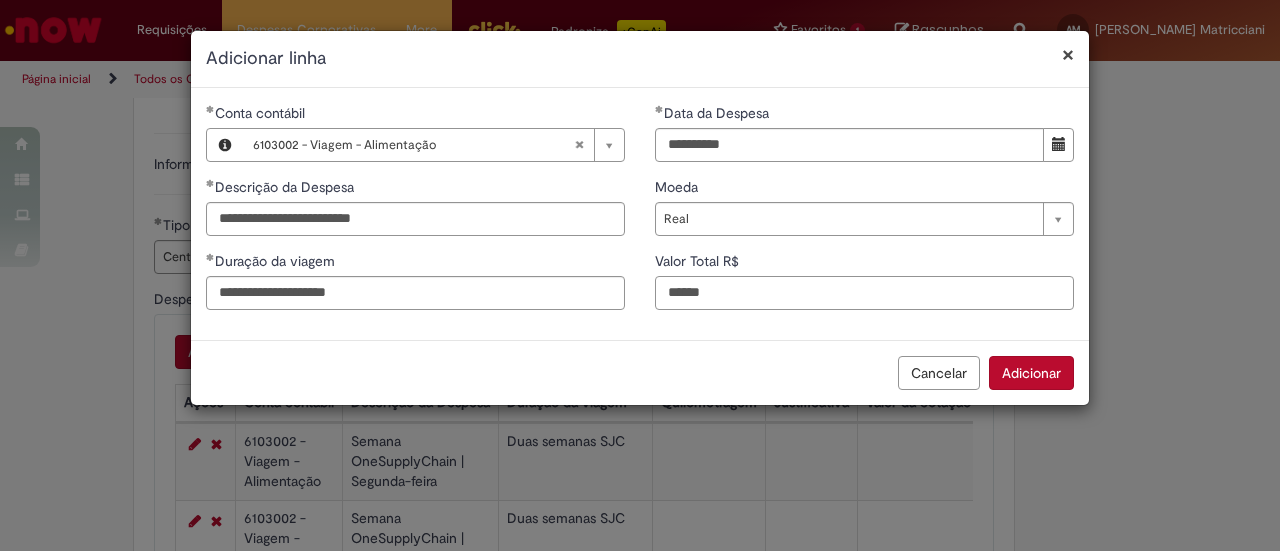 type on "******" 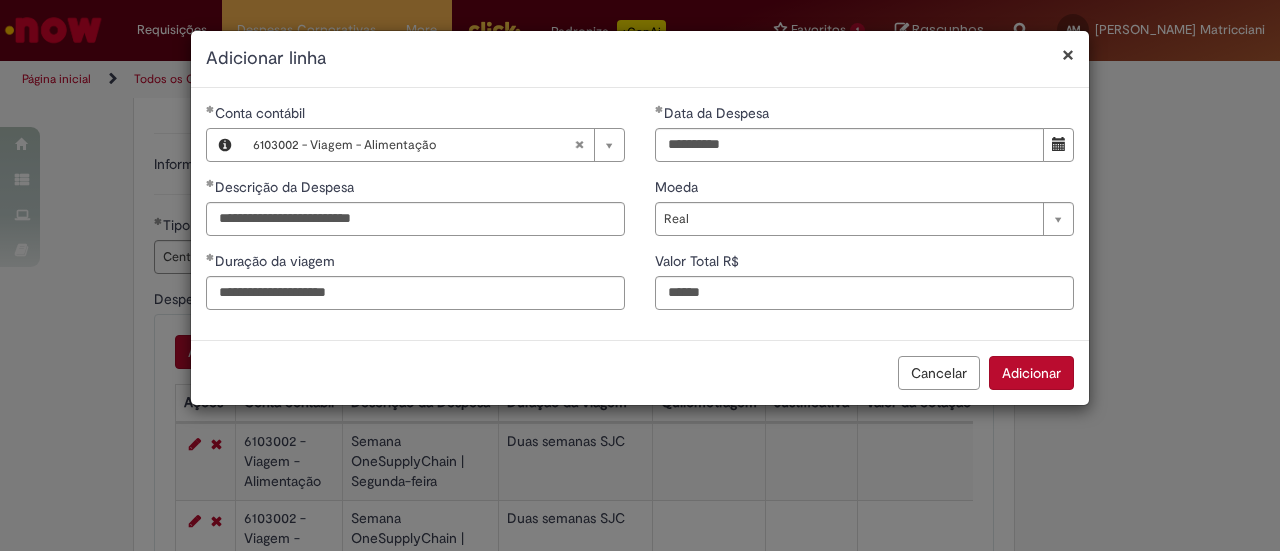 click on "**********" at bounding box center [864, 214] 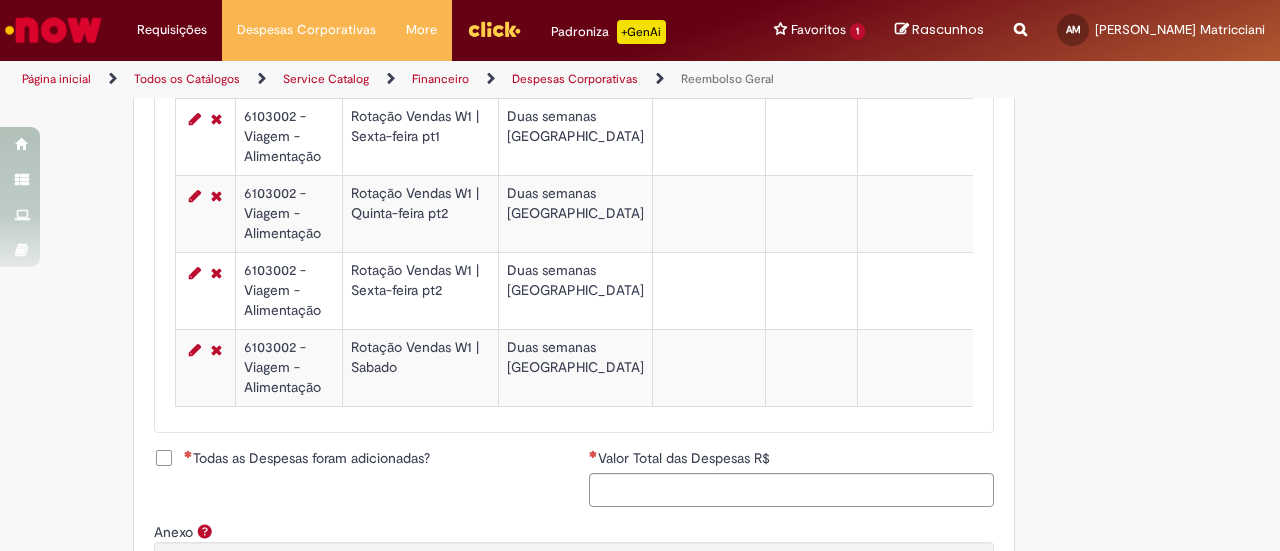 scroll, scrollTop: 1833, scrollLeft: 0, axis: vertical 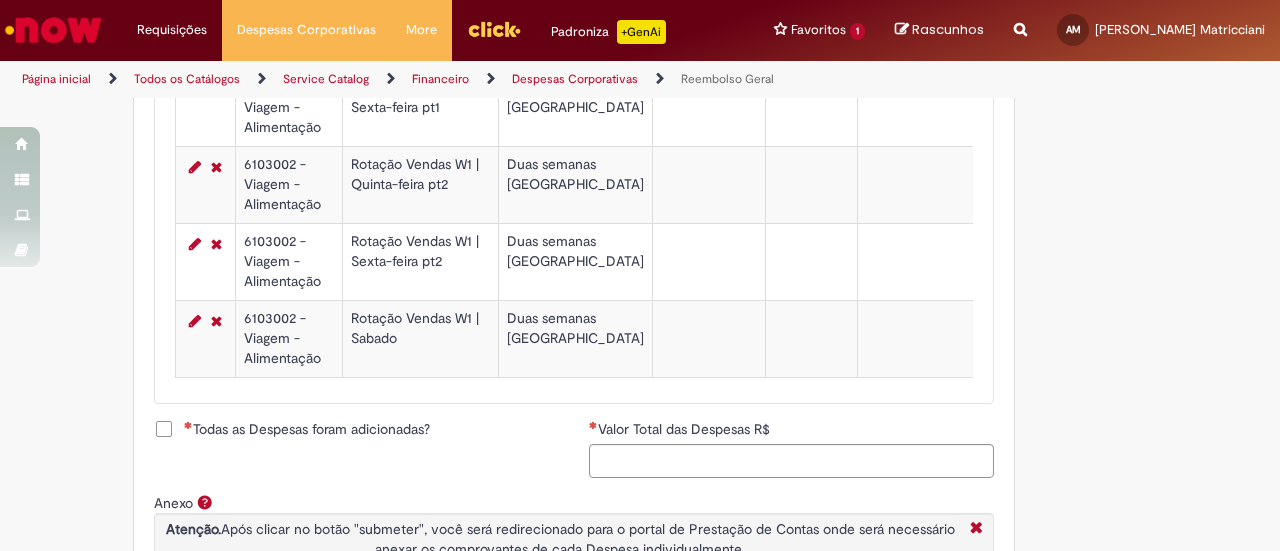 click on "Todas as Despesas foram adicionadas?" at bounding box center (307, 429) 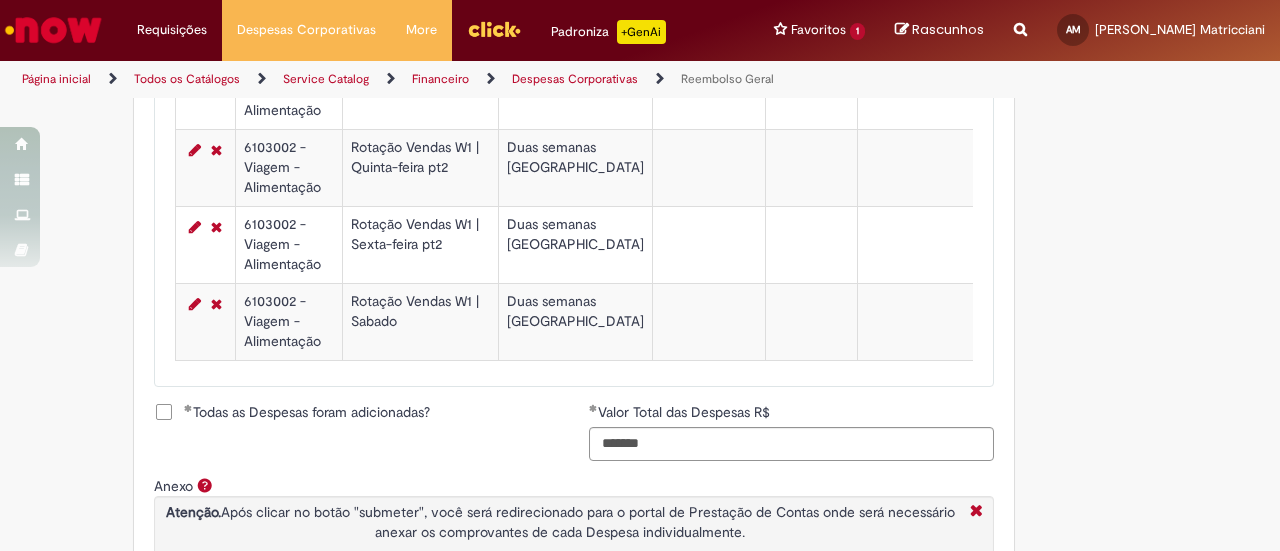 scroll, scrollTop: 1850, scrollLeft: 0, axis: vertical 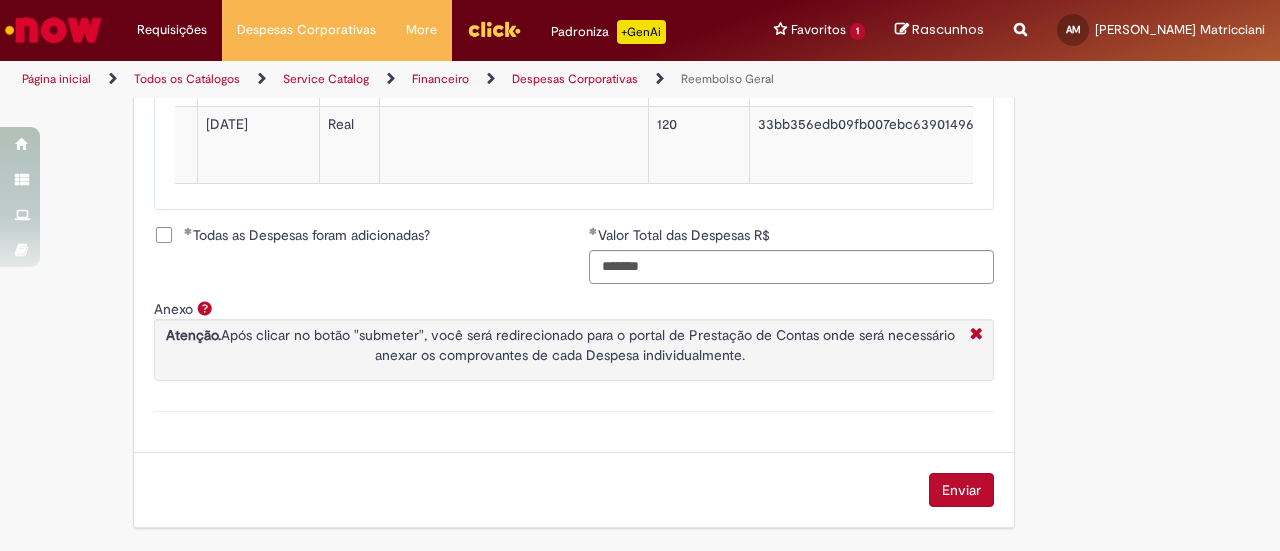 click on "Enviar" at bounding box center [961, 490] 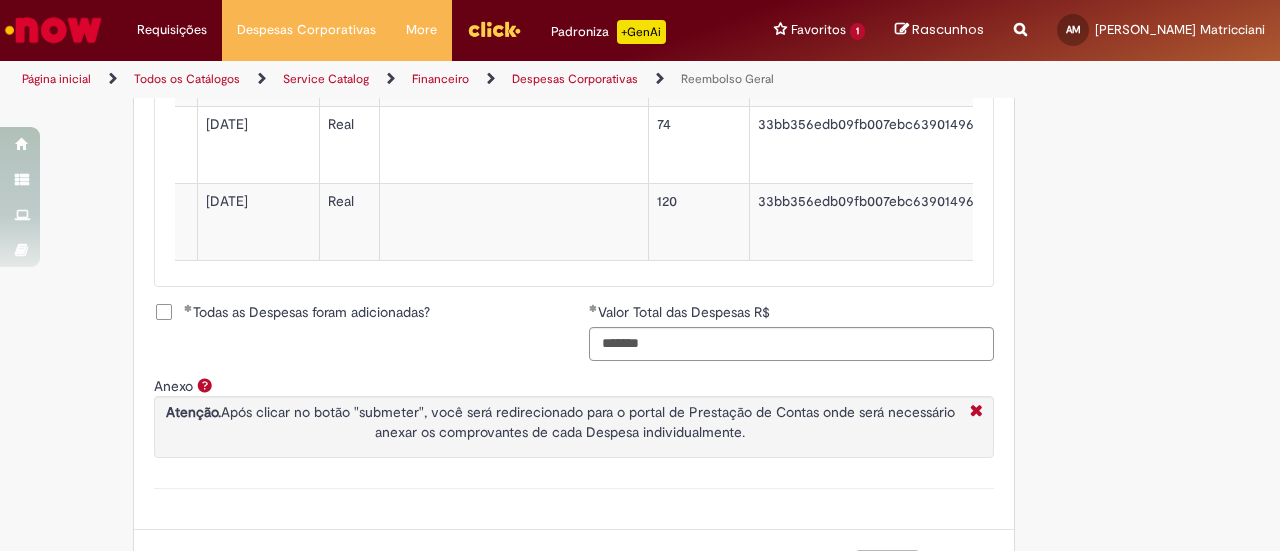 scroll, scrollTop: 1821, scrollLeft: 0, axis: vertical 